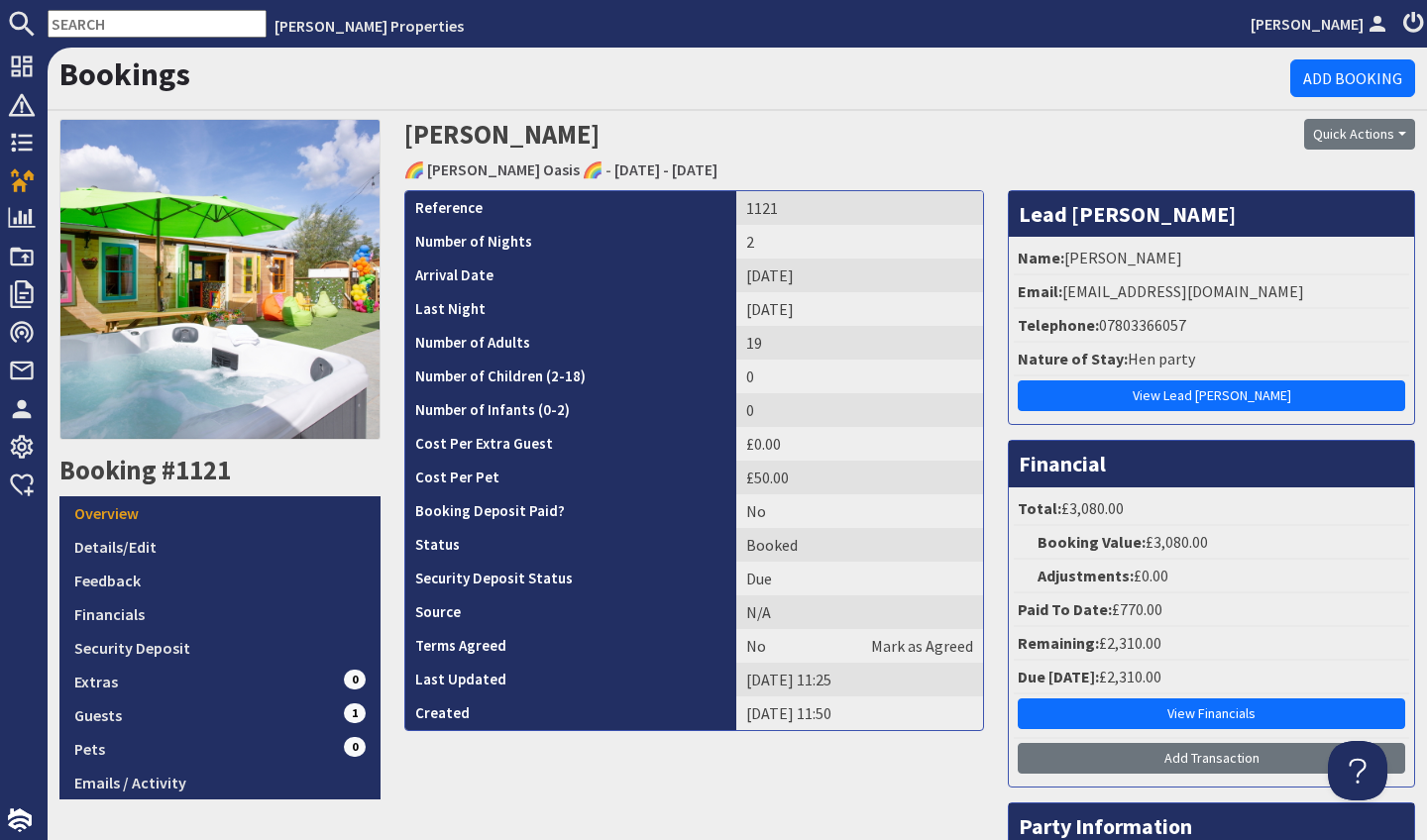 scroll, scrollTop: 0, scrollLeft: 0, axis: both 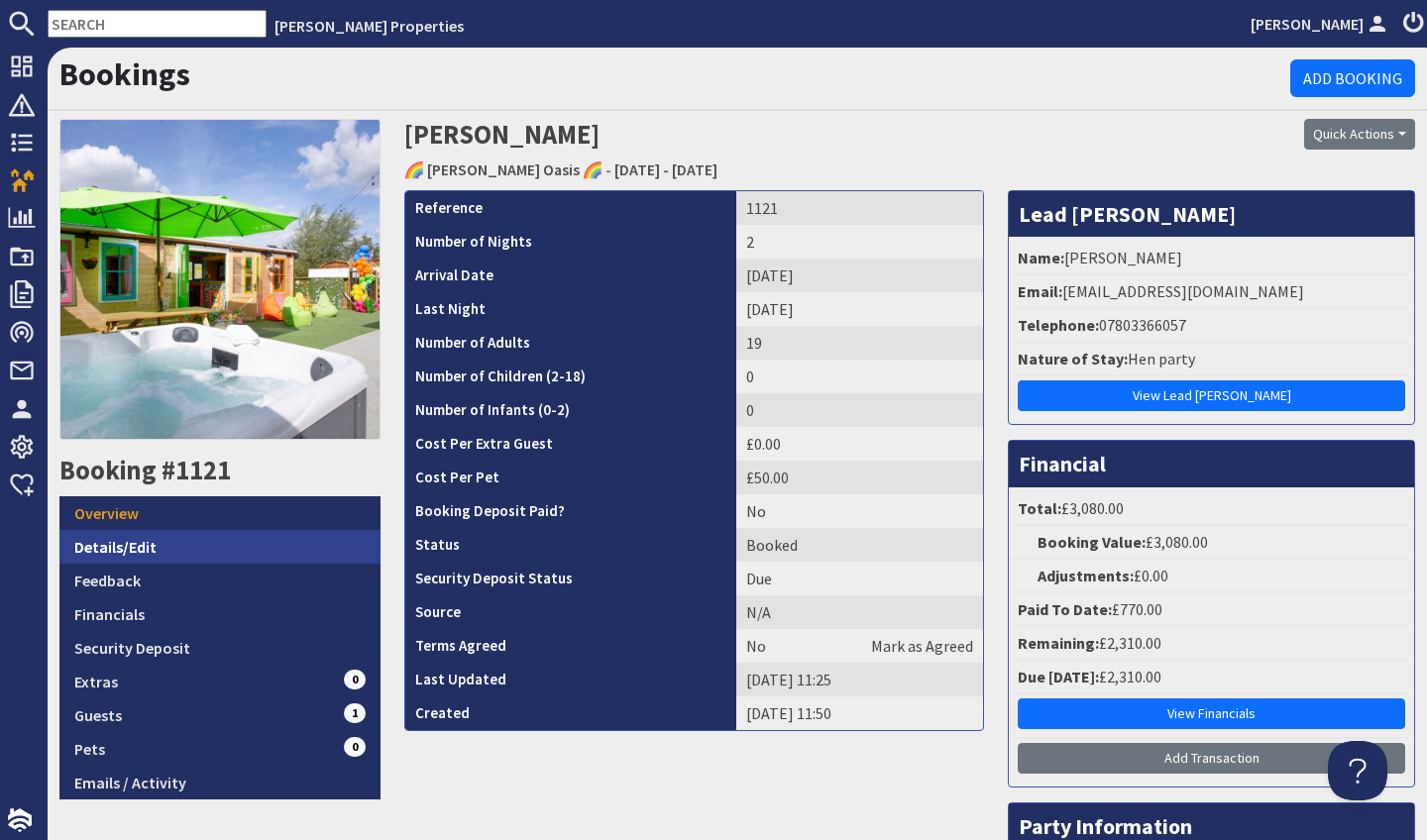 click on "Details/Edit" at bounding box center (220, 547) 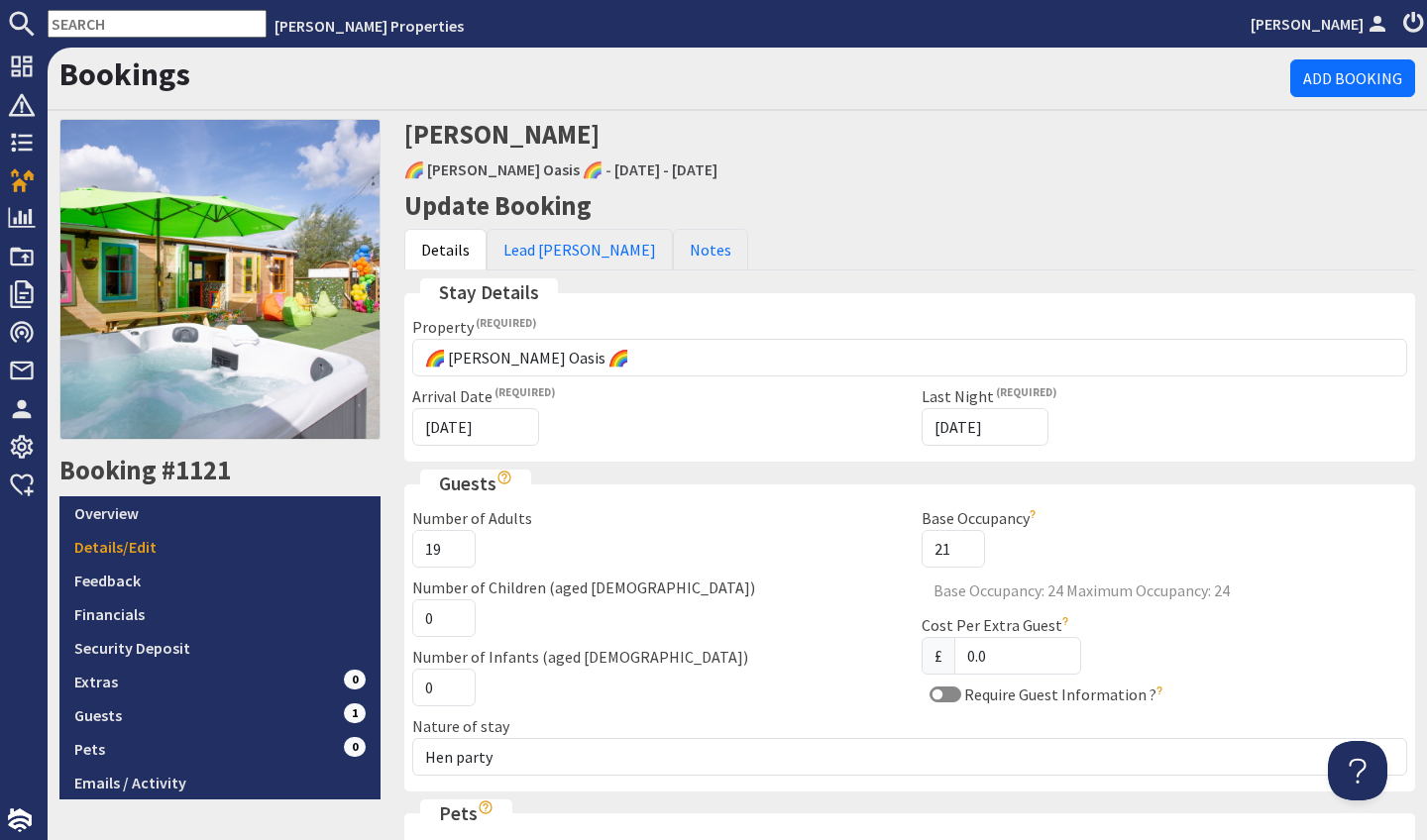 scroll, scrollTop: 0, scrollLeft: 0, axis: both 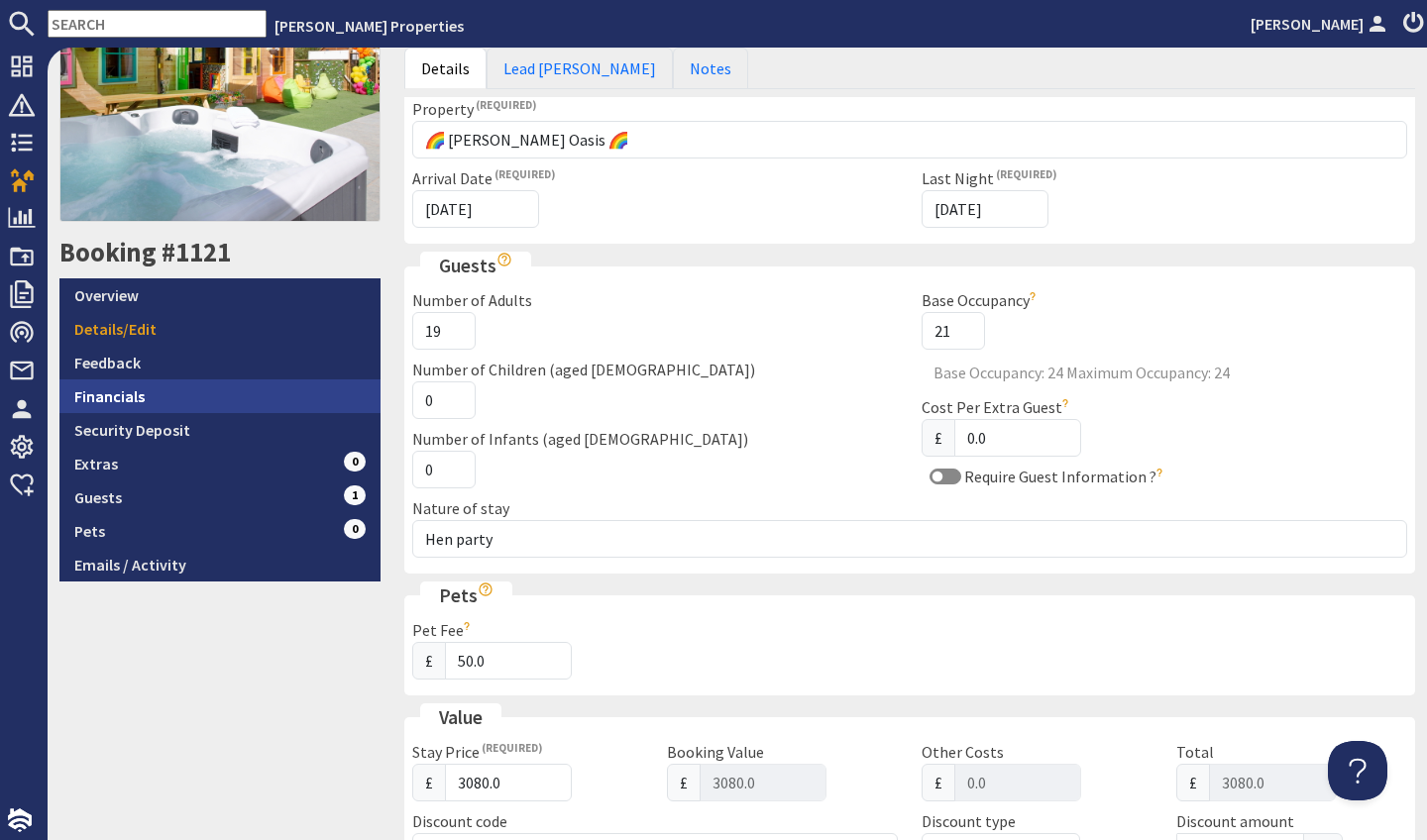click on "Financials" at bounding box center (220, 396) 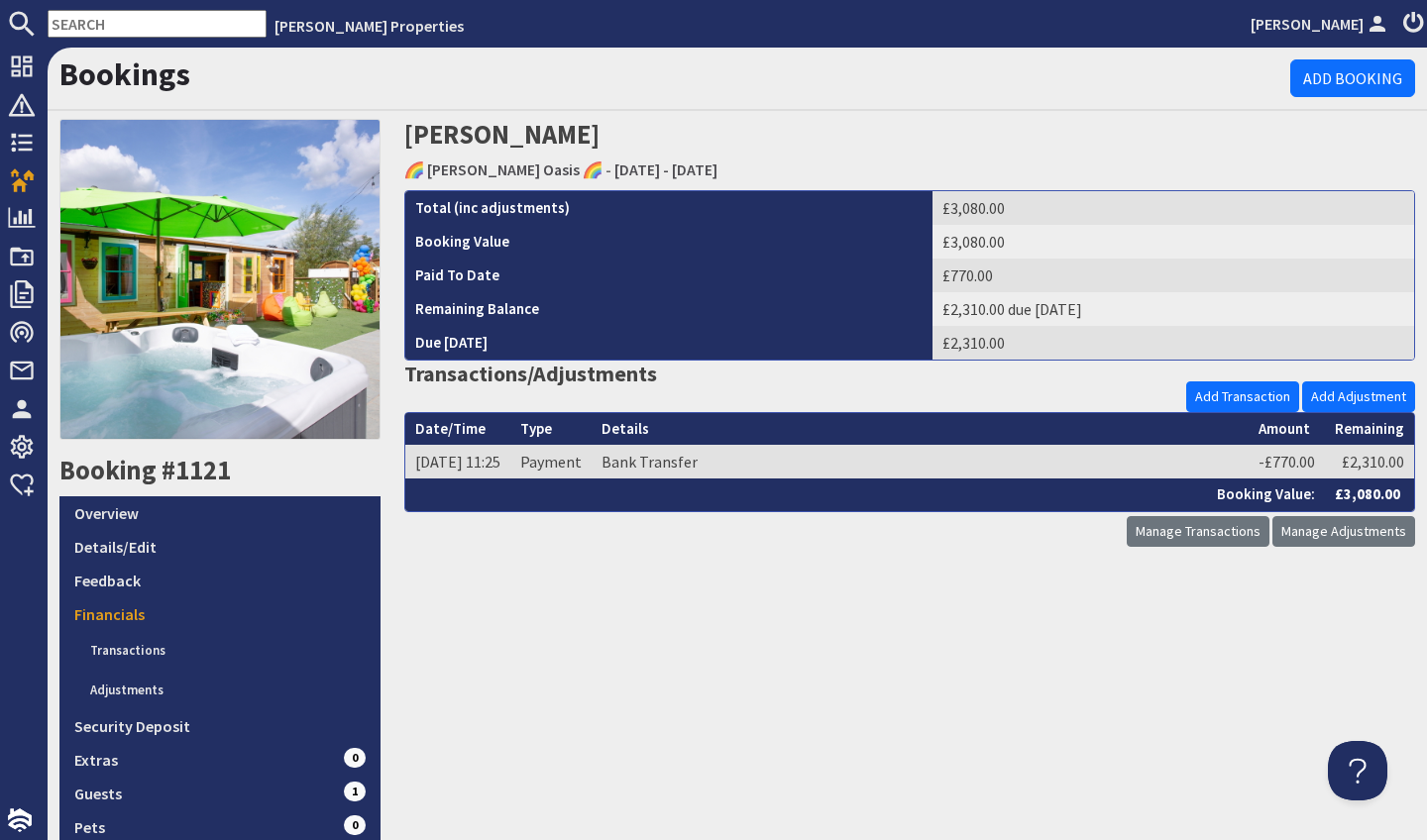 scroll, scrollTop: 0, scrollLeft: 0, axis: both 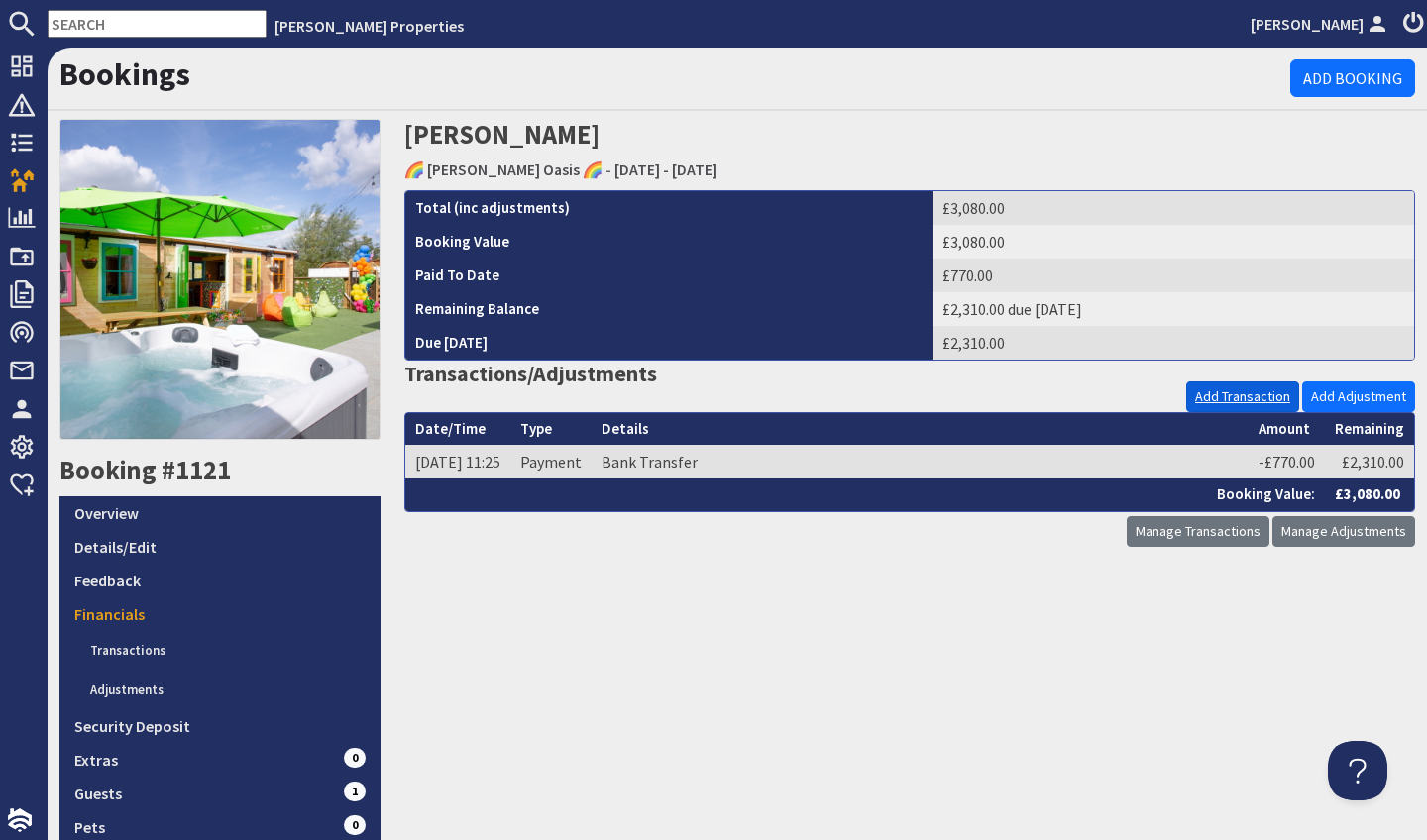 click on "Add Transaction" at bounding box center (1243, 396) 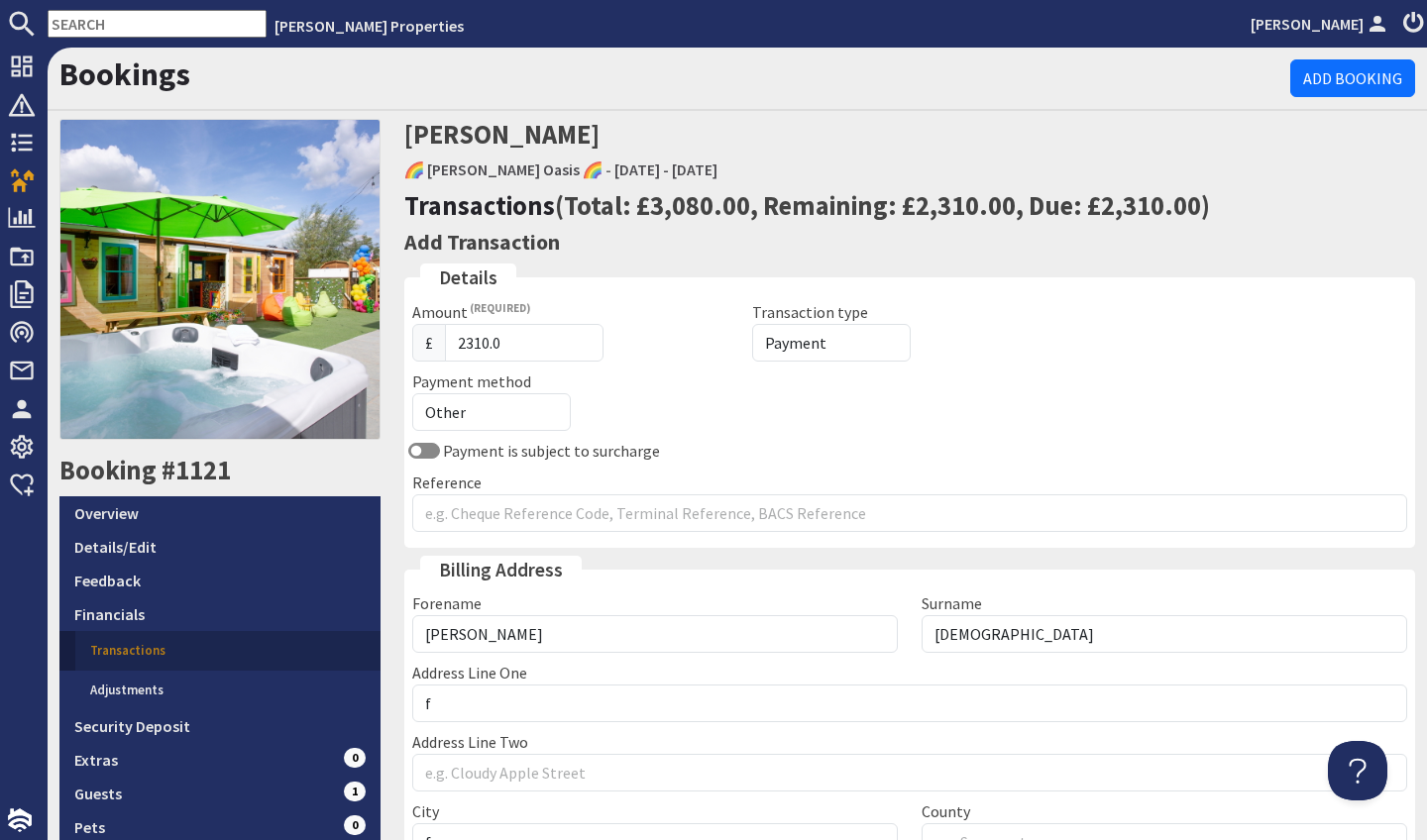 scroll, scrollTop: 0, scrollLeft: 0, axis: both 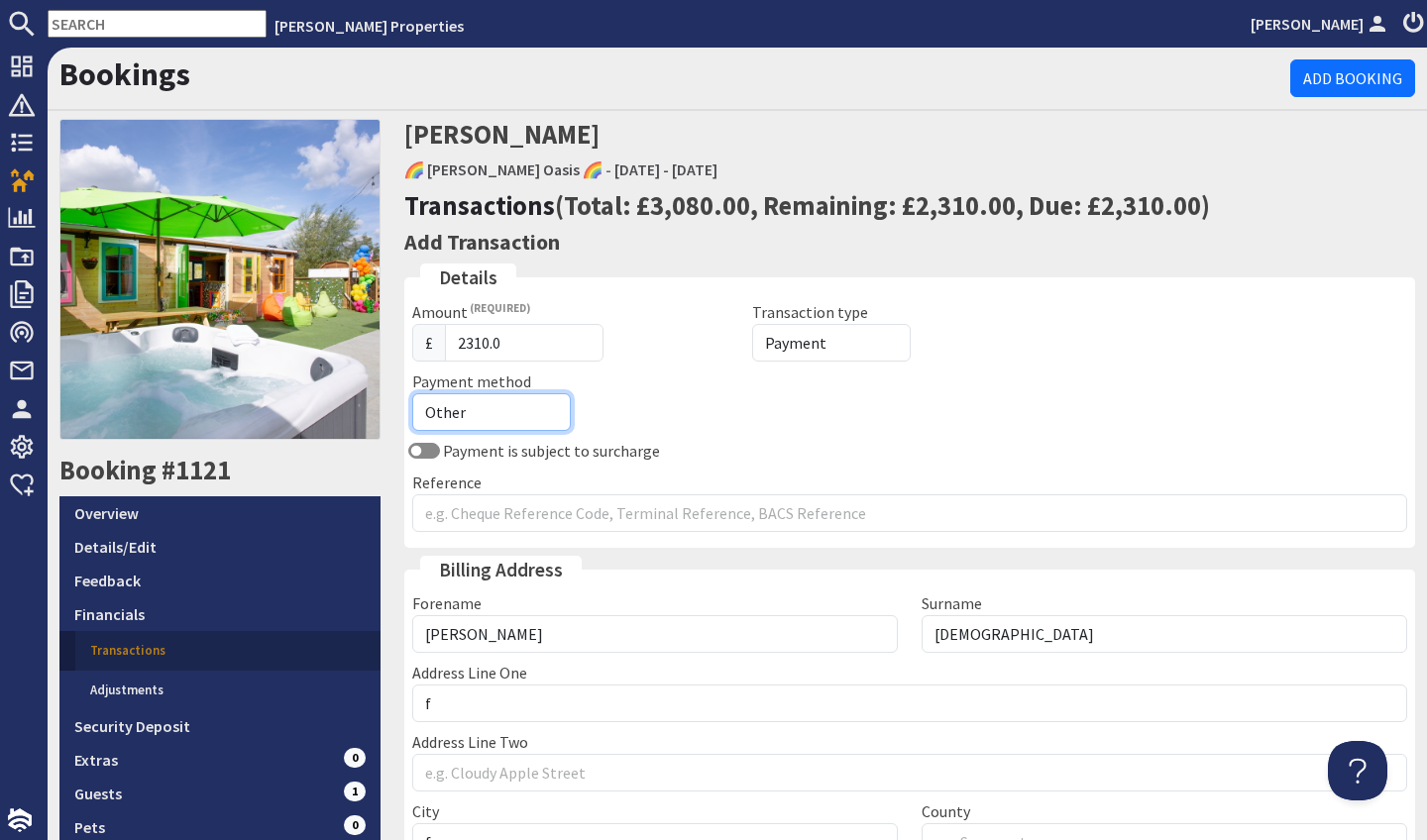 select on "offline_bank_transfer_payment" 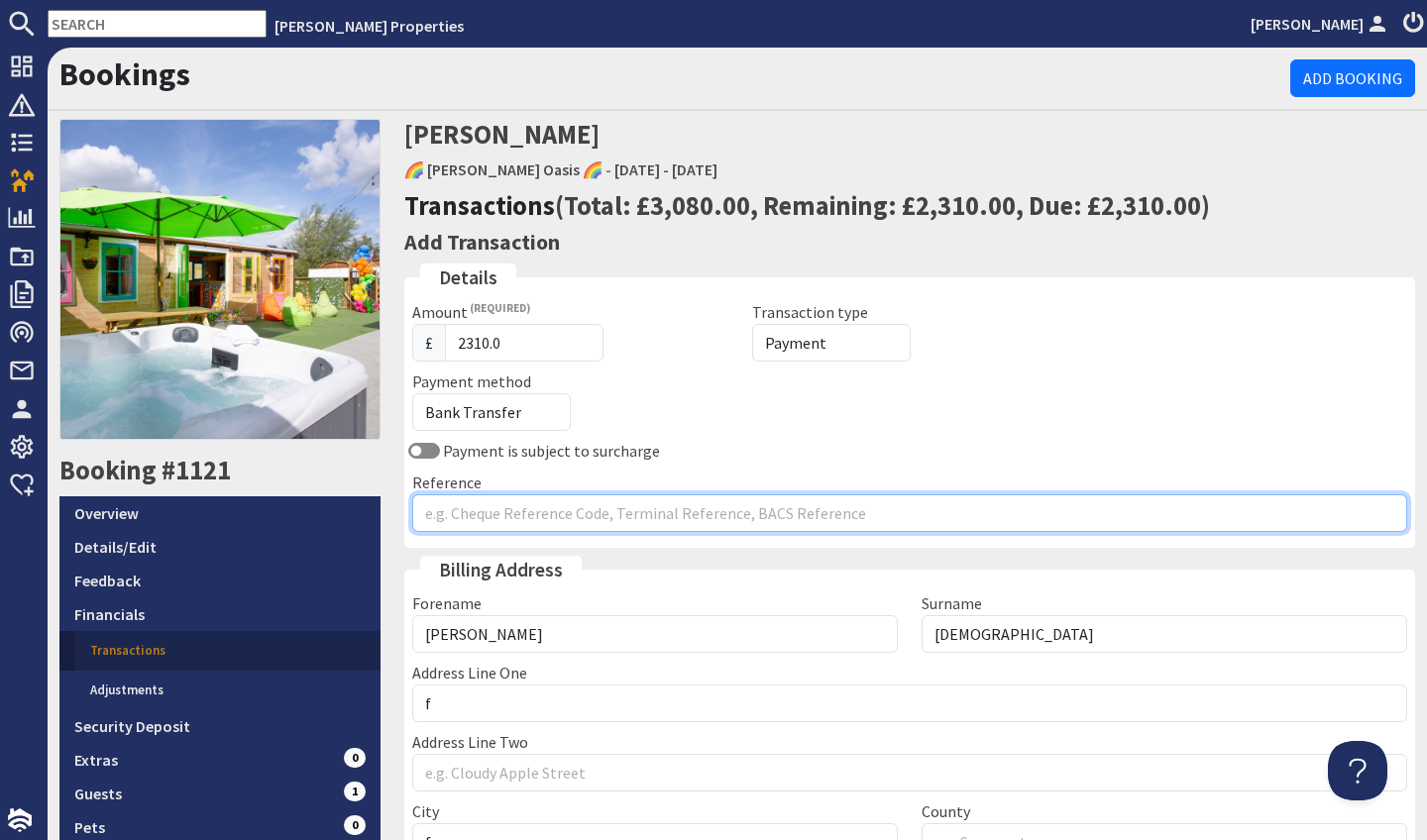 click on "Reference" at bounding box center (910, 513) 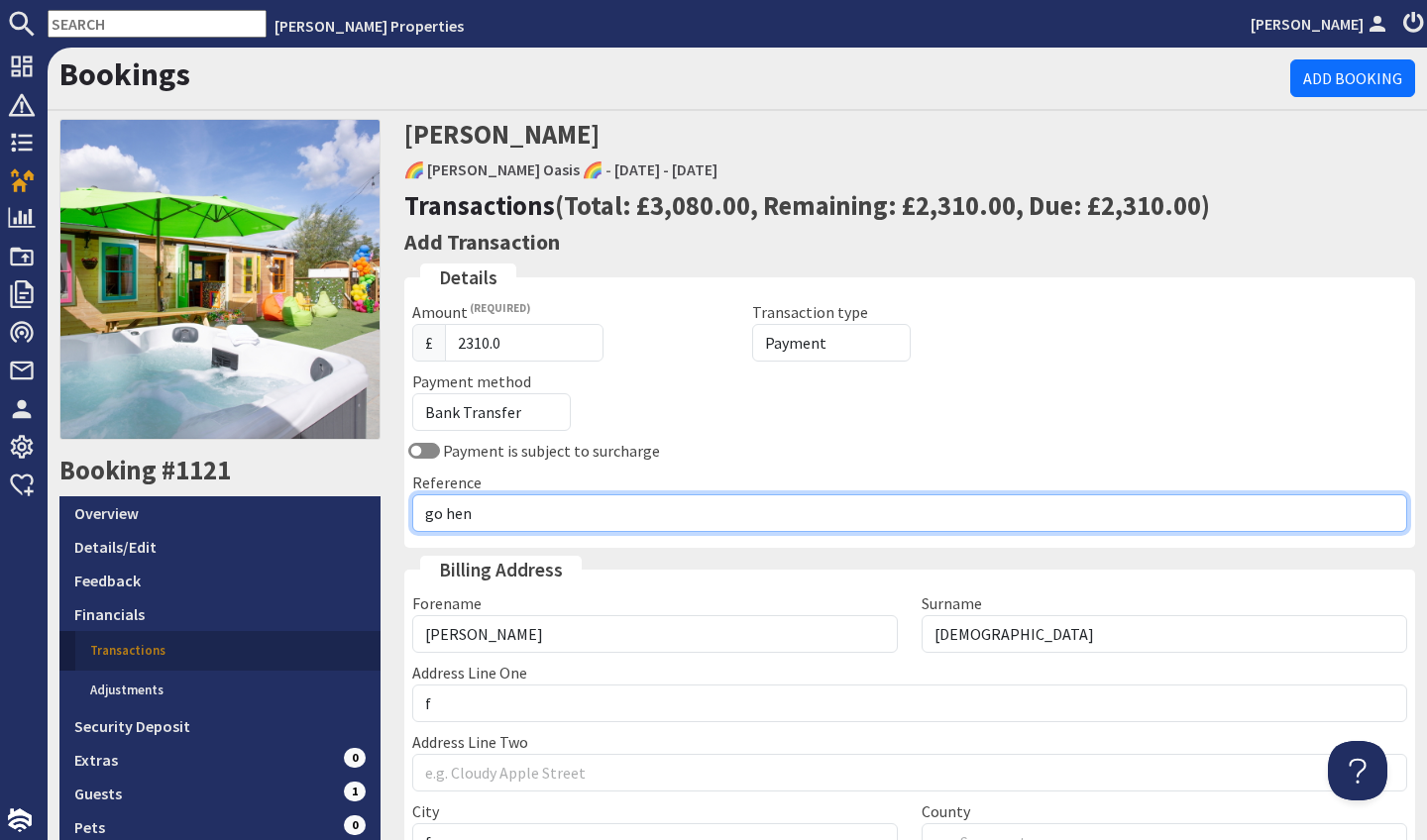 type on "go hen" 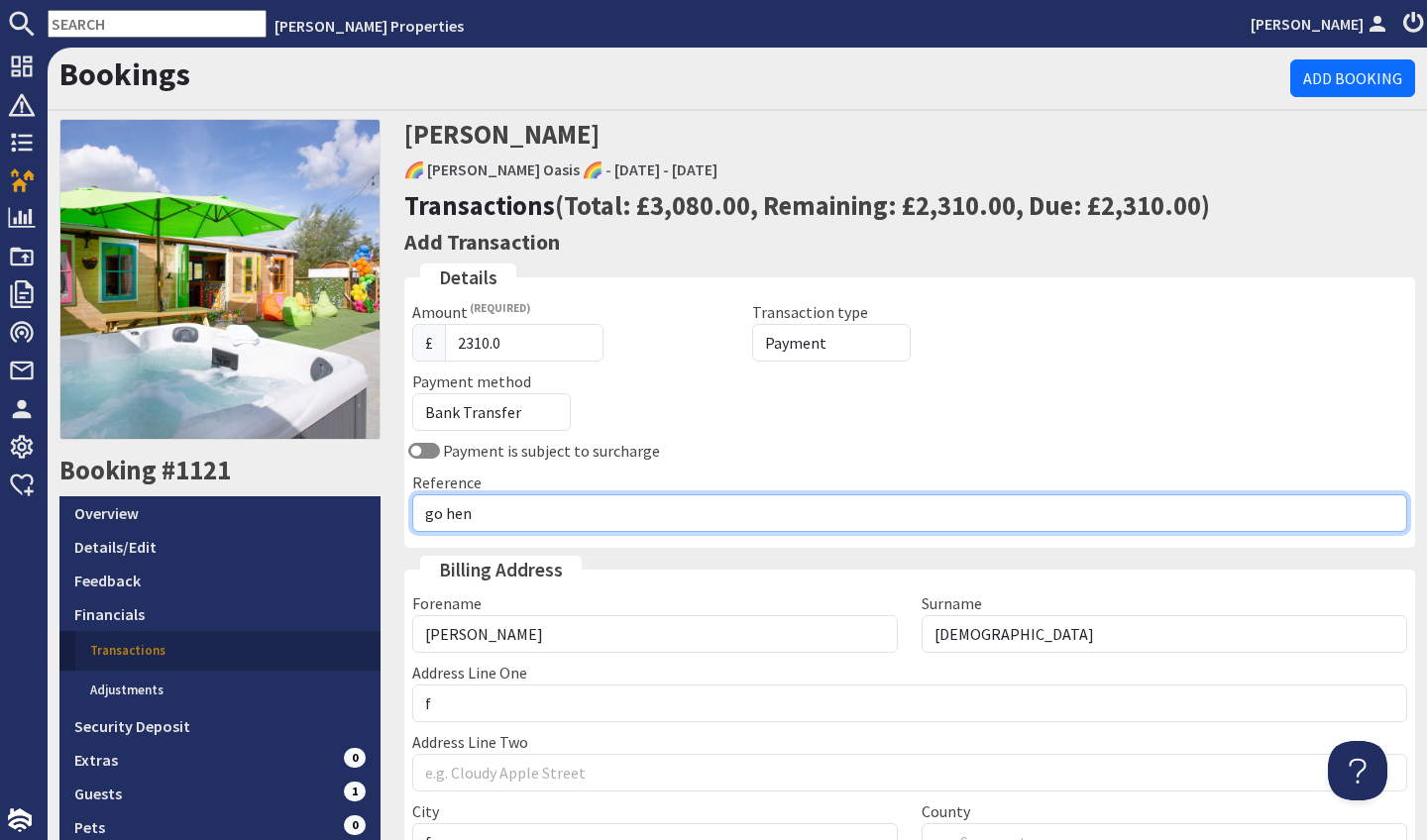 click on "Create Transaction" at bounding box center (1192, 973) 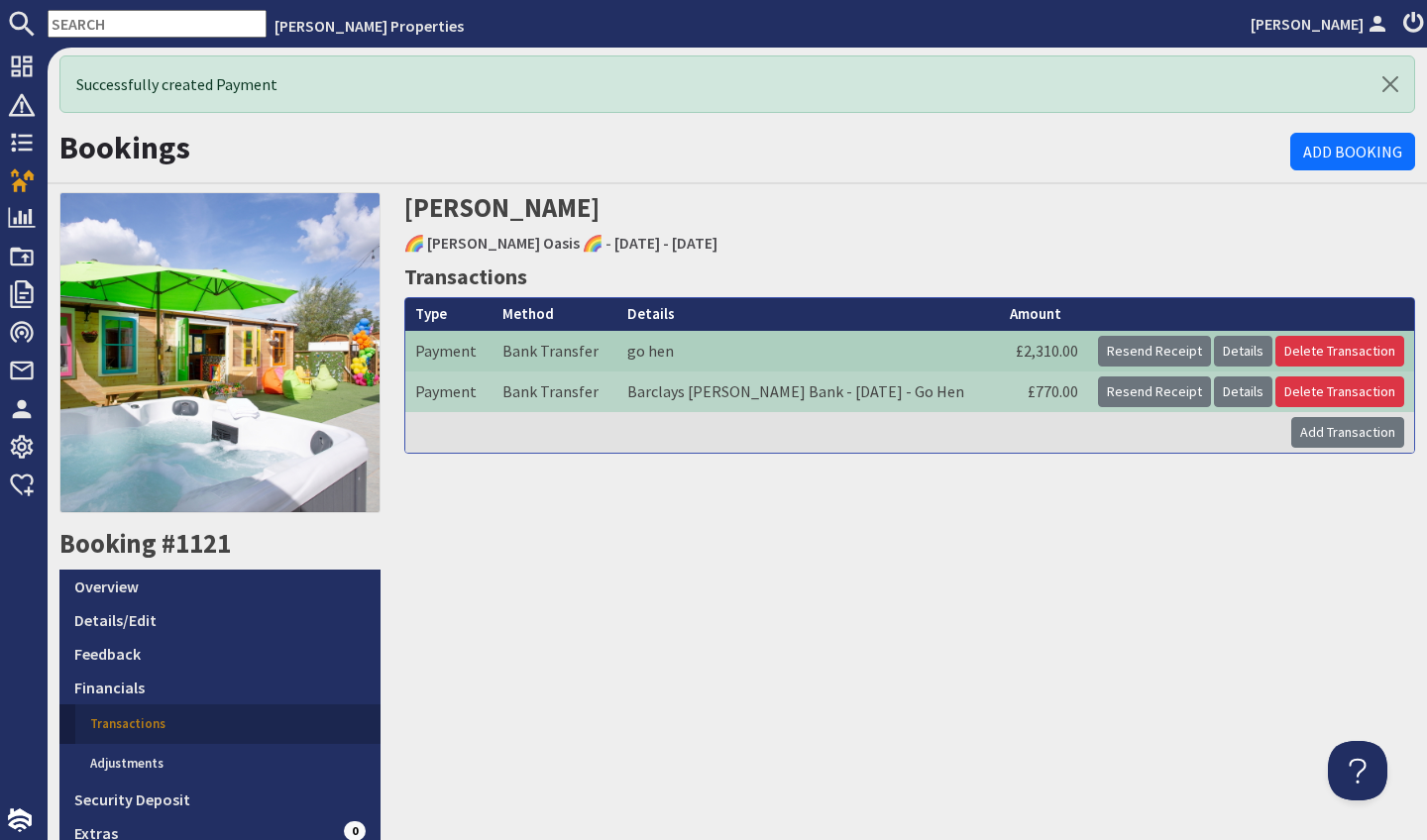 scroll, scrollTop: 0, scrollLeft: 0, axis: both 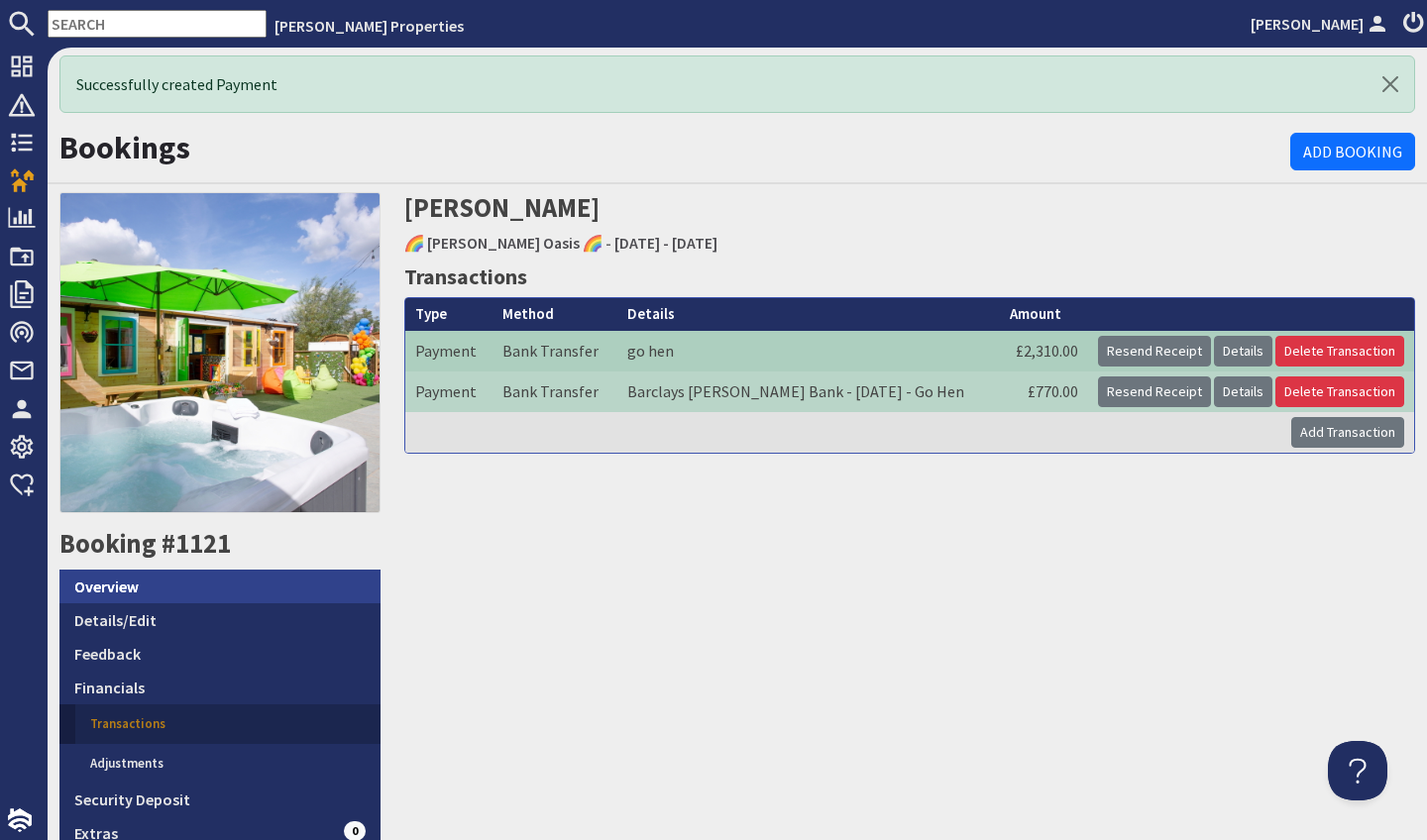 click on "Overview" at bounding box center [220, 586] 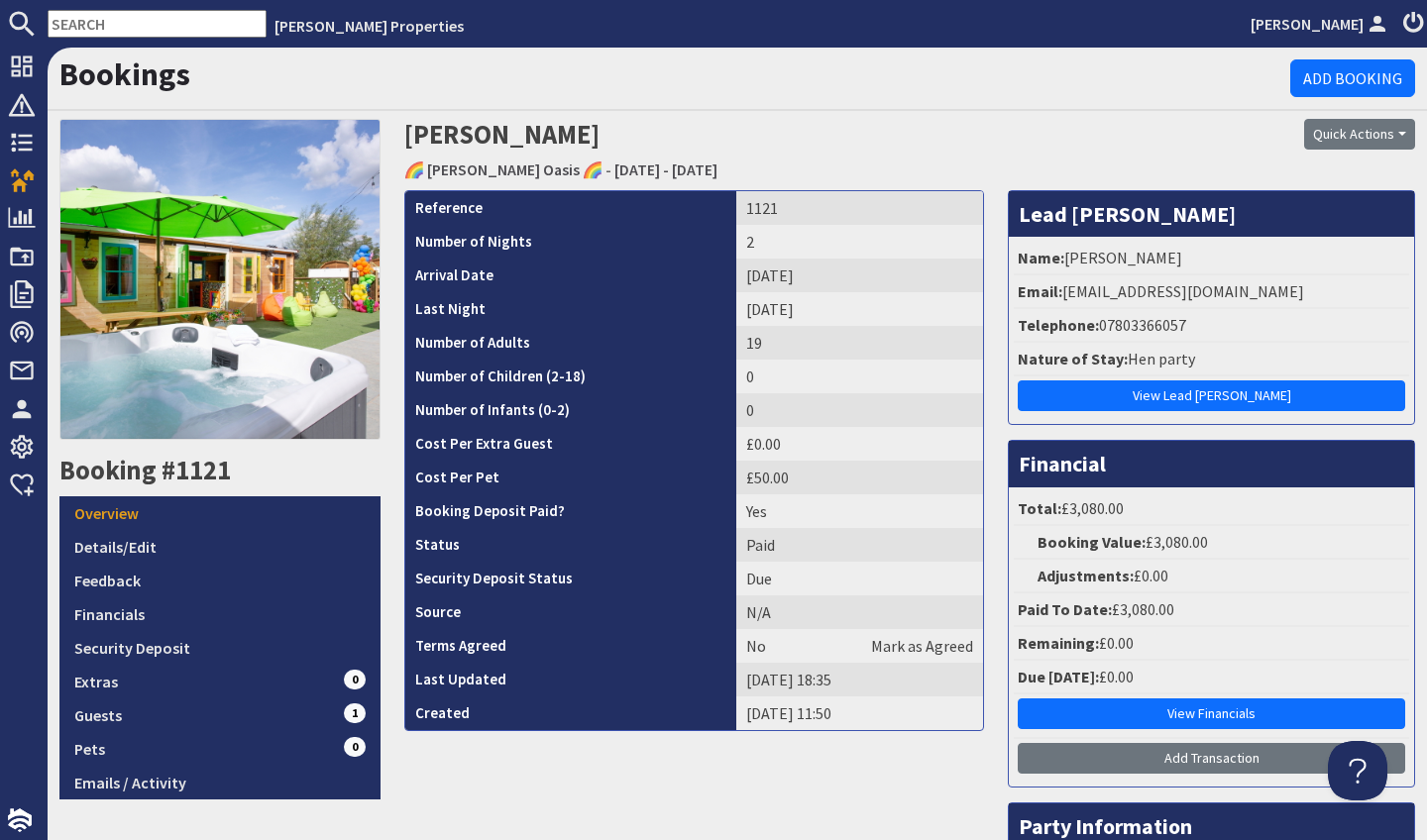 scroll, scrollTop: 0, scrollLeft: 0, axis: both 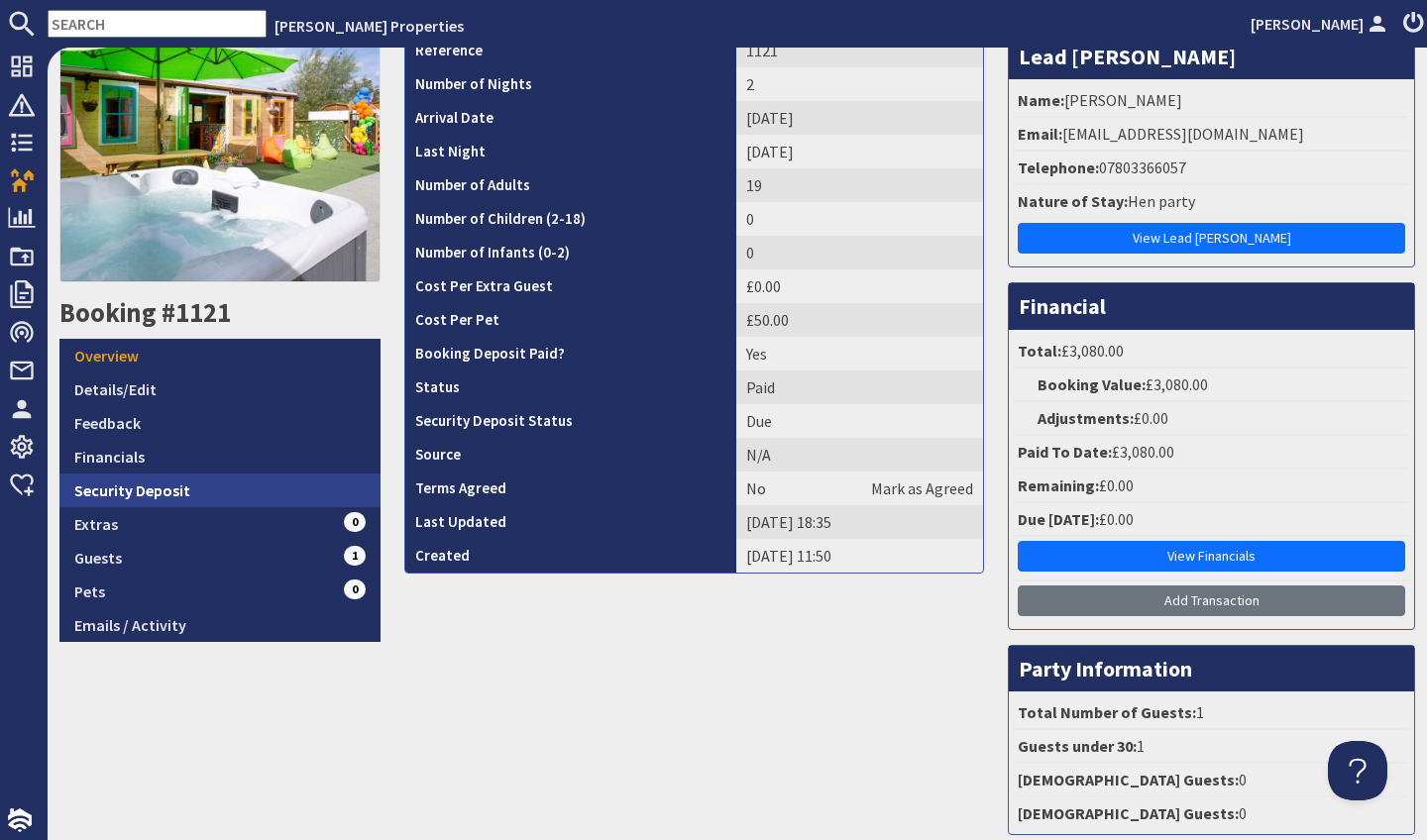 click on "Security Deposit" at bounding box center [220, 490] 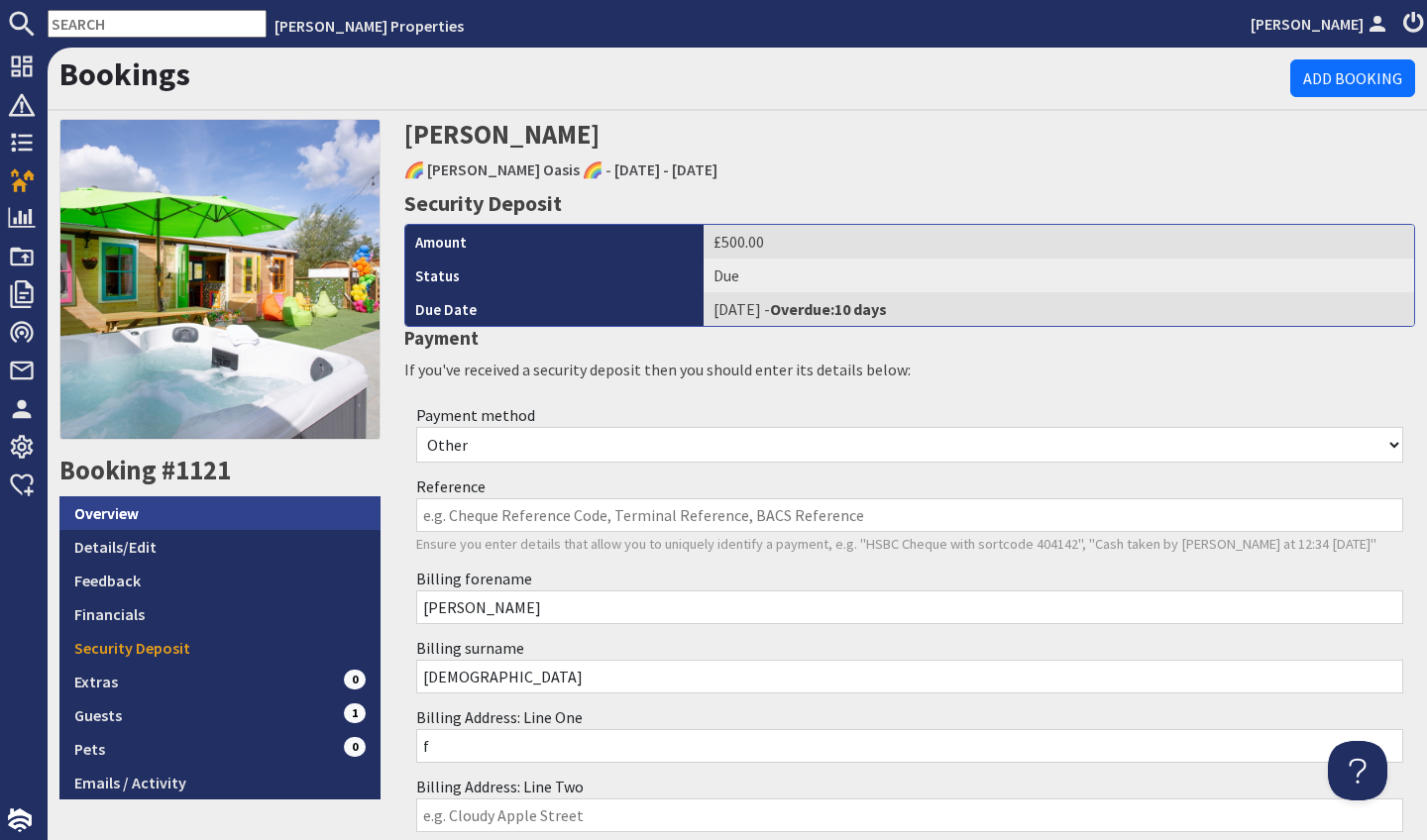 scroll, scrollTop: 0, scrollLeft: 0, axis: both 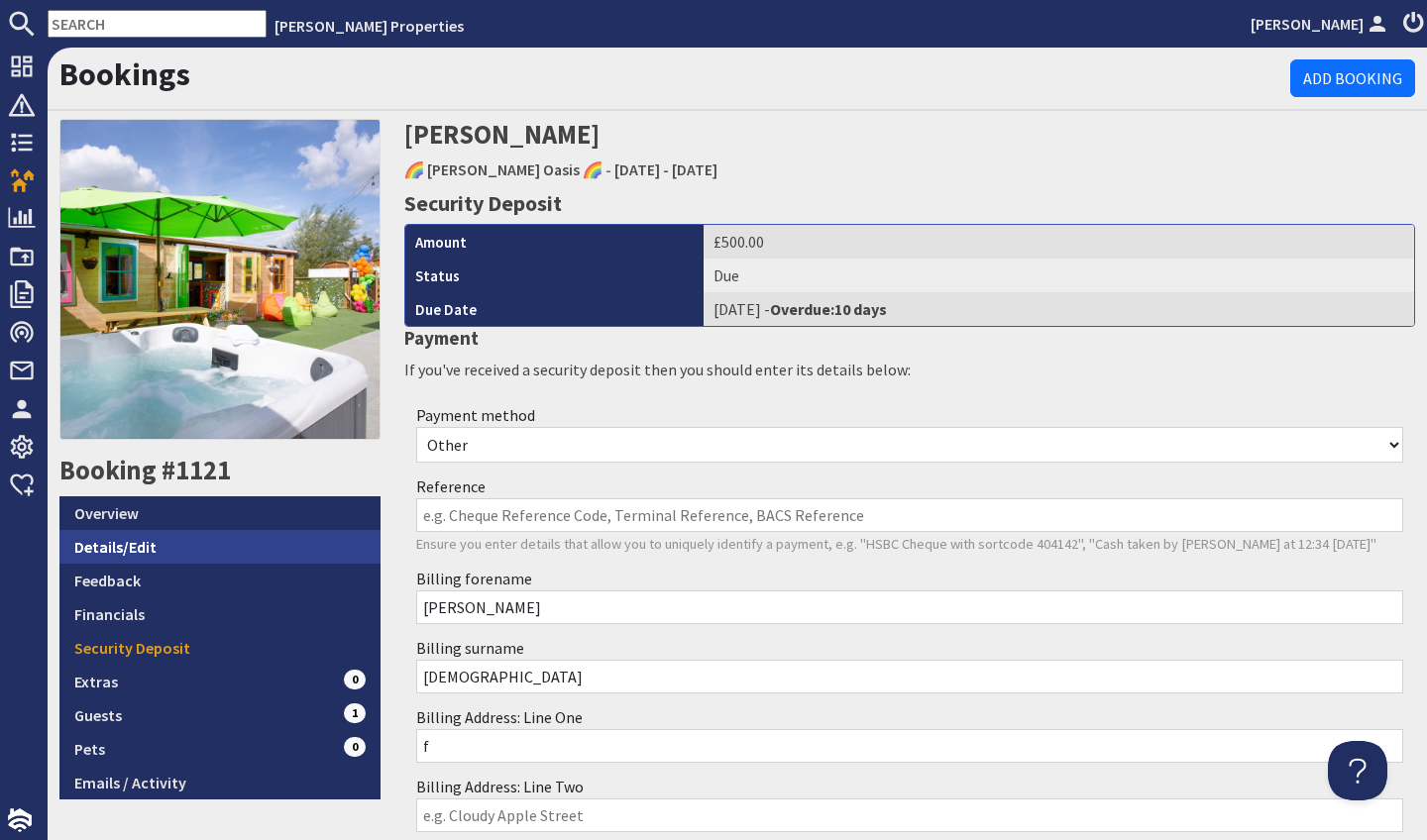 click on "Details/Edit" at bounding box center (220, 547) 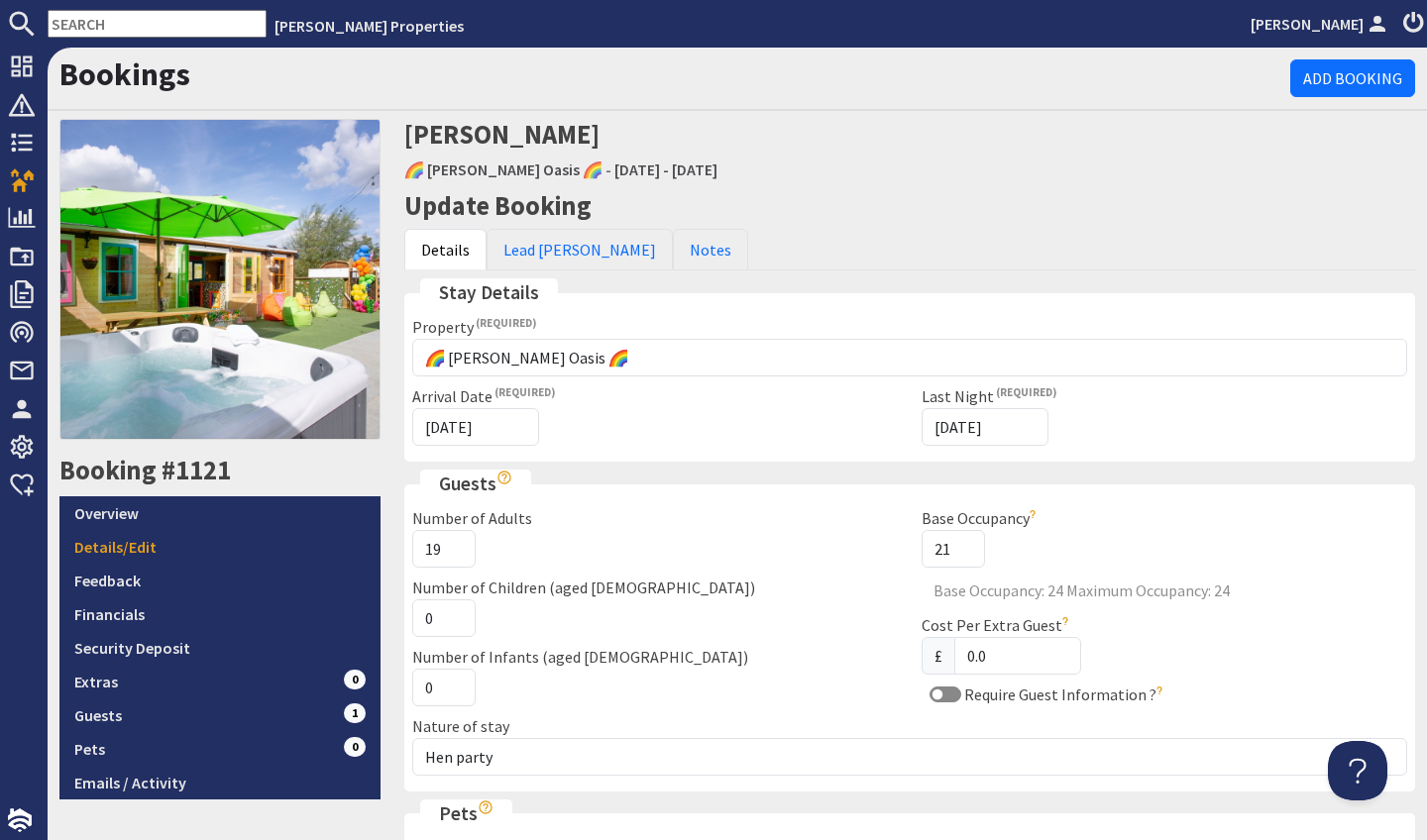 scroll, scrollTop: 0, scrollLeft: 0, axis: both 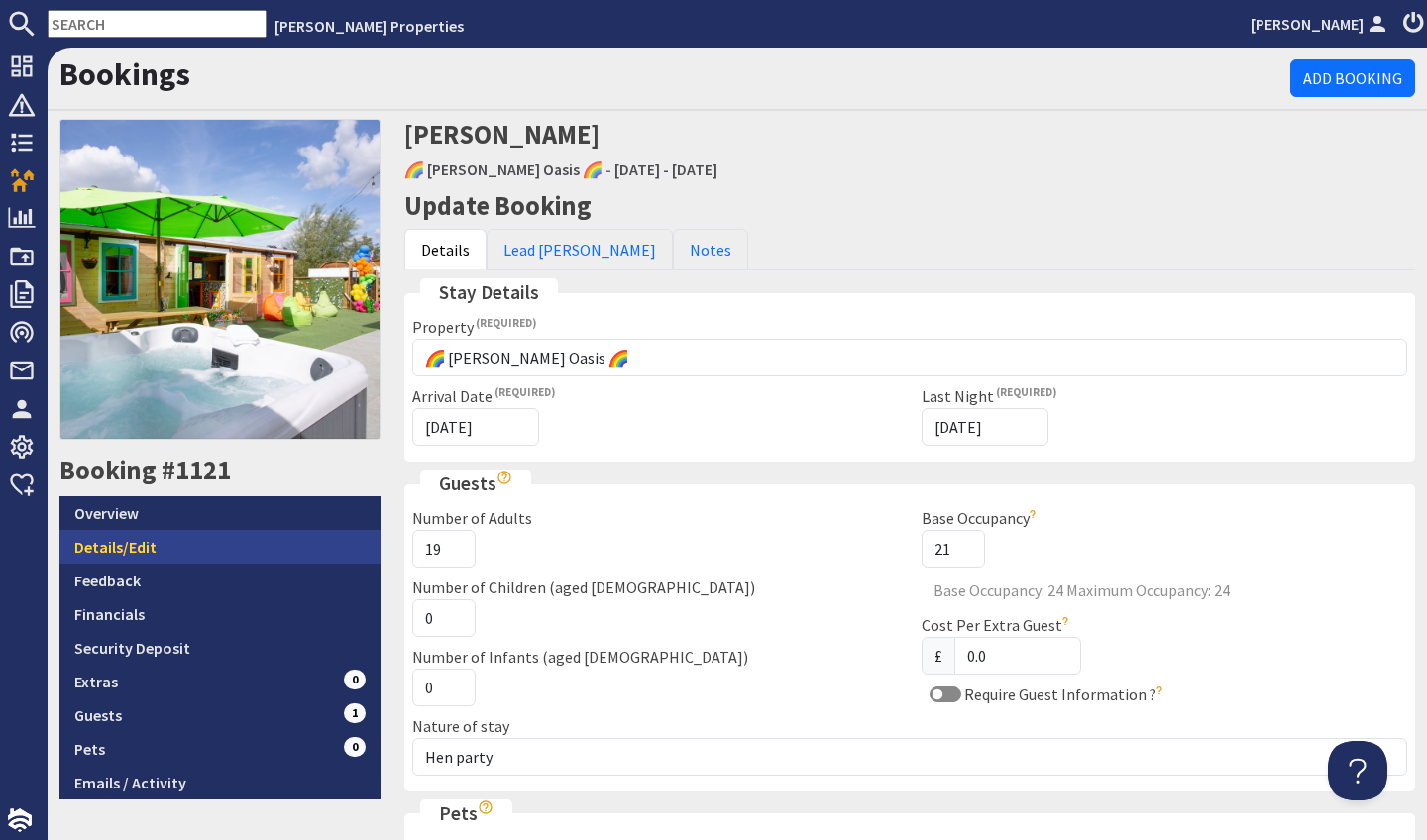 click on "Details/Edit" at bounding box center [220, 547] 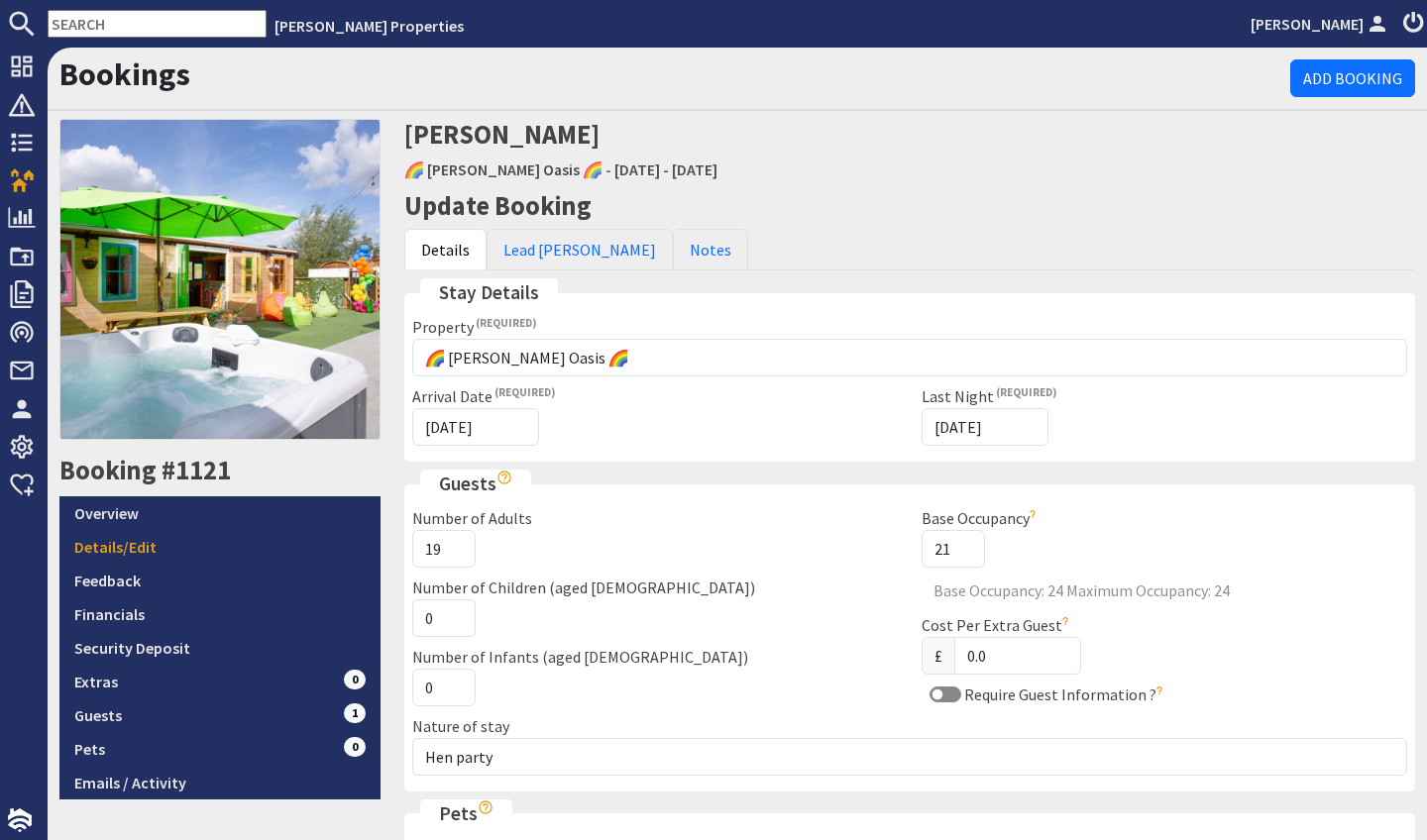 click on "Overview" at bounding box center [220, 513] 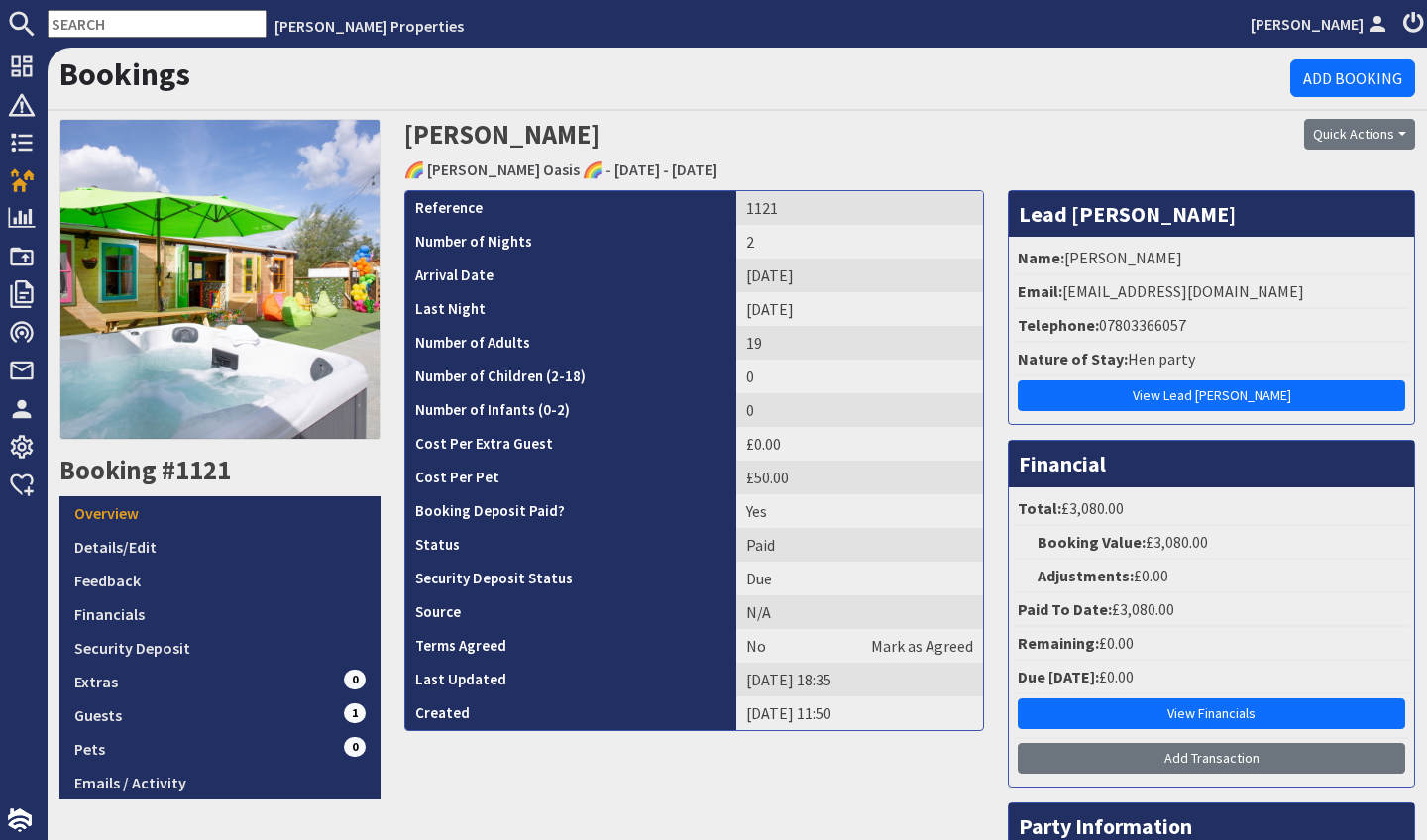 scroll, scrollTop: 0, scrollLeft: 0, axis: both 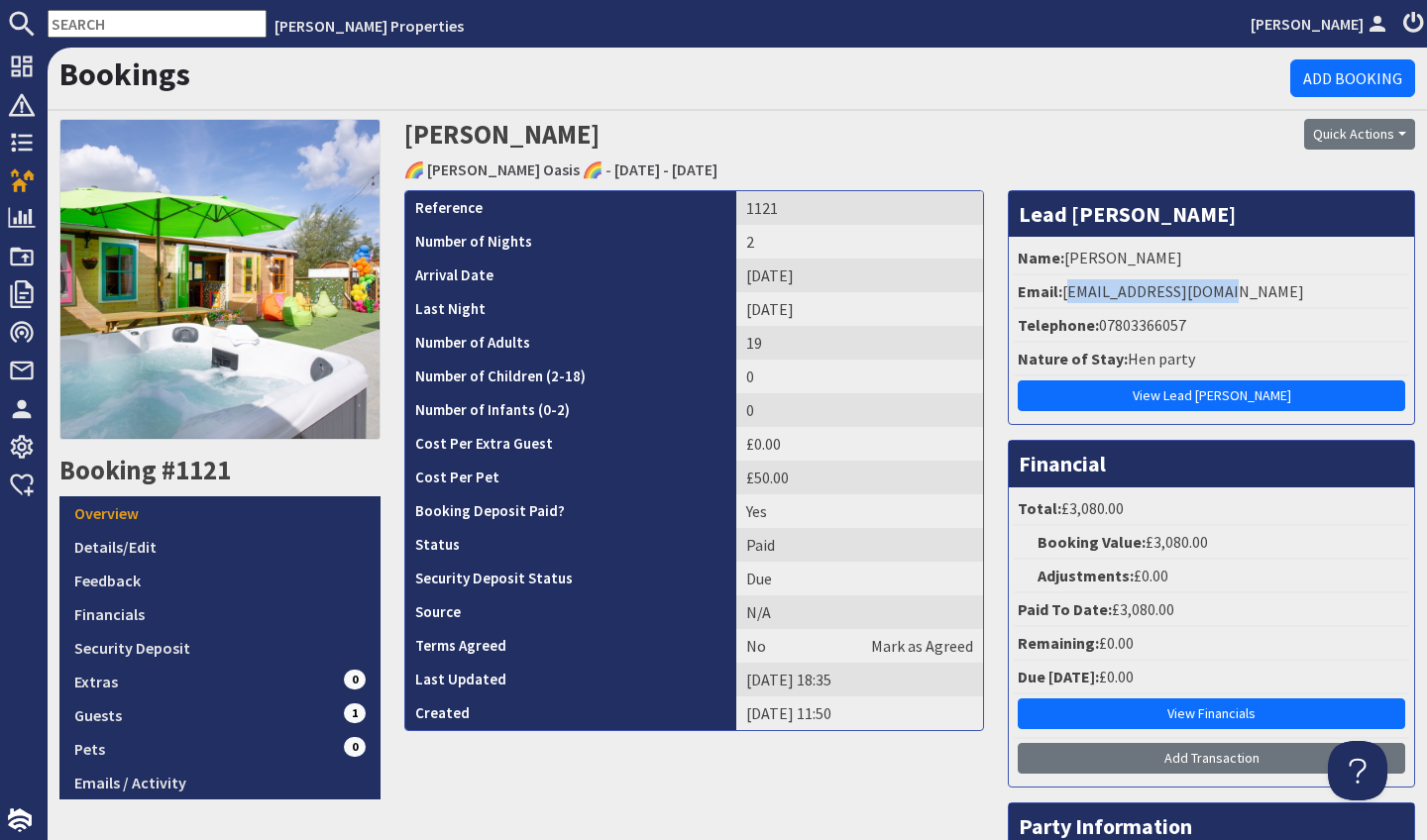 drag, startPoint x: 1234, startPoint y: 293, endPoint x: 1065, endPoint y: 292, distance: 169.00296 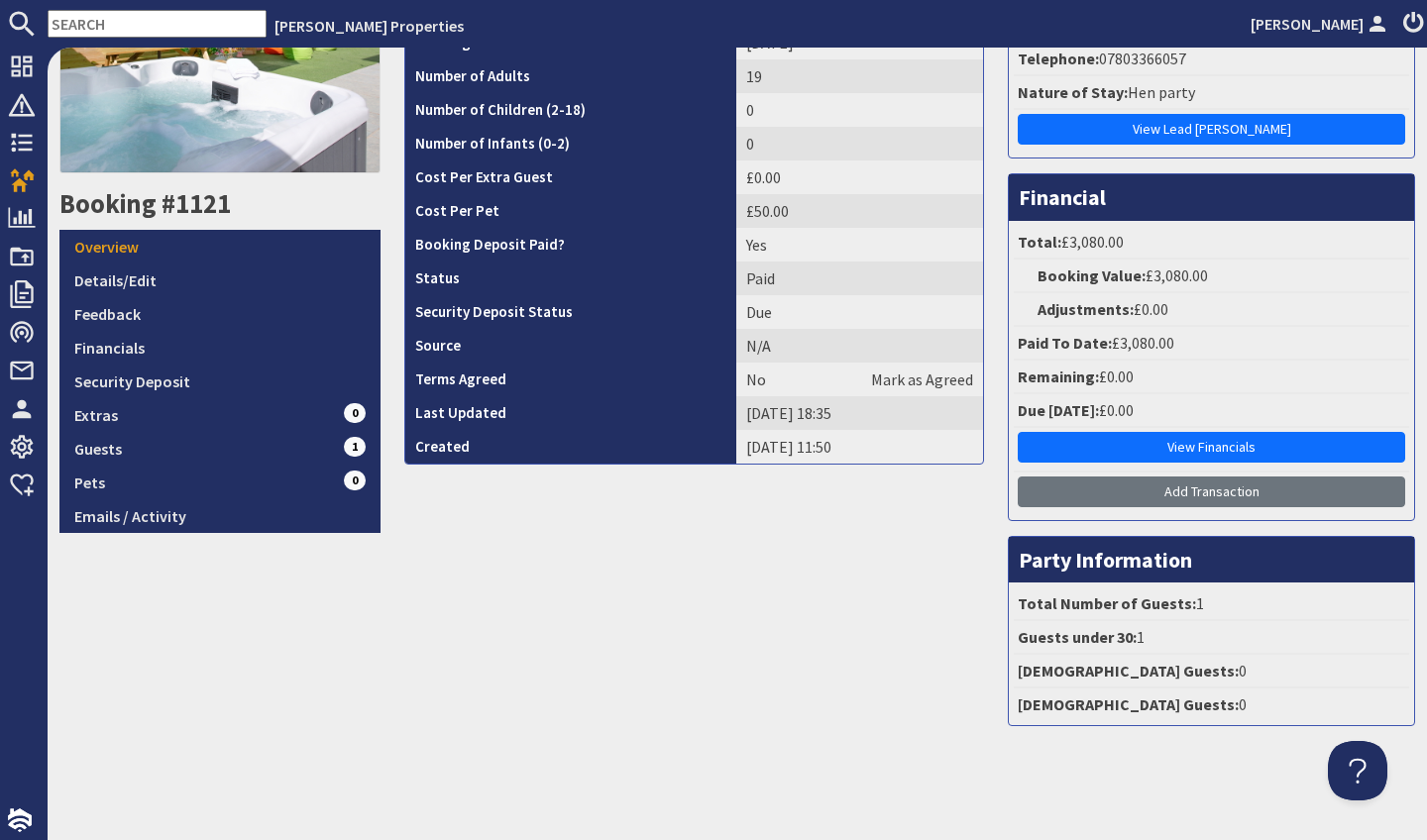 scroll, scrollTop: 263, scrollLeft: 0, axis: vertical 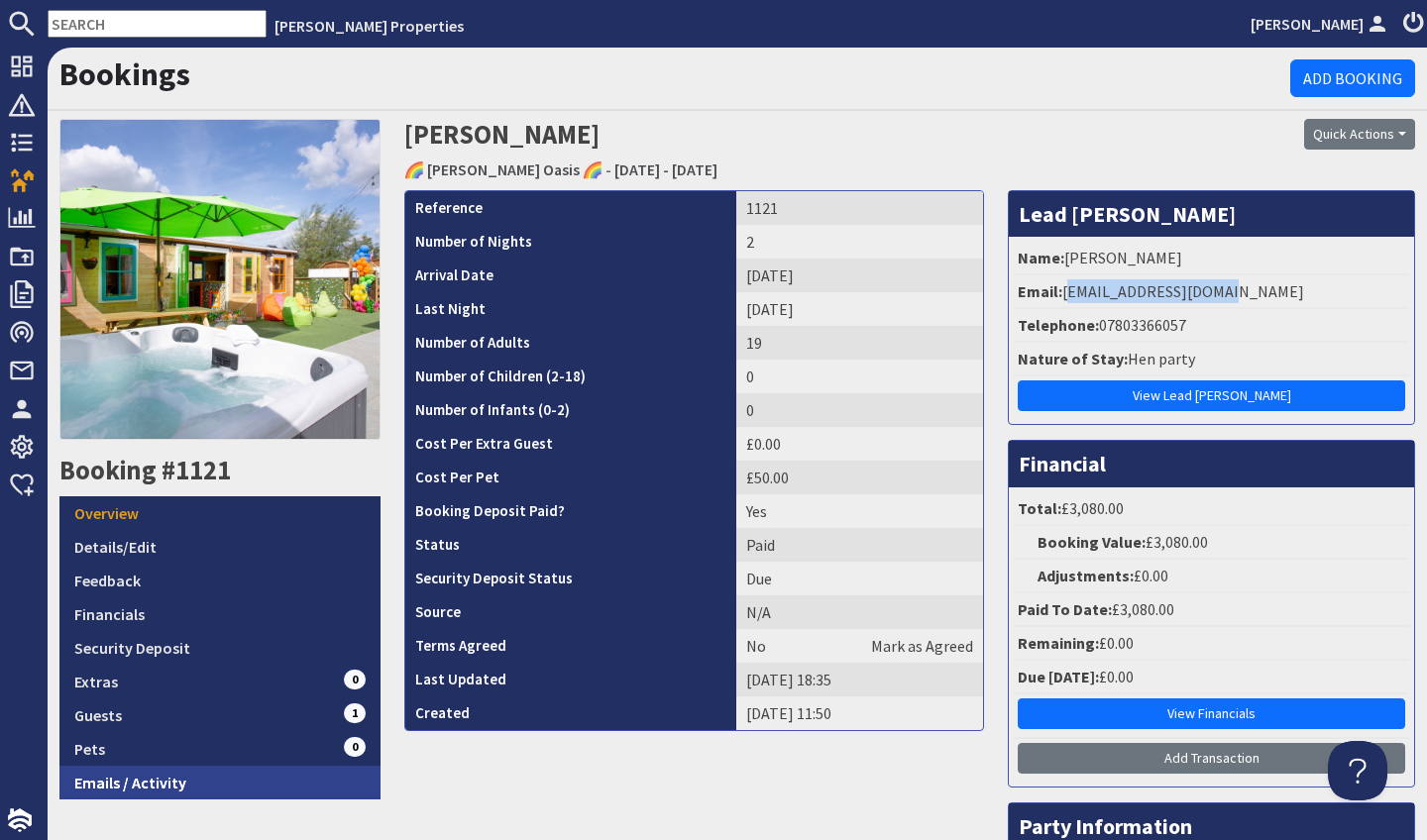 click on "Emails / Activity" at bounding box center [220, 783] 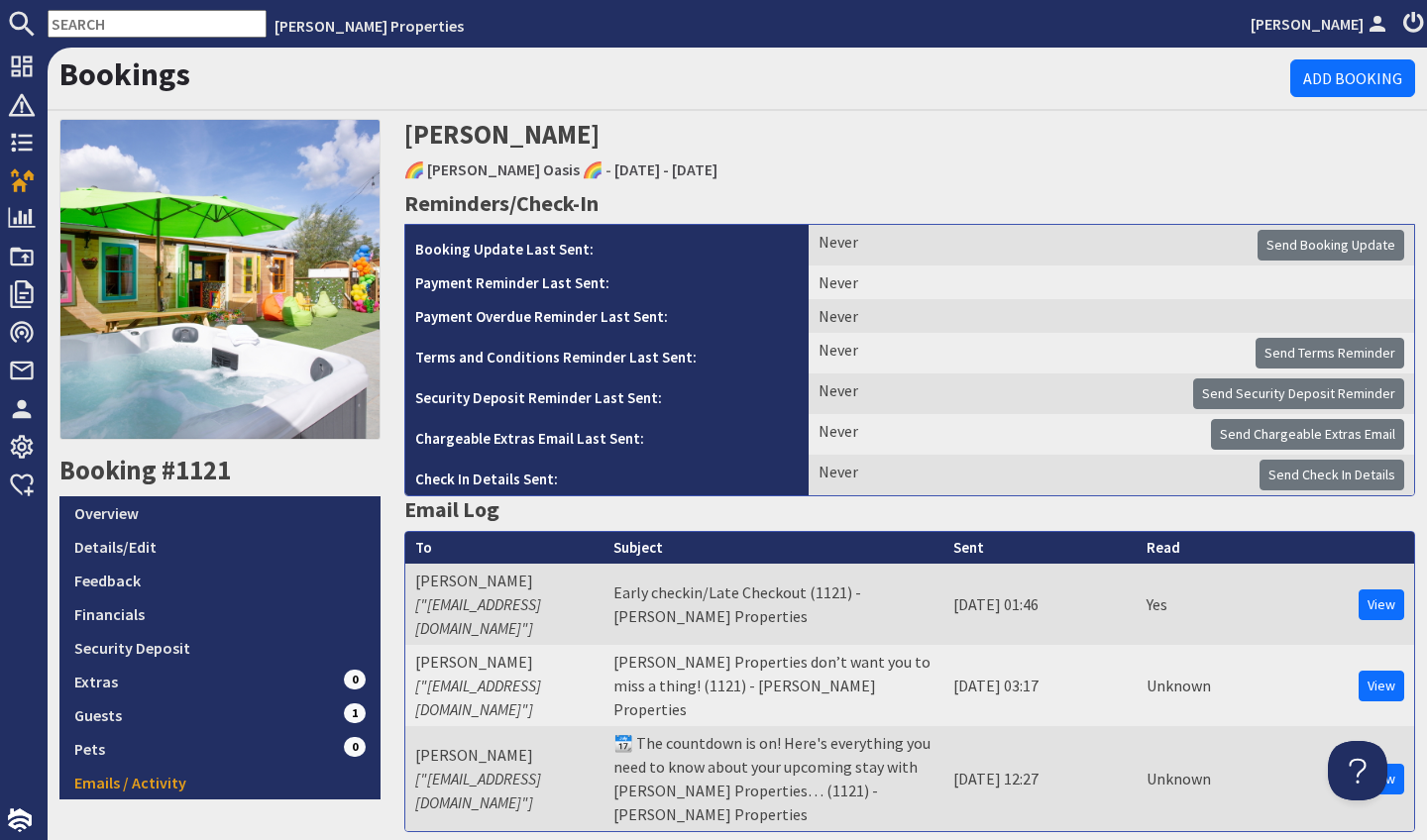 scroll, scrollTop: 0, scrollLeft: 0, axis: both 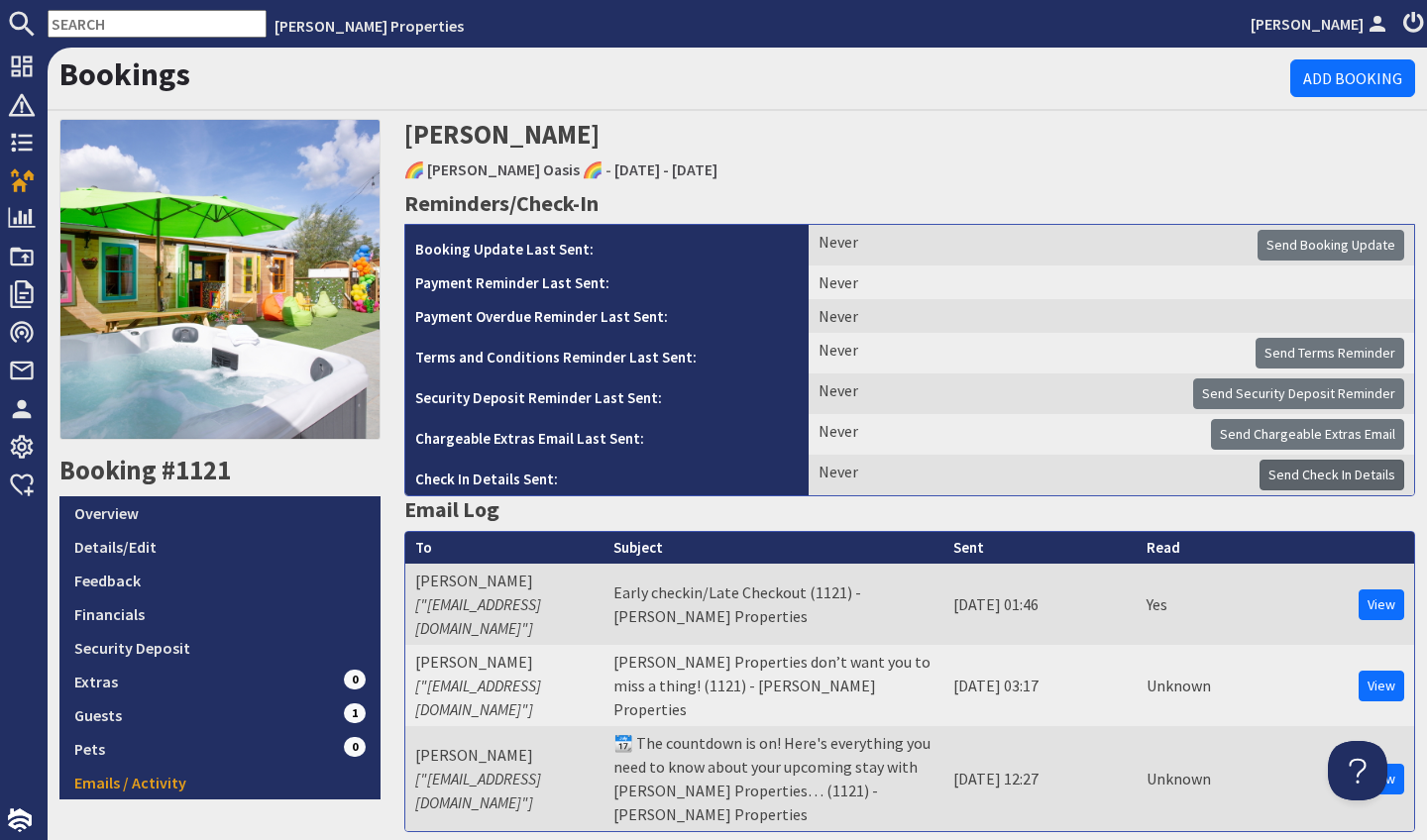 click on "Send Check In Details" at bounding box center [1332, 474] 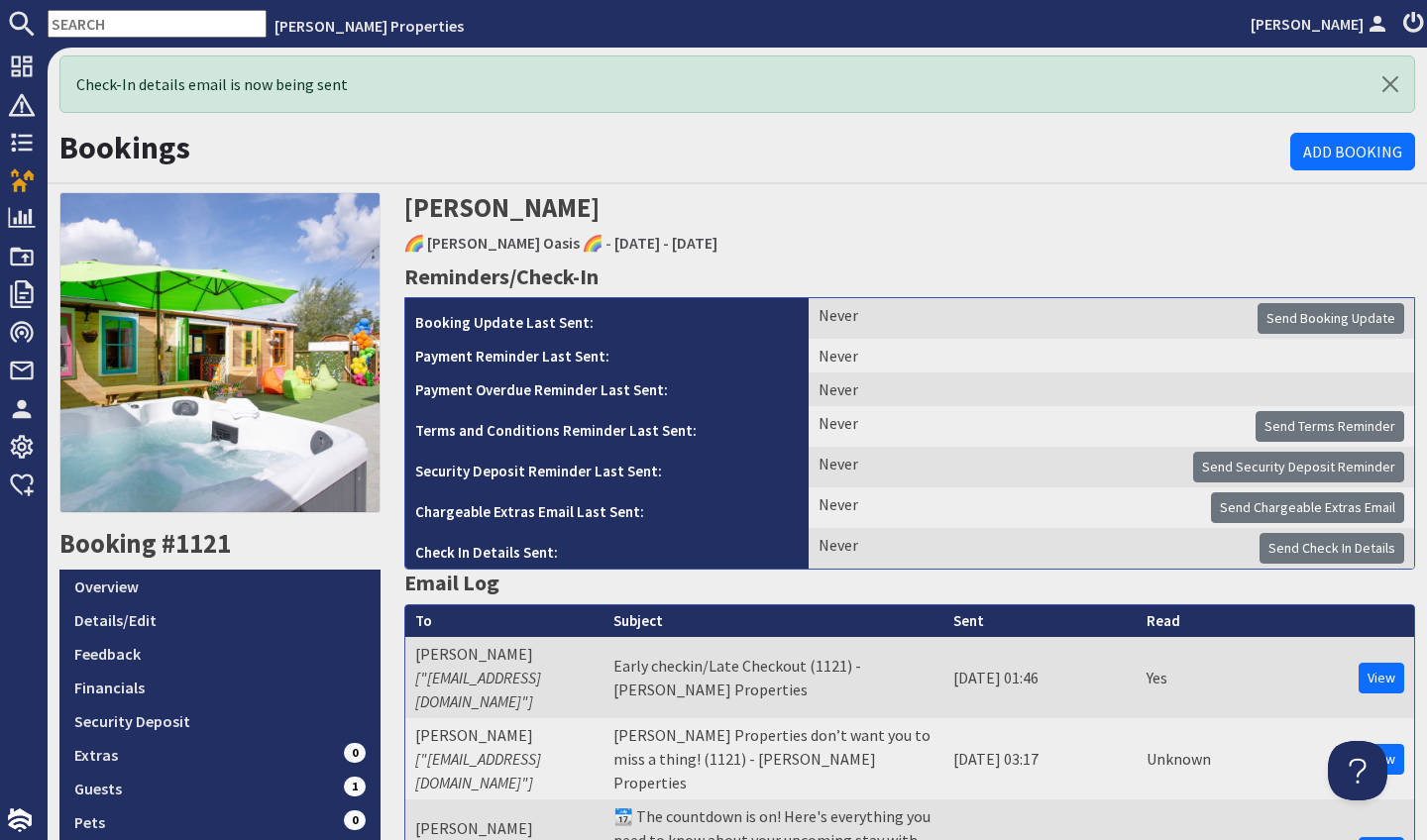 scroll, scrollTop: 0, scrollLeft: 0, axis: both 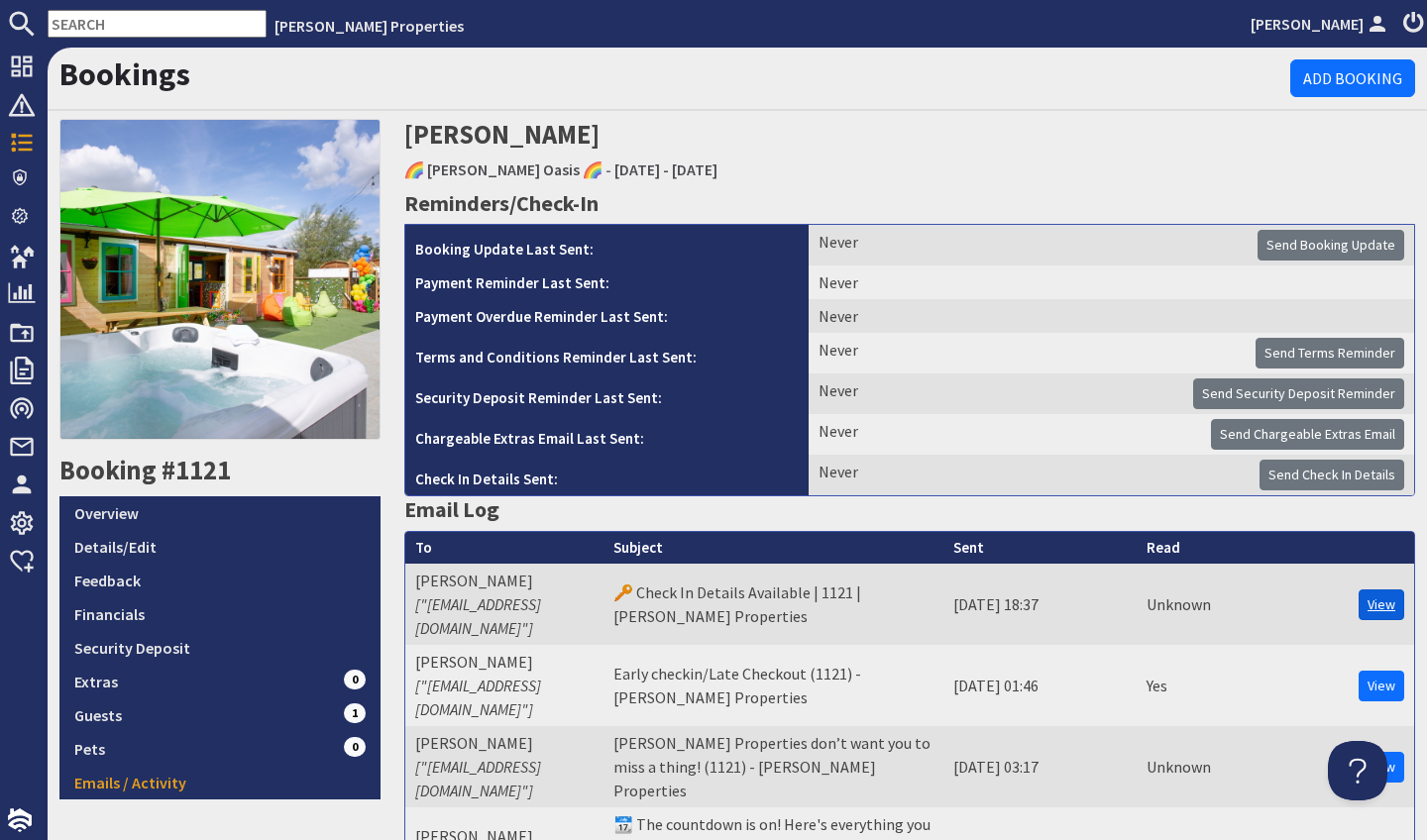 click on "View" at bounding box center [1381, 604] 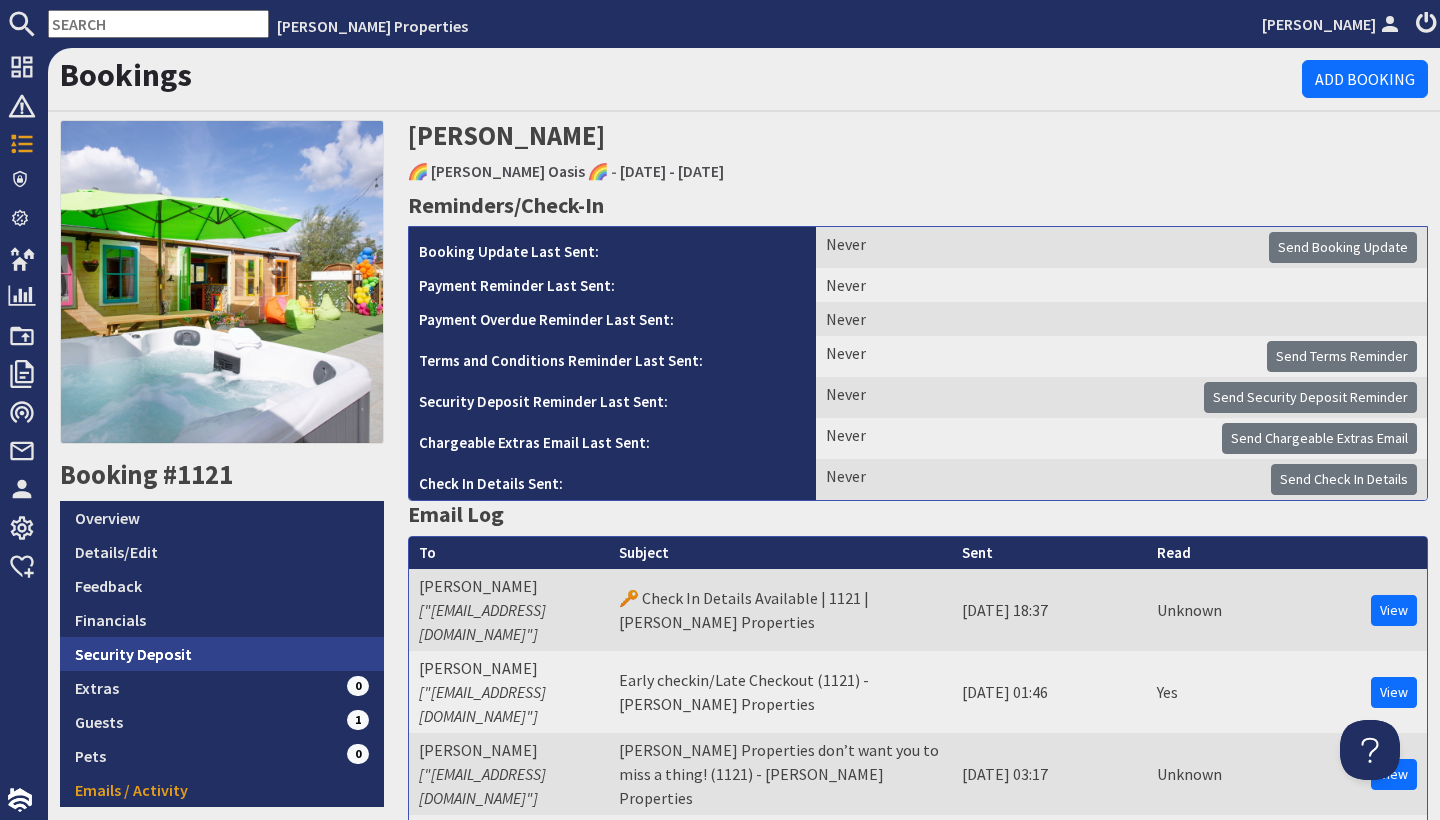 click on "Security Deposit" at bounding box center (222, 654) 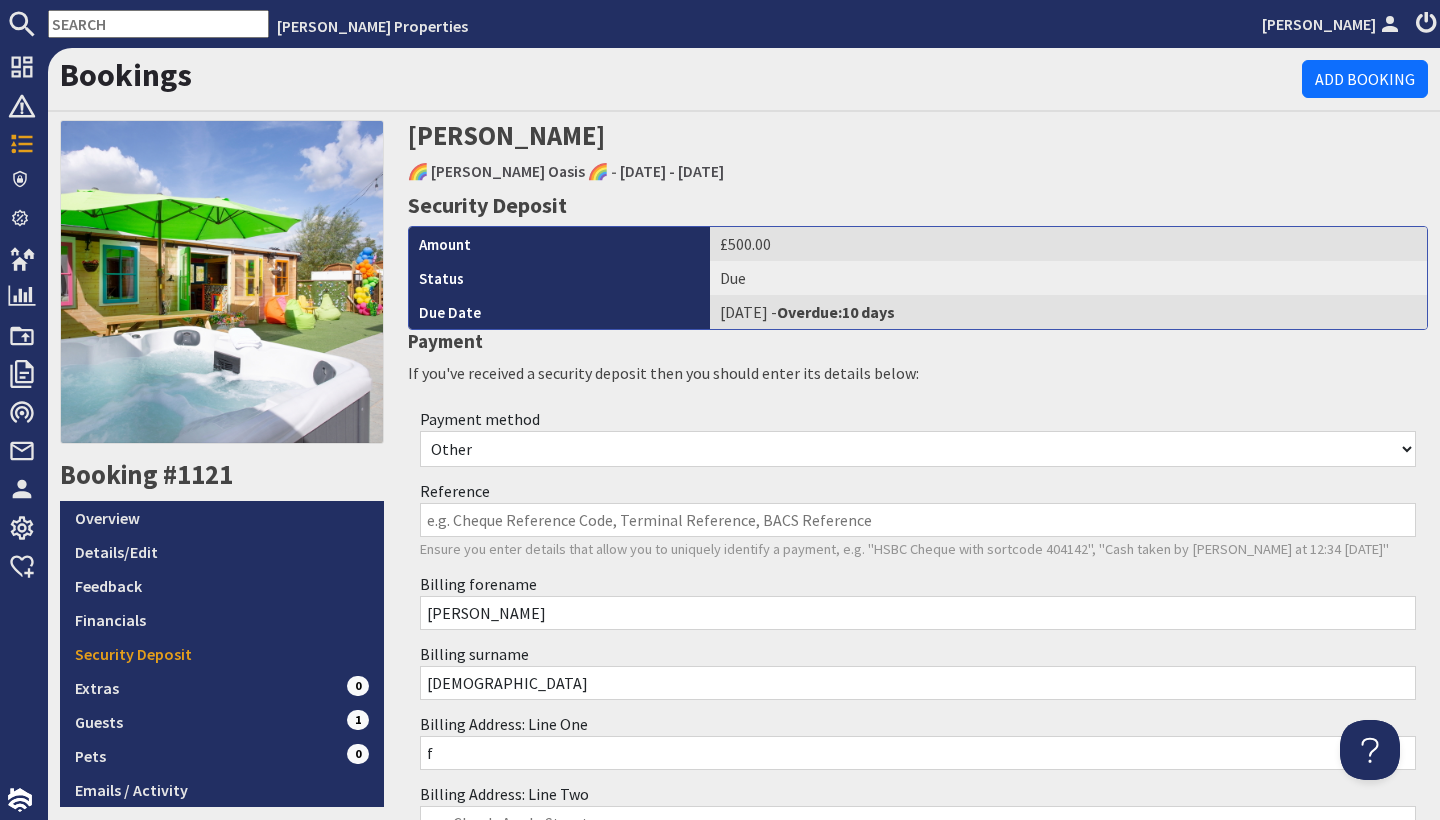 scroll, scrollTop: 0, scrollLeft: 0, axis: both 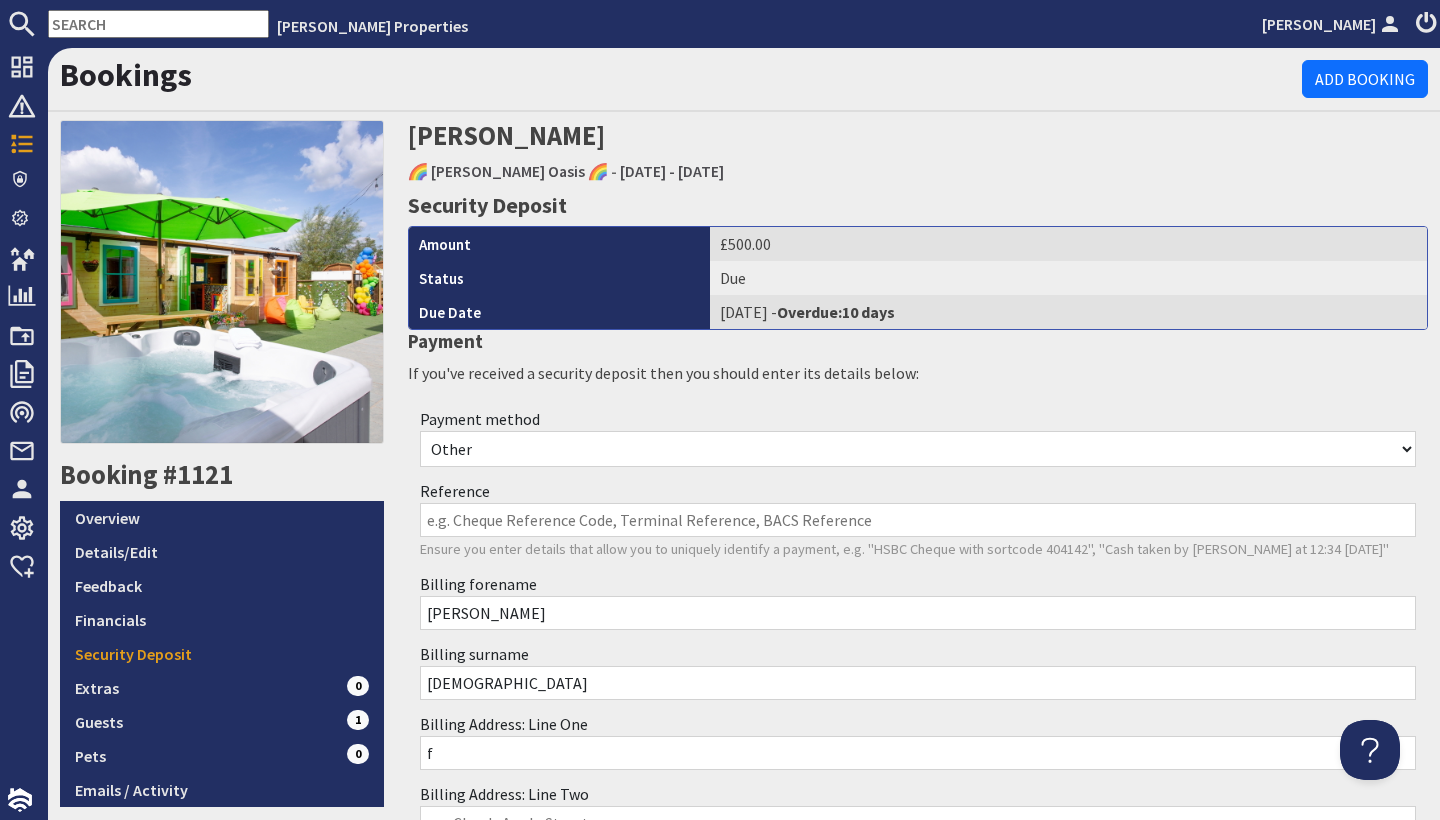 click on "Reference" at bounding box center (918, 520) 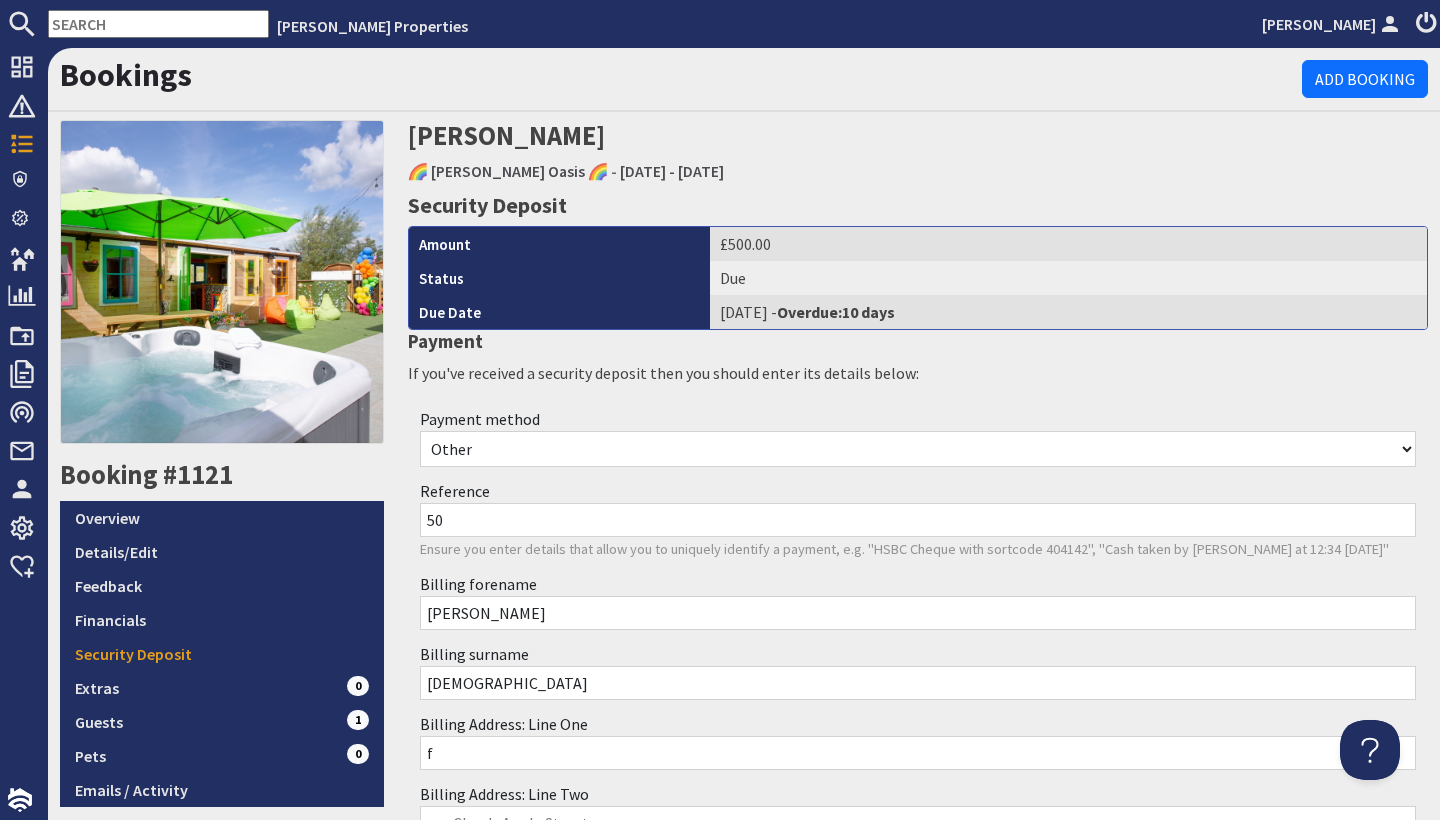 type on "5" 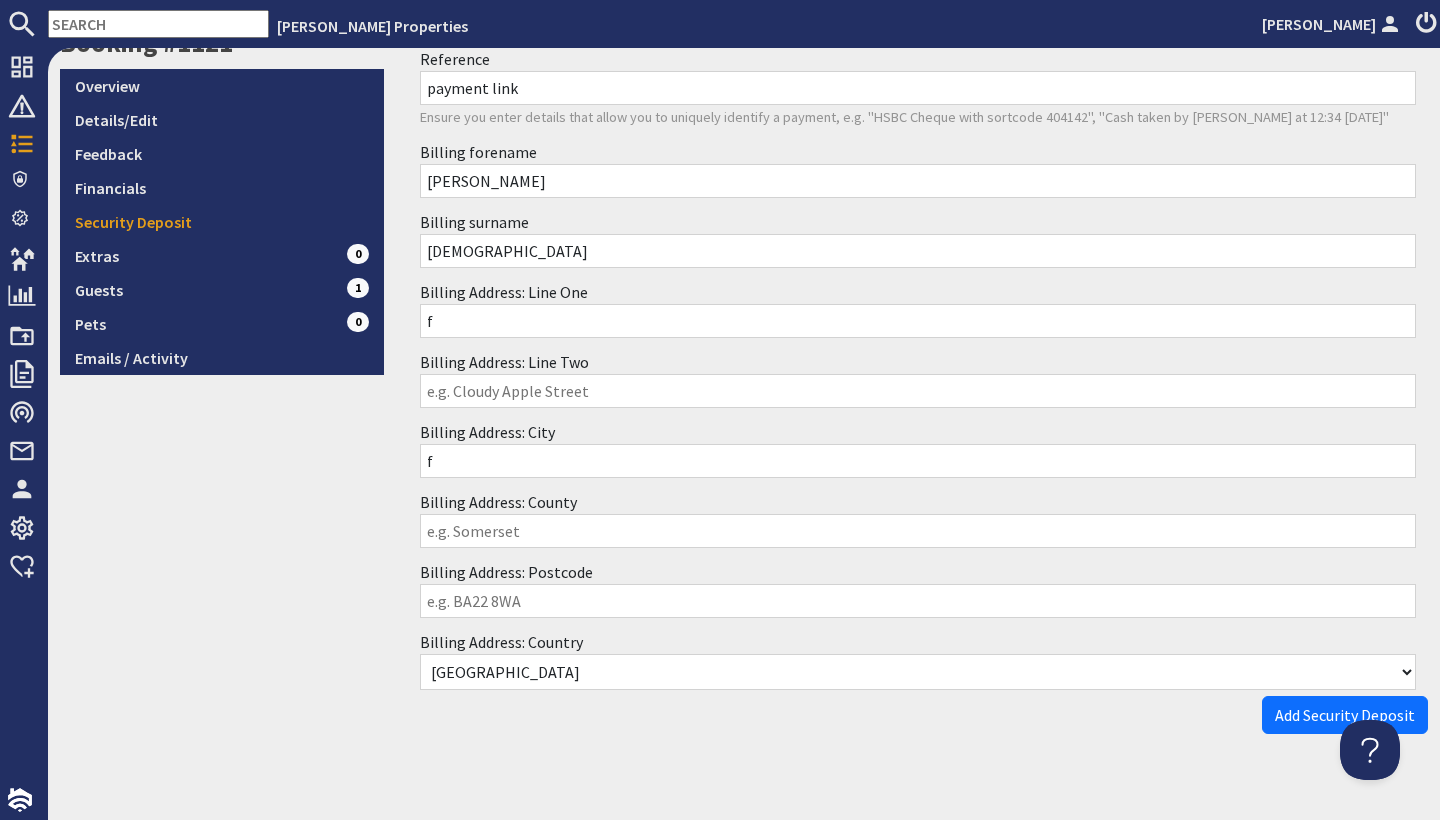 scroll, scrollTop: 430, scrollLeft: 0, axis: vertical 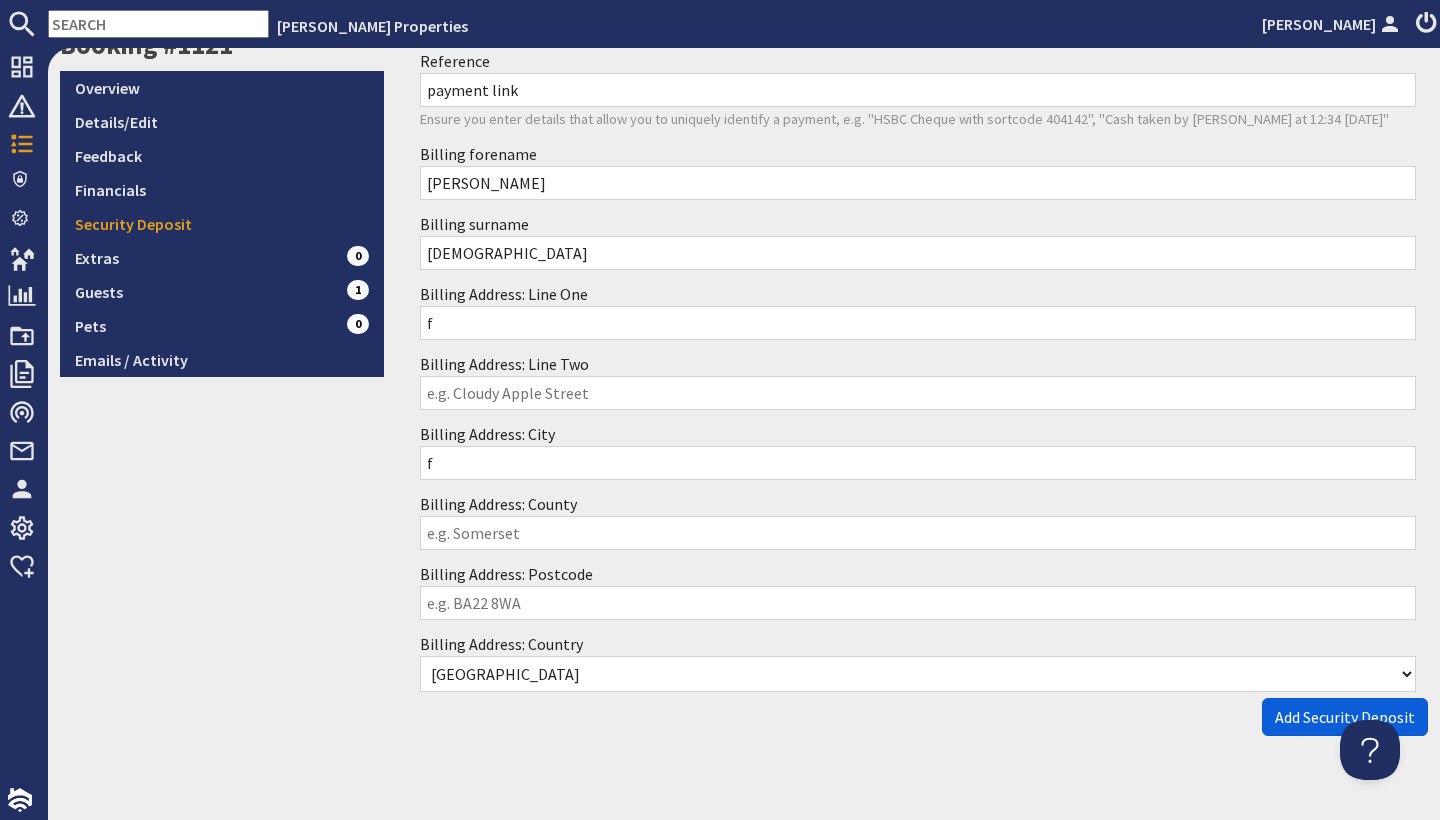 type on "payment link" 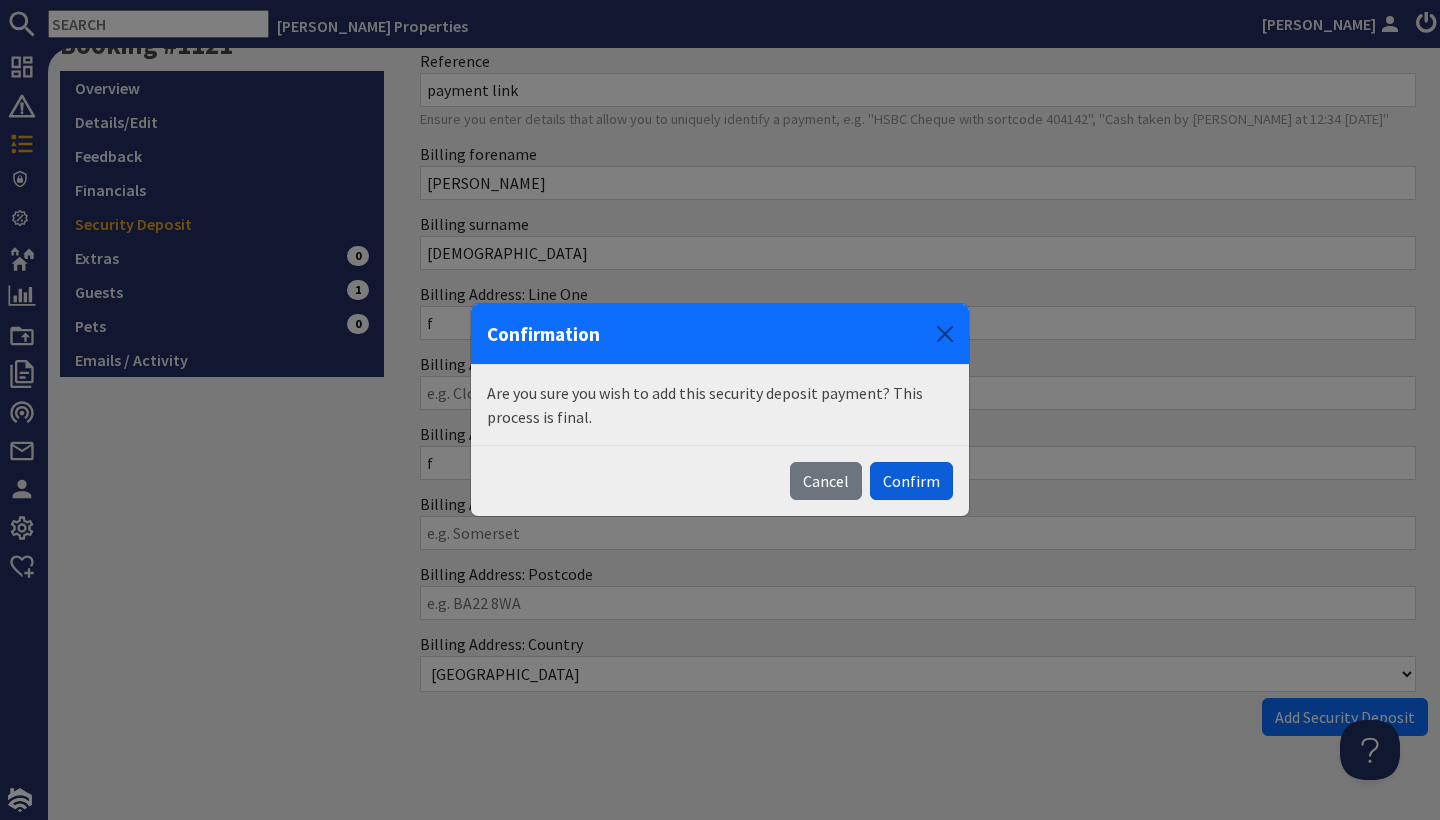 click on "Confirm" at bounding box center [911, 481] 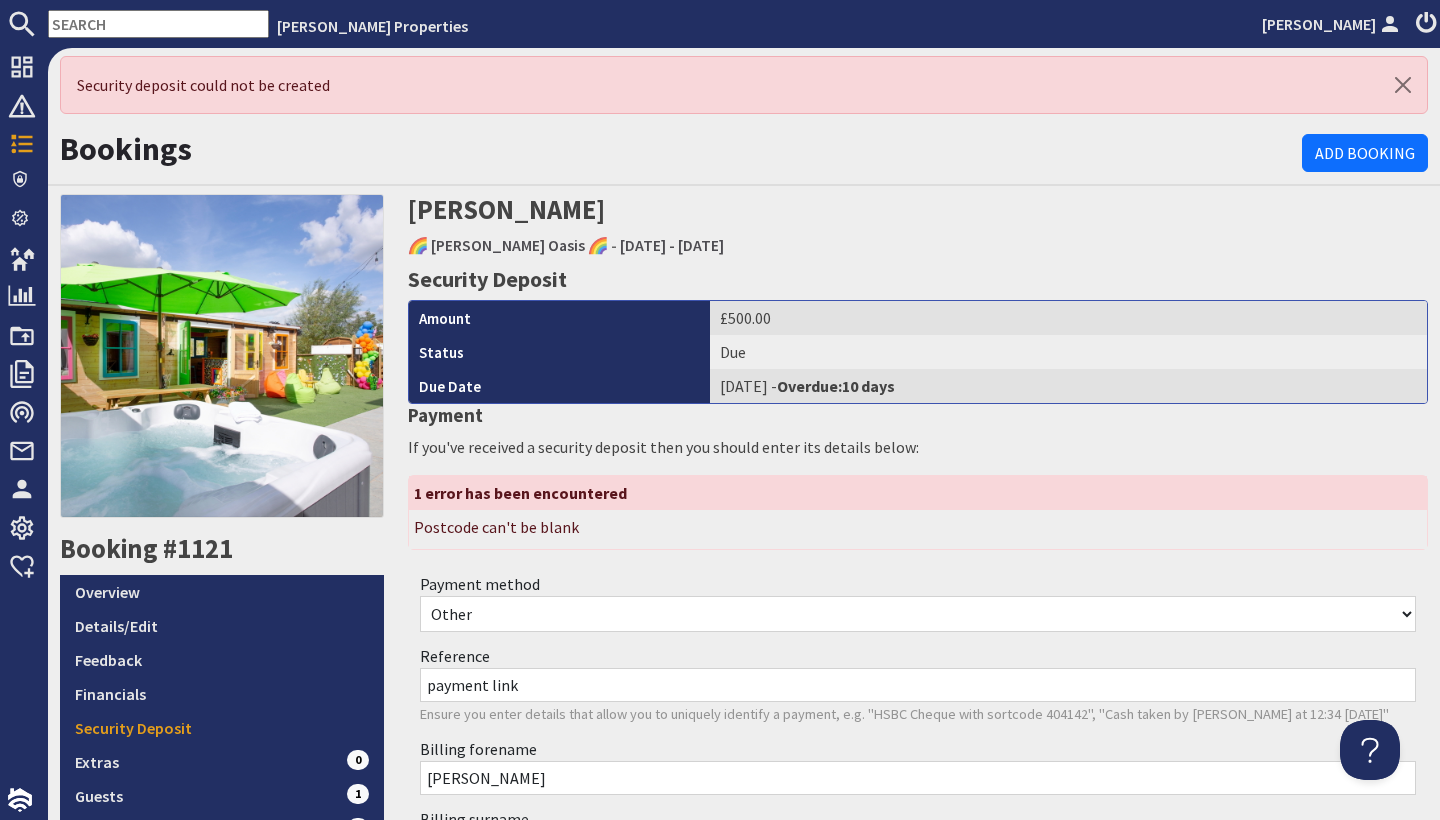 scroll, scrollTop: 0, scrollLeft: 0, axis: both 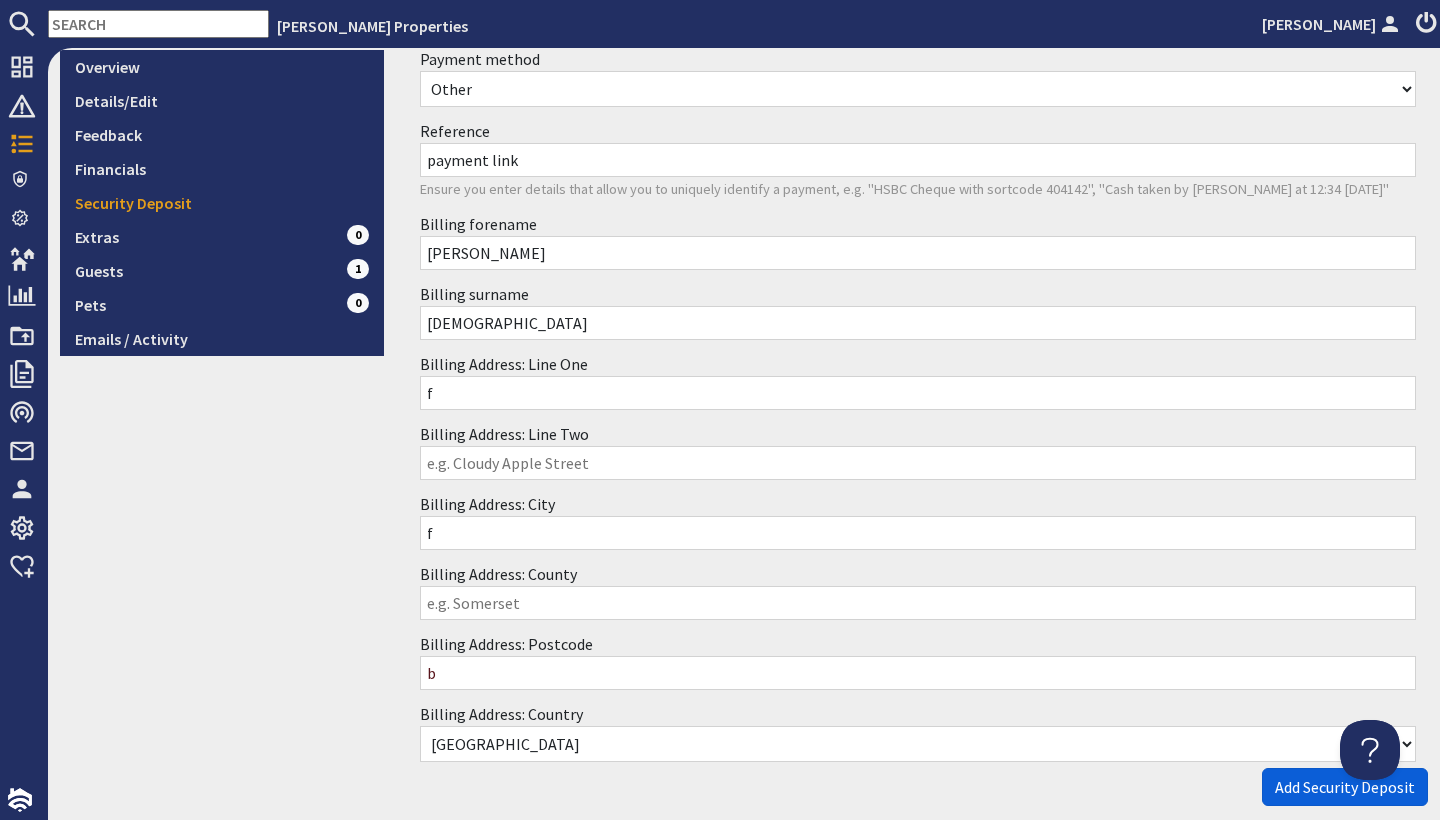 type on "b" 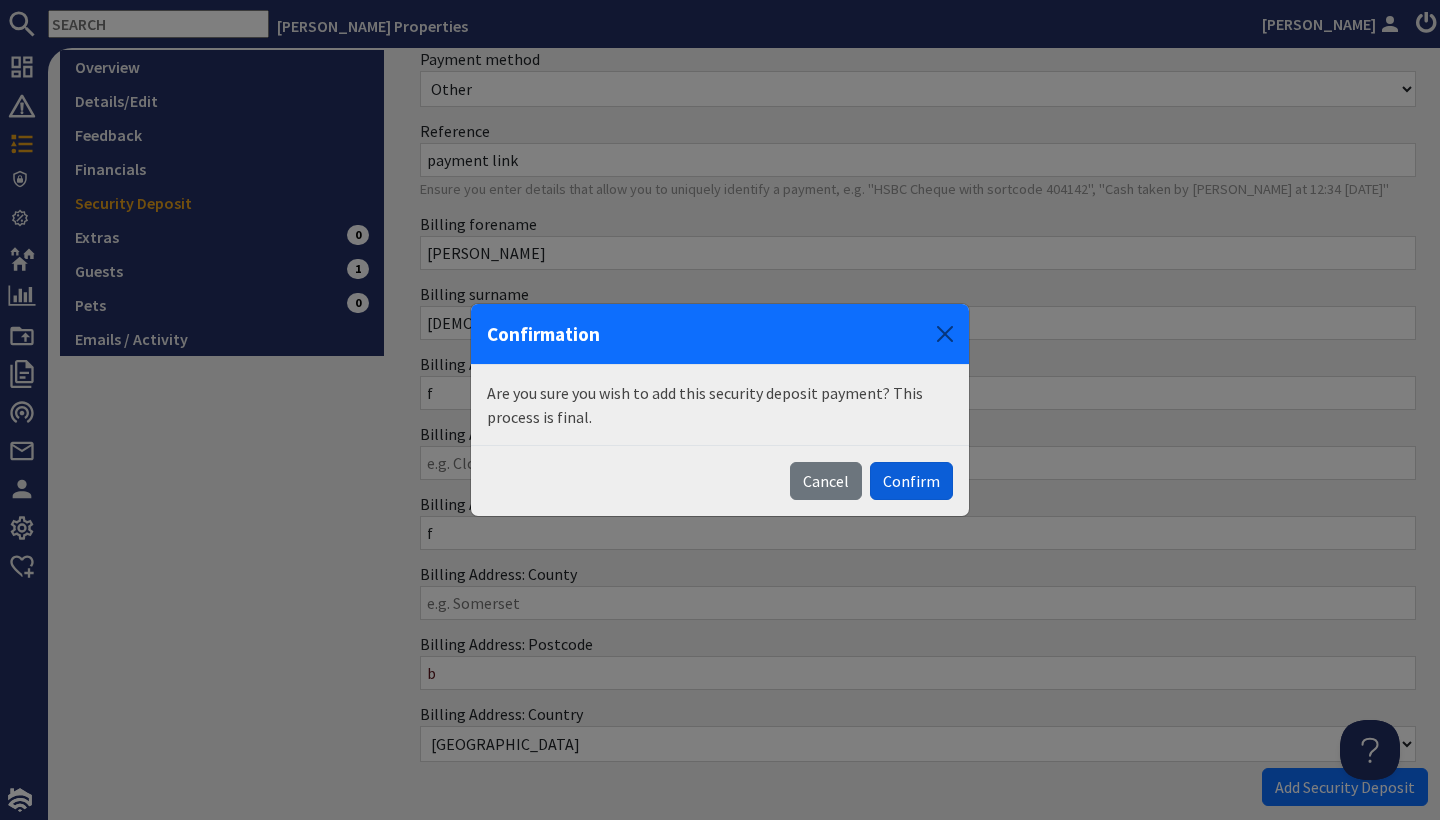 click on "Confirm" at bounding box center [911, 481] 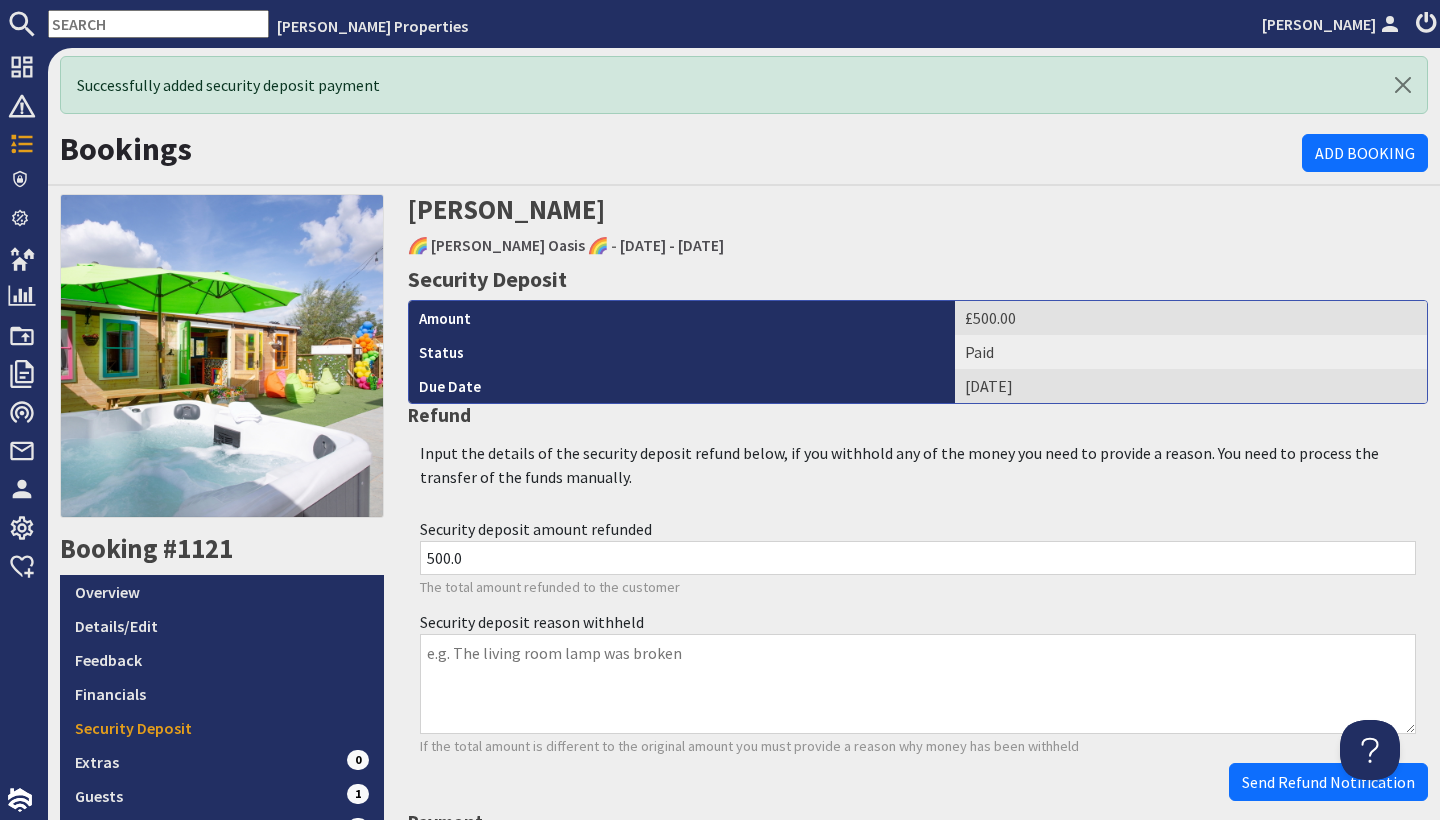scroll, scrollTop: 0, scrollLeft: 0, axis: both 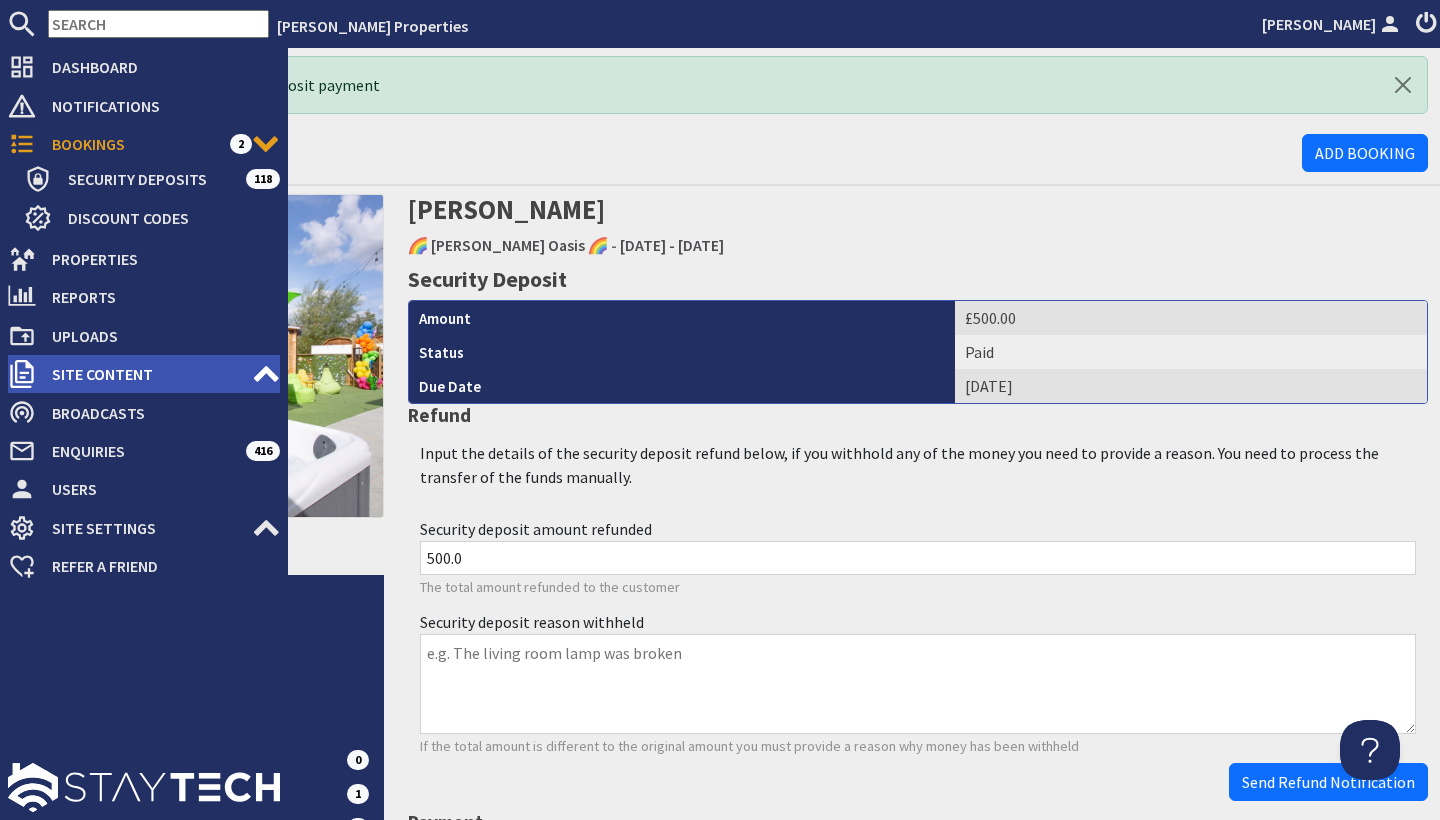 click 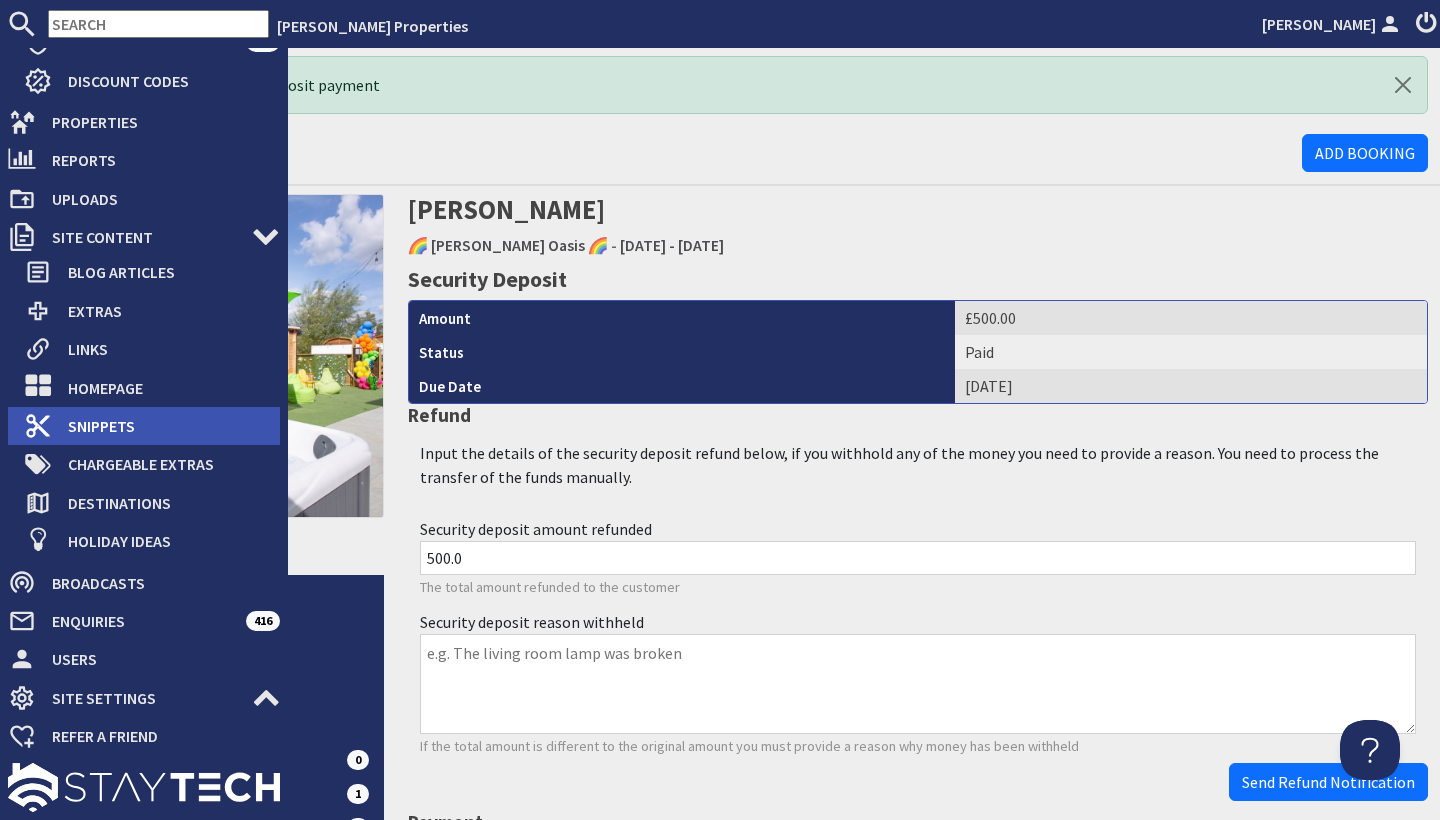 scroll, scrollTop: 137, scrollLeft: 0, axis: vertical 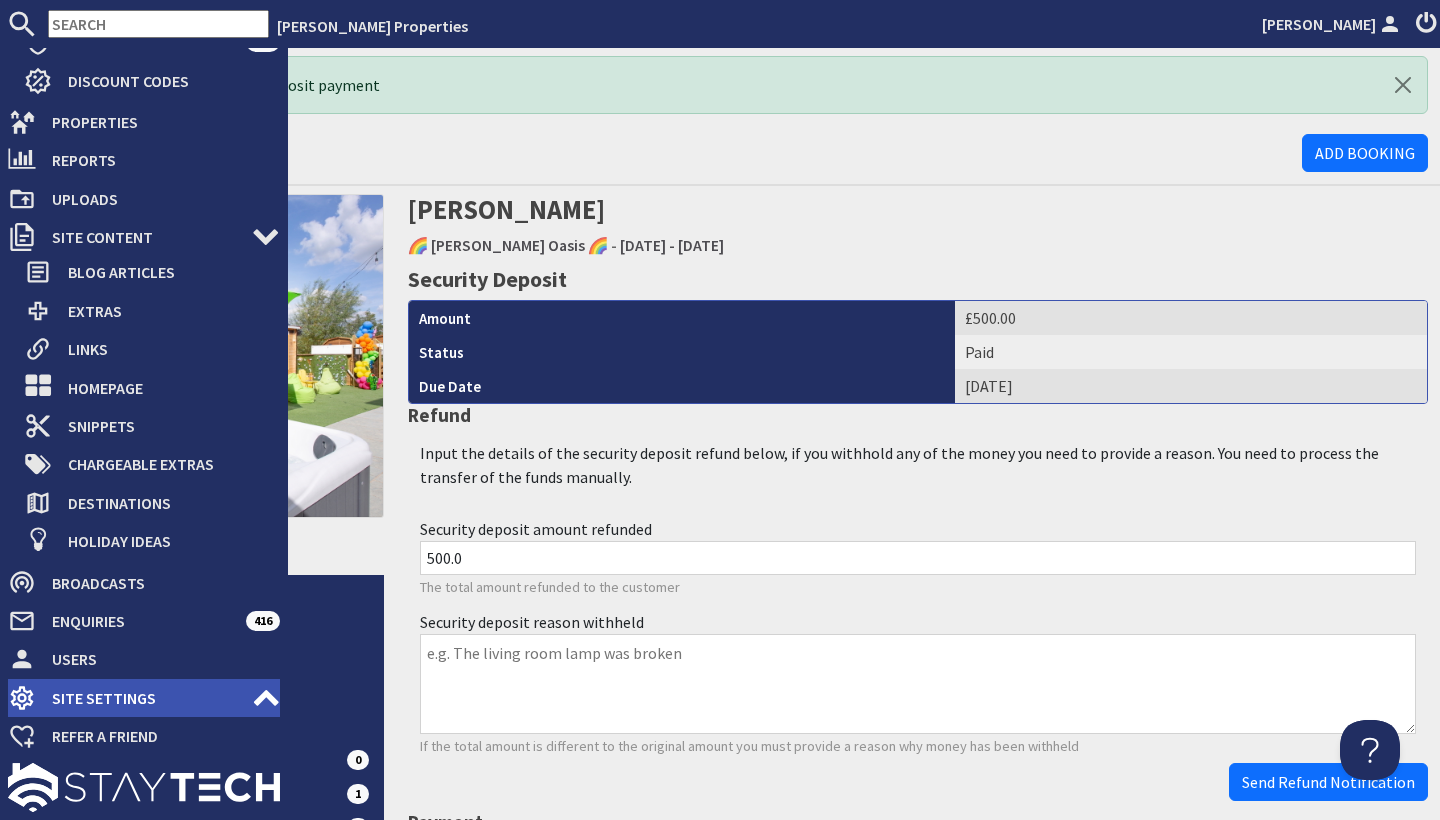 click 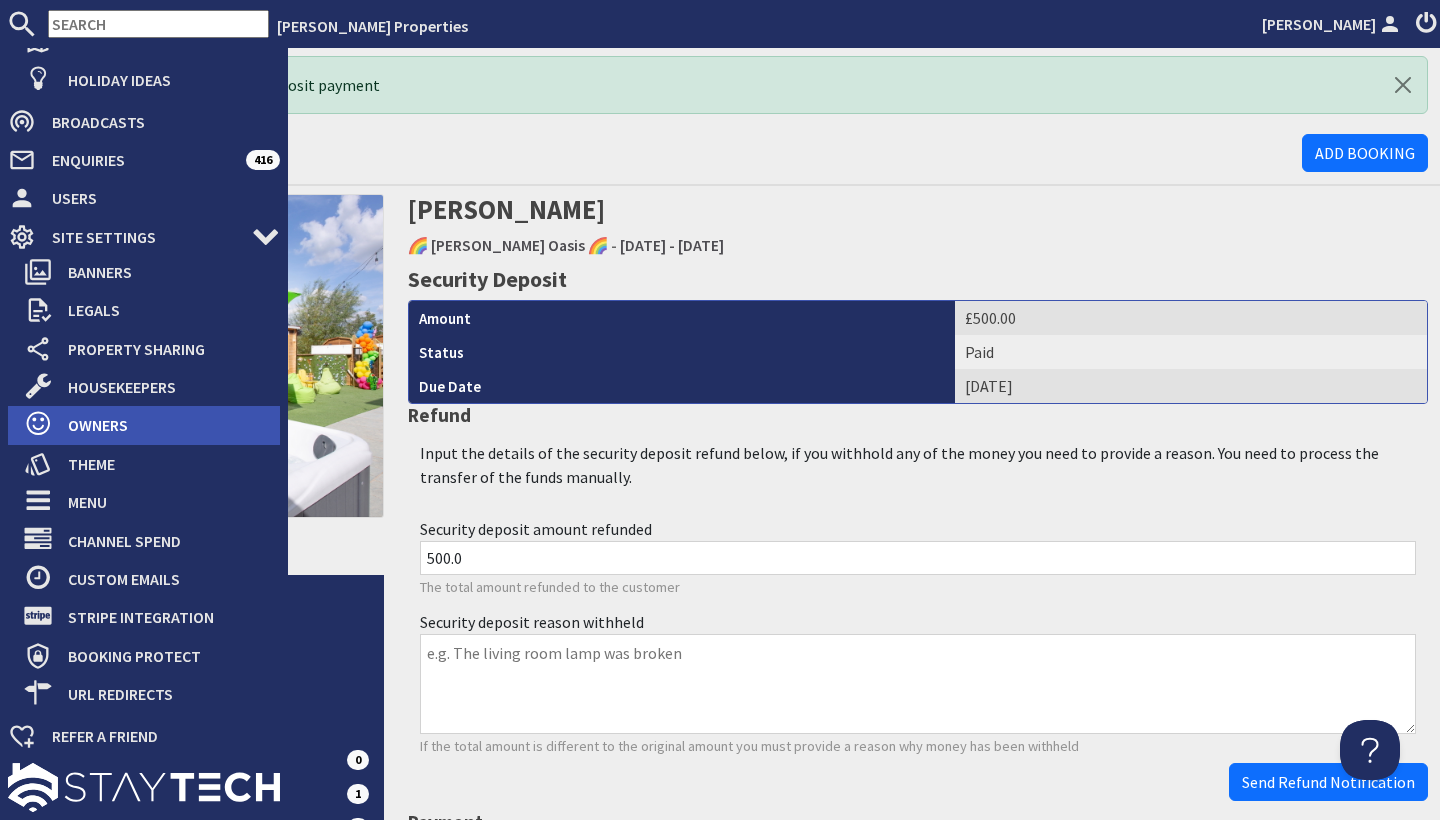 scroll, scrollTop: 598, scrollLeft: 0, axis: vertical 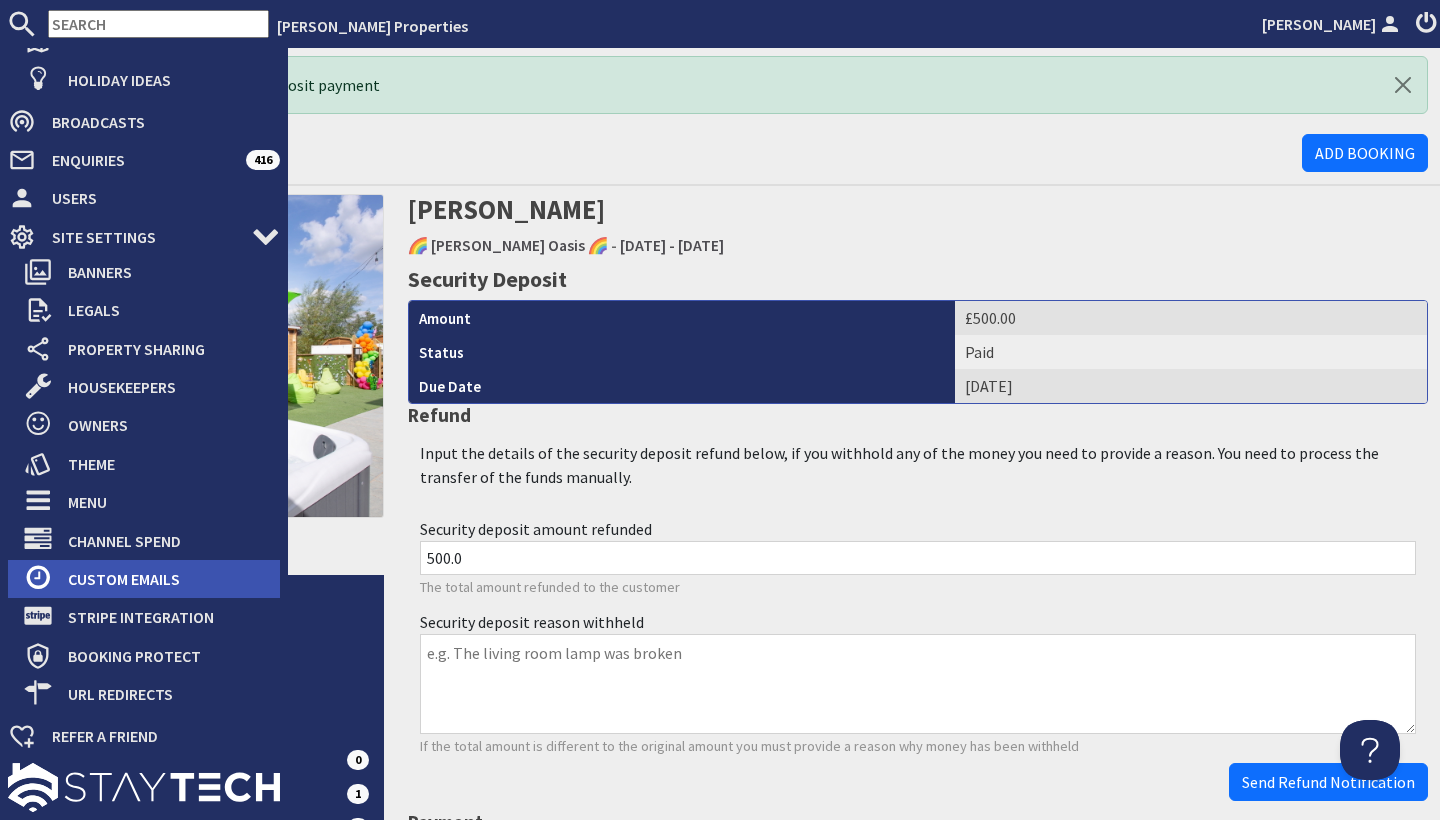 click on "Custom Emails" at bounding box center (166, 579) 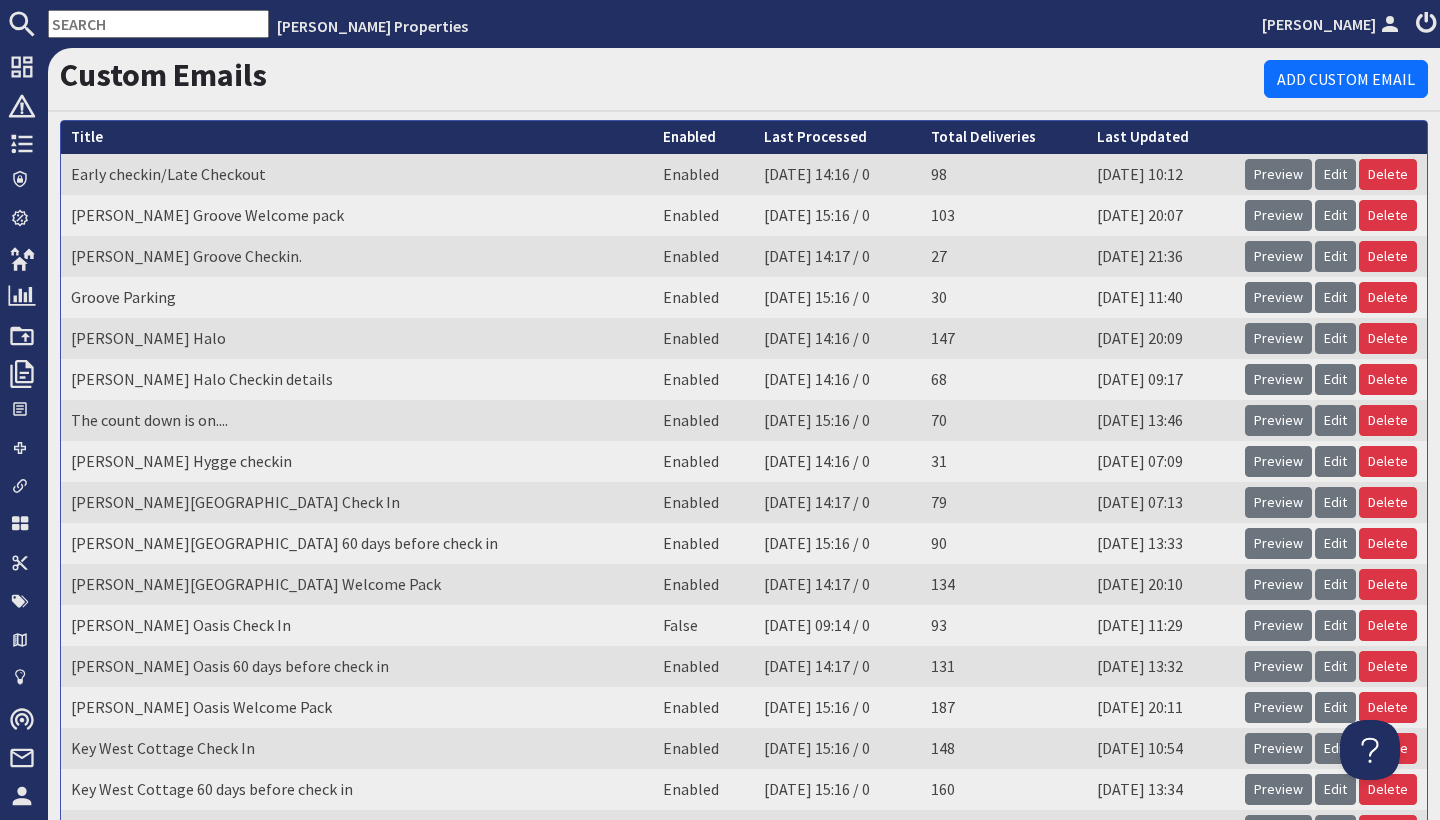 scroll, scrollTop: 0, scrollLeft: 0, axis: both 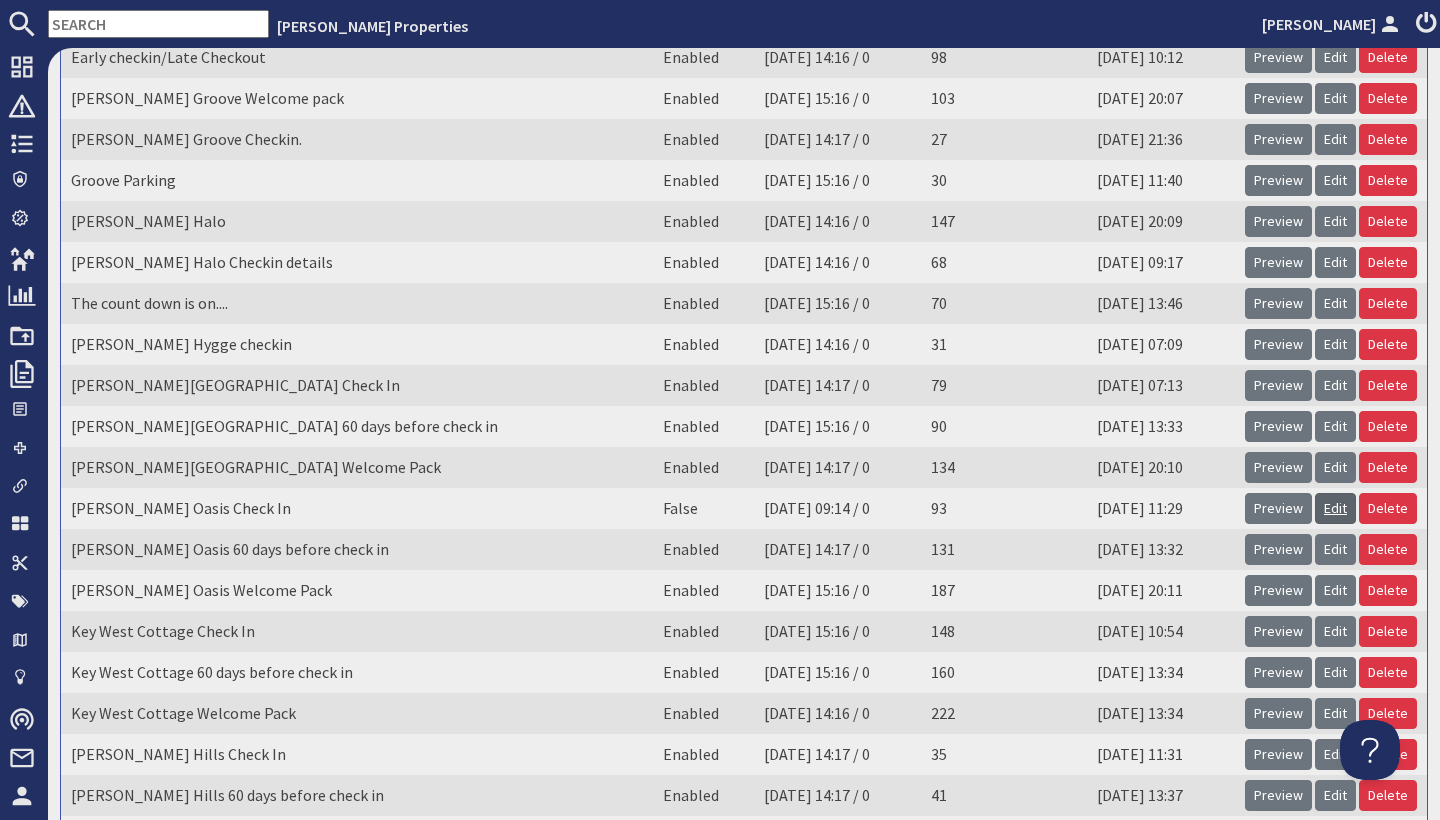 click on "Edit" at bounding box center (1335, 508) 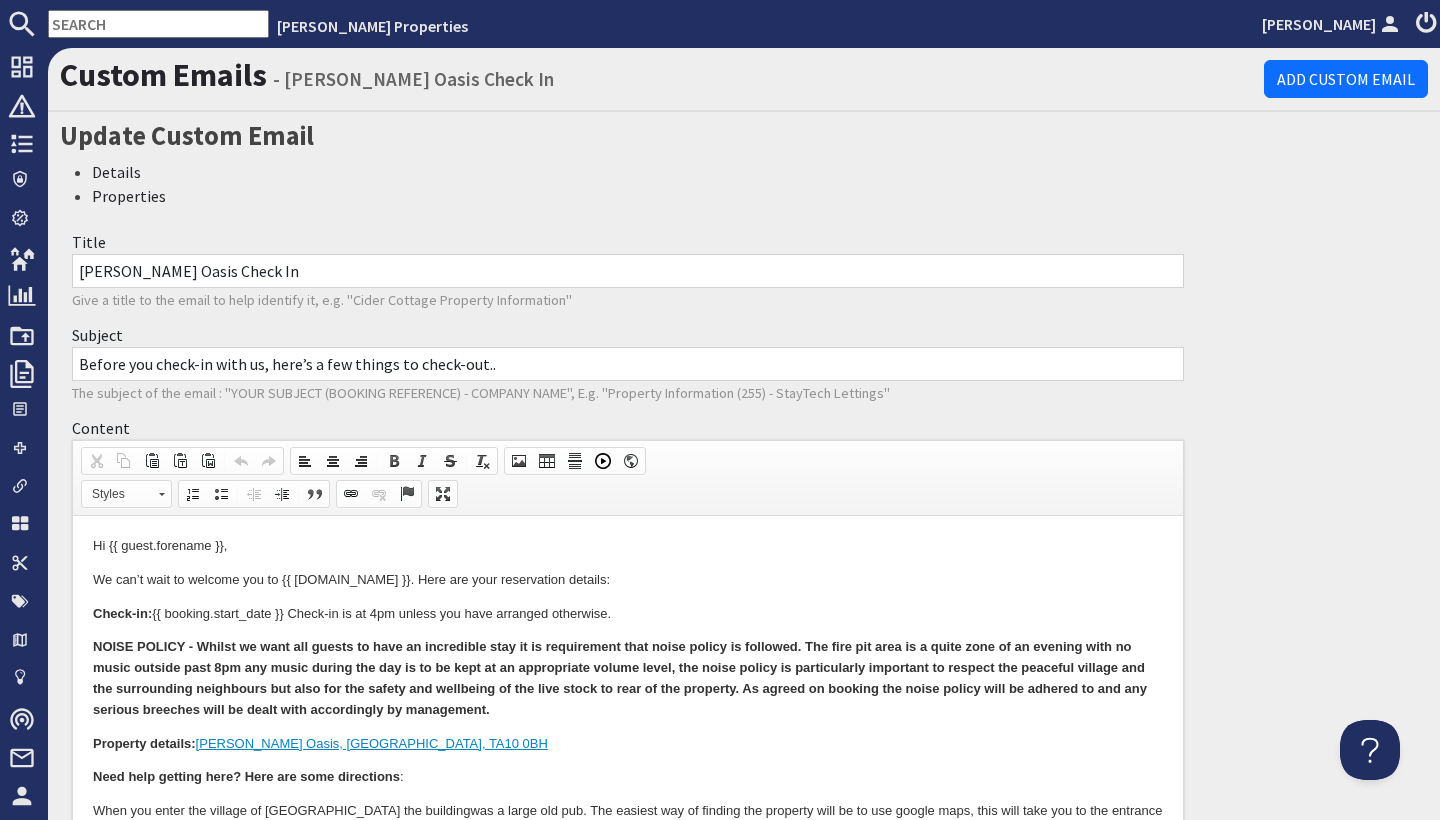 scroll, scrollTop: 0, scrollLeft: 0, axis: both 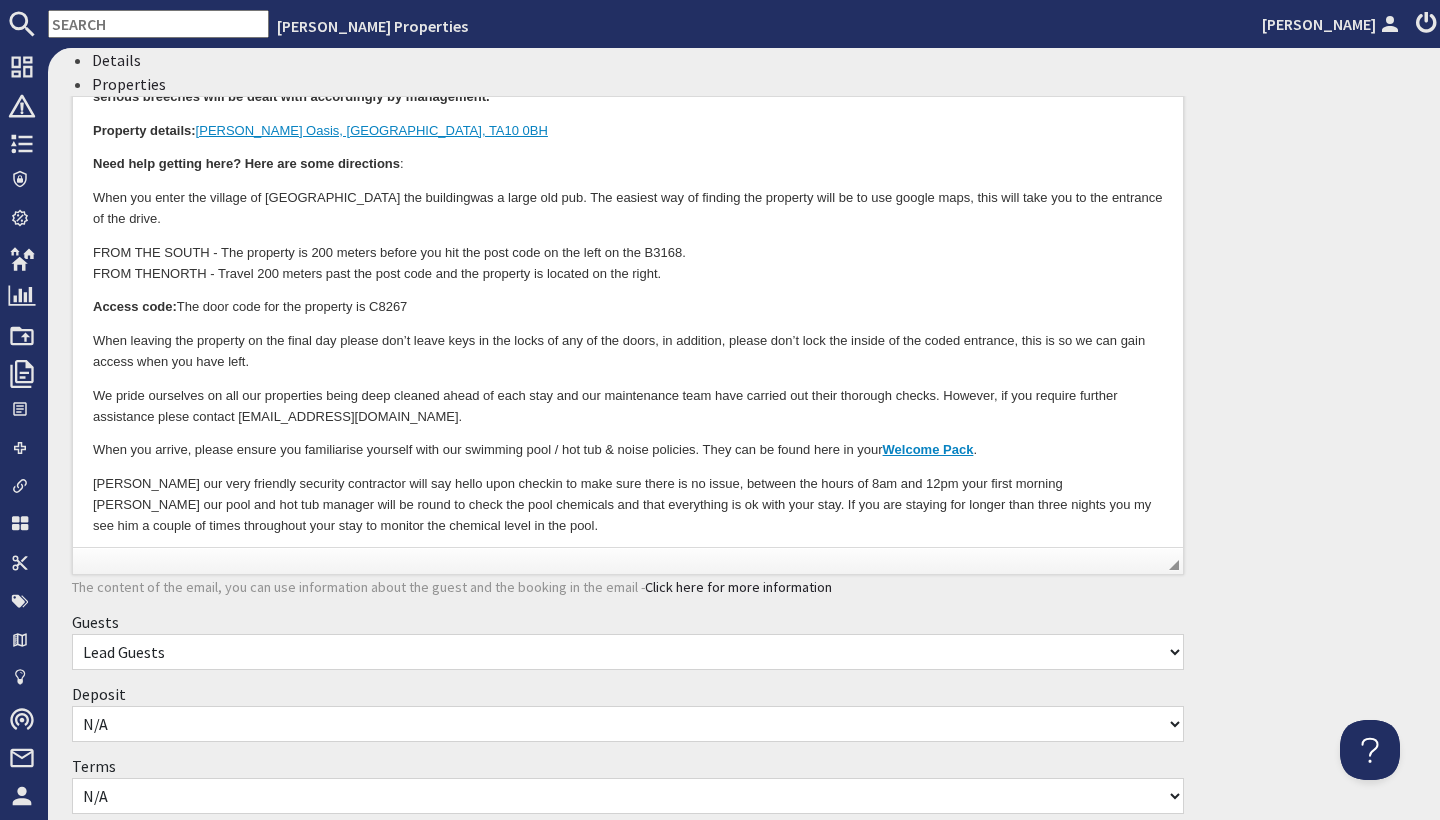 click on "We pride ourselves on all our properties being deep cleaned ahead of each stay and our maintenance team have carried out their thorough checks. However, if you require further assistance plese contact info@halulaproperties.com." at bounding box center [628, 407] 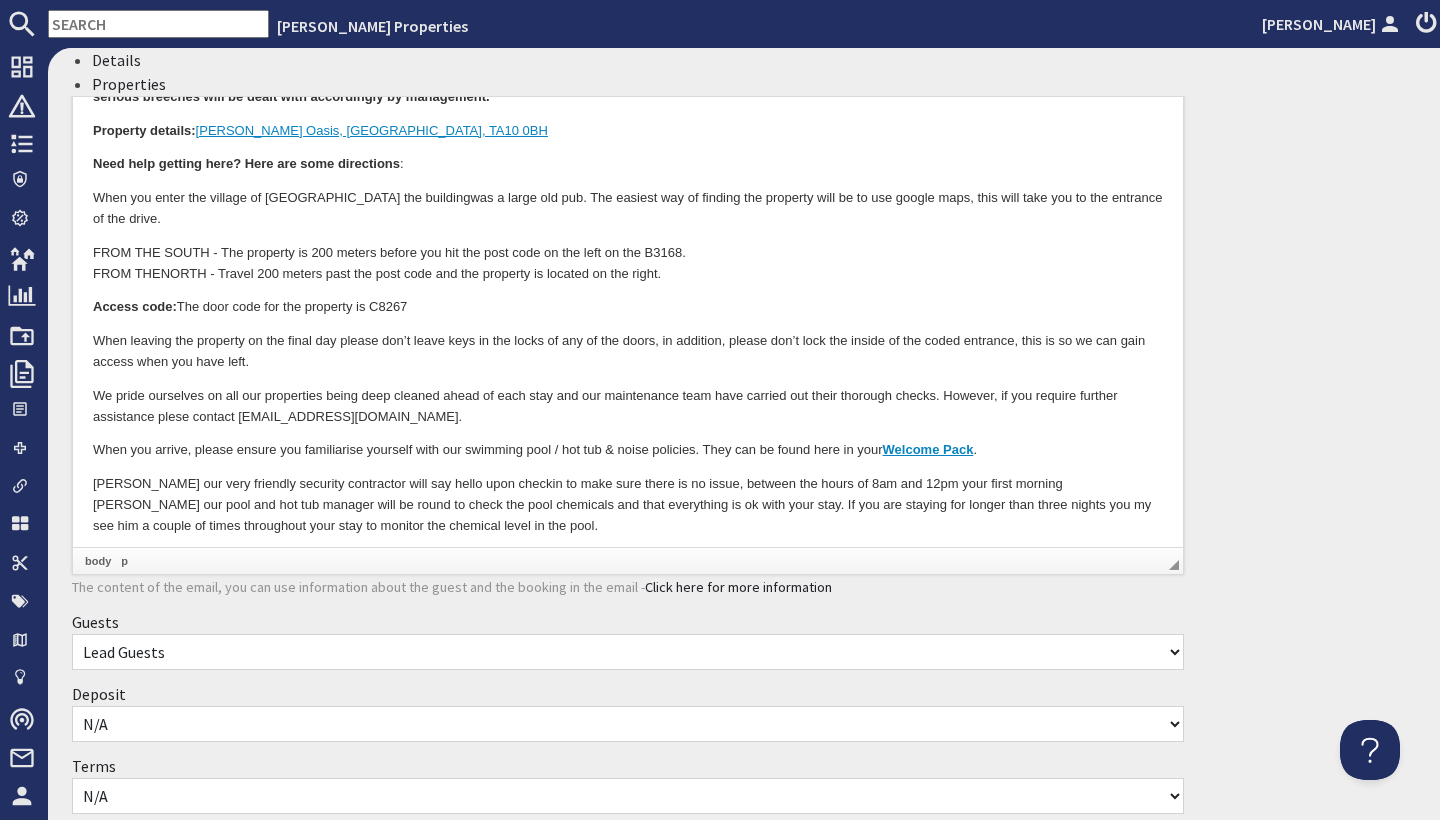 scroll, scrollTop: 0, scrollLeft: 0, axis: both 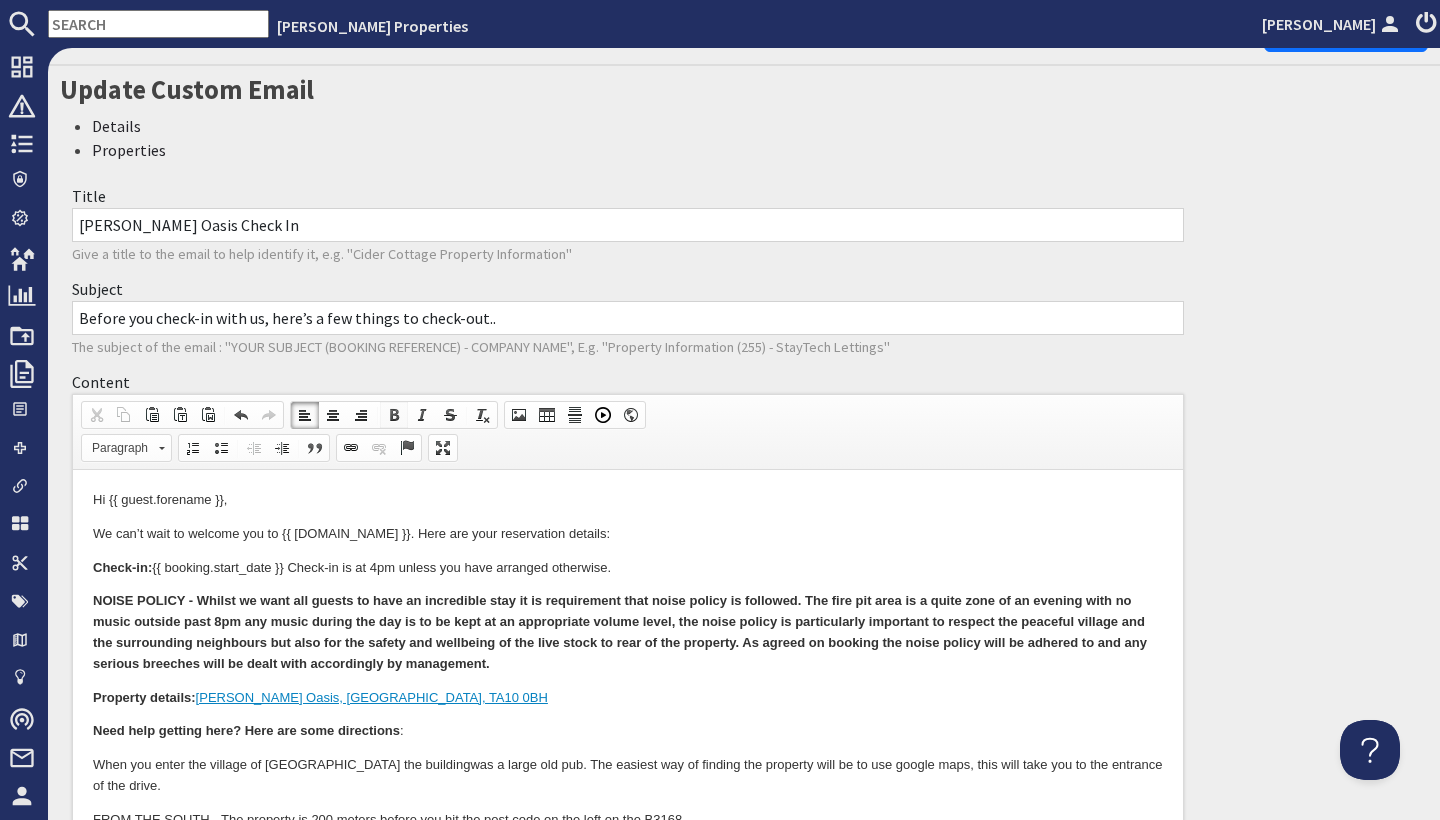 click on "Bold" at bounding box center (394, 415) 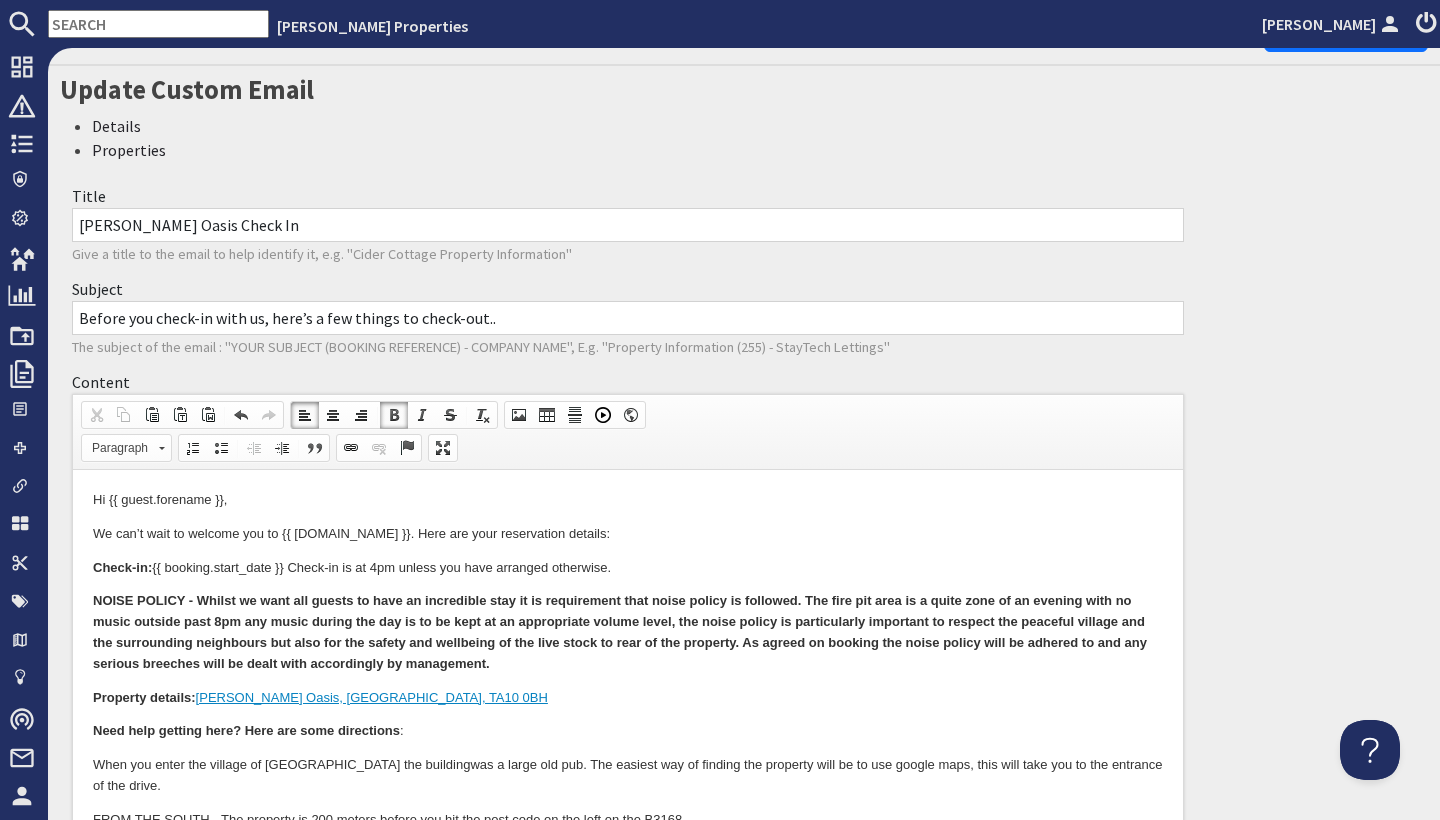 scroll, scrollTop: 0, scrollLeft: 0, axis: both 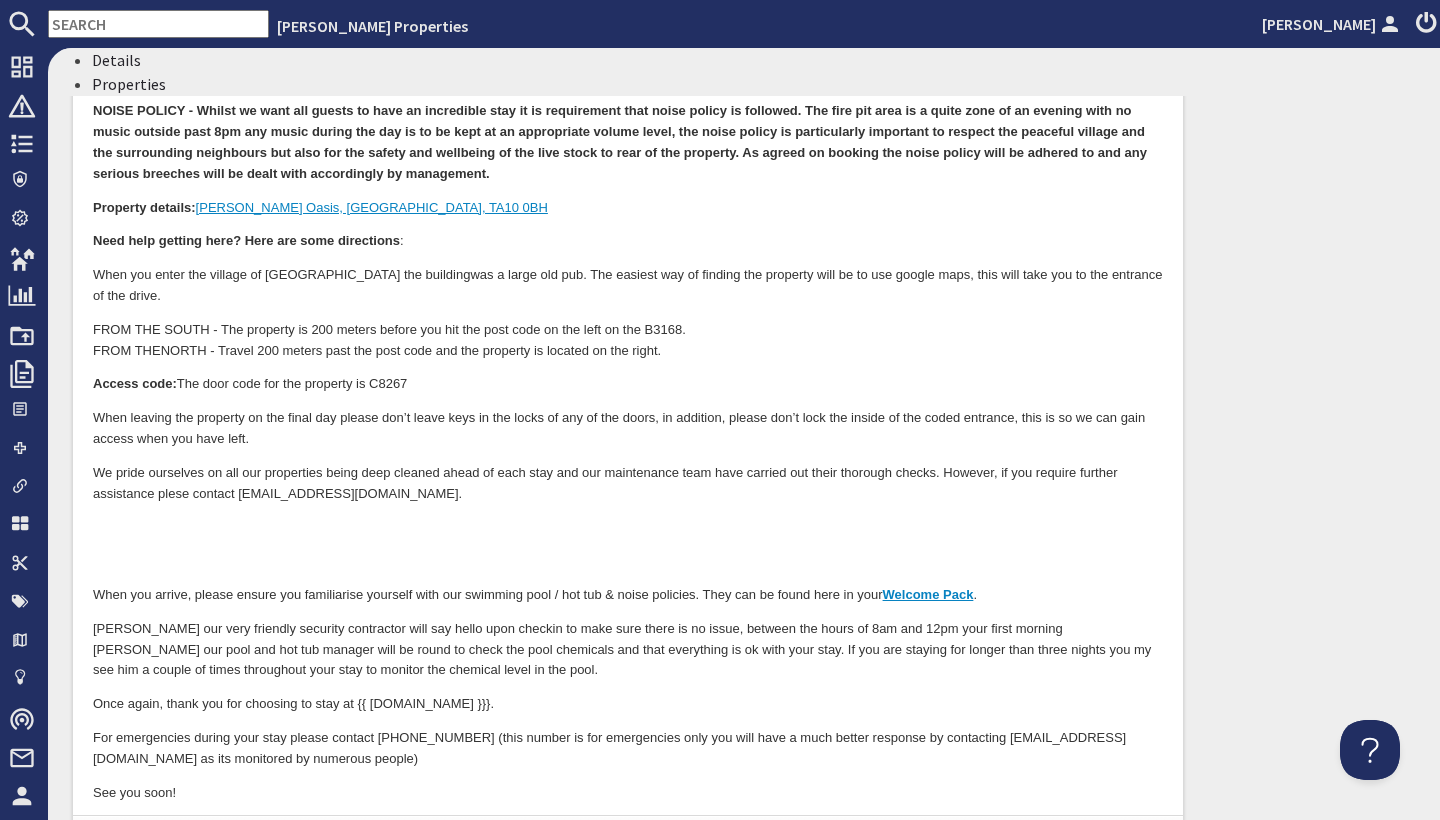 type 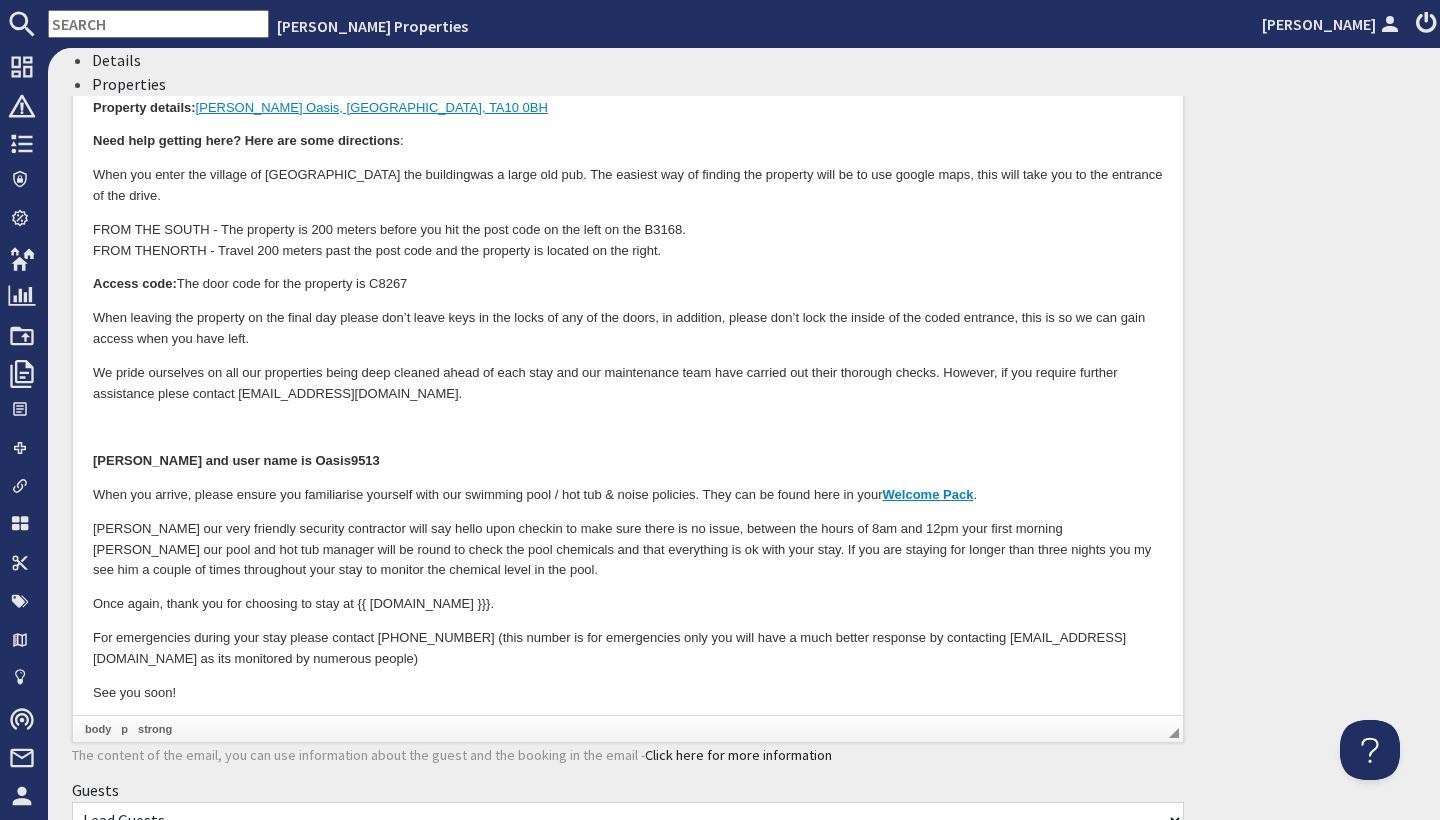 scroll, scrollTop: 671, scrollLeft: 0, axis: vertical 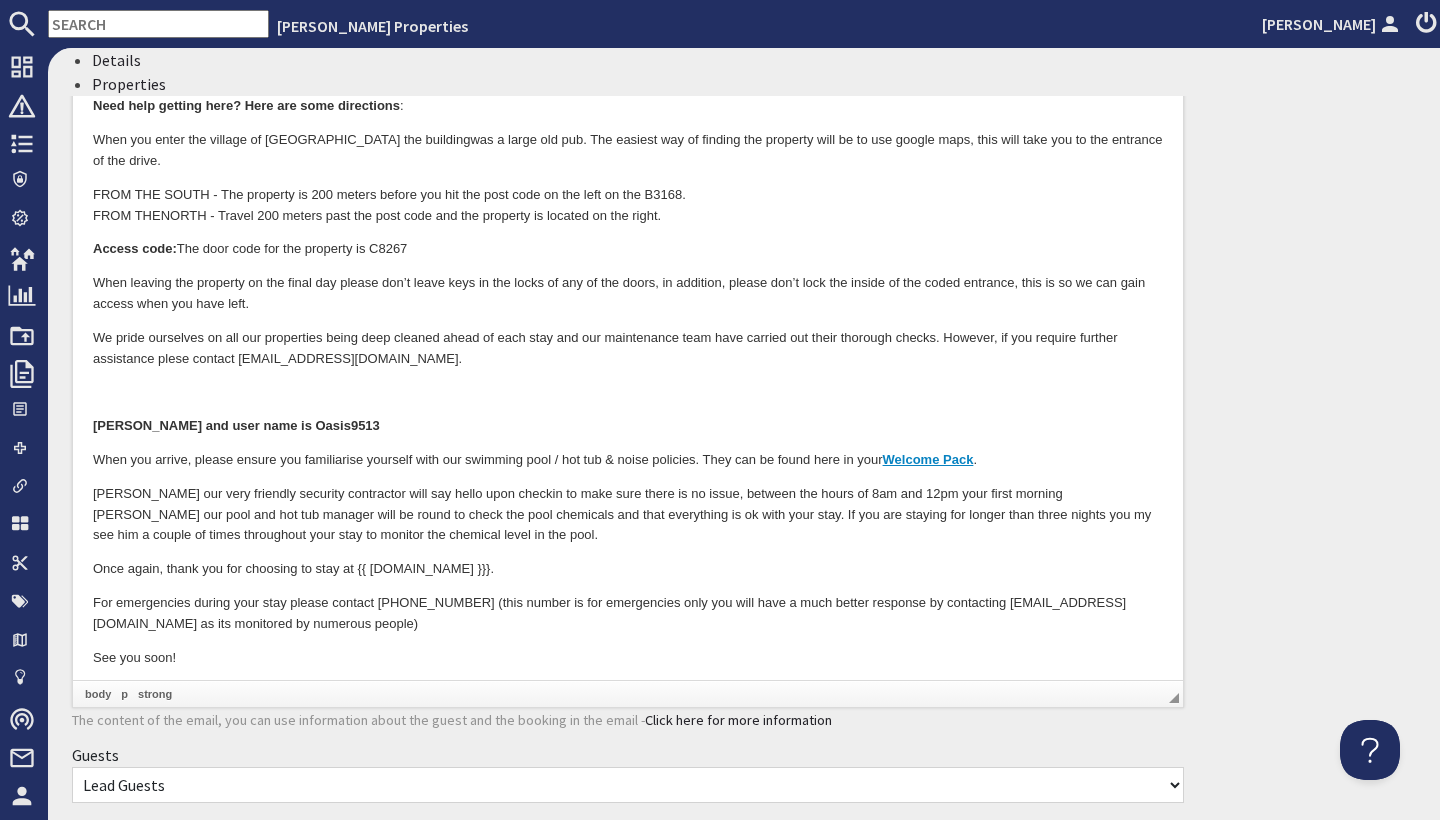 click on "Hi {{ guest.forename }}, We can’t wait to welcome you to {{ booking.property }}. Here are your reservation details: Check-in:   {{ booking.start_date }} Check-in is at 4pm unless you have arranged otherwise. NOISE POLICY - Whilst we want all guests to have an incredible stay it is requirement that noise policy is followed. The fire pit area is a quite zone of an evening with no music outside past 8pm any music during the day is to be kept at an appropriate volume level, the noise policy is particularly important to respect the peaceful village and the surrounding neighbours but also for the safety and wellbeing of the live stock to rear of the property. As agreed on booking the noise policy will be adhered to and any serious breeches will be dealt with accordingly by management. Property details:  Halula Oasis, Westport, TA10 0BH Need help getting here? Here are some directions : FROM THE SOUTH - The property is 200 meters before you hit the post code on the left on the B3168. Access code: Welcome Pack ." at bounding box center (628, 284) 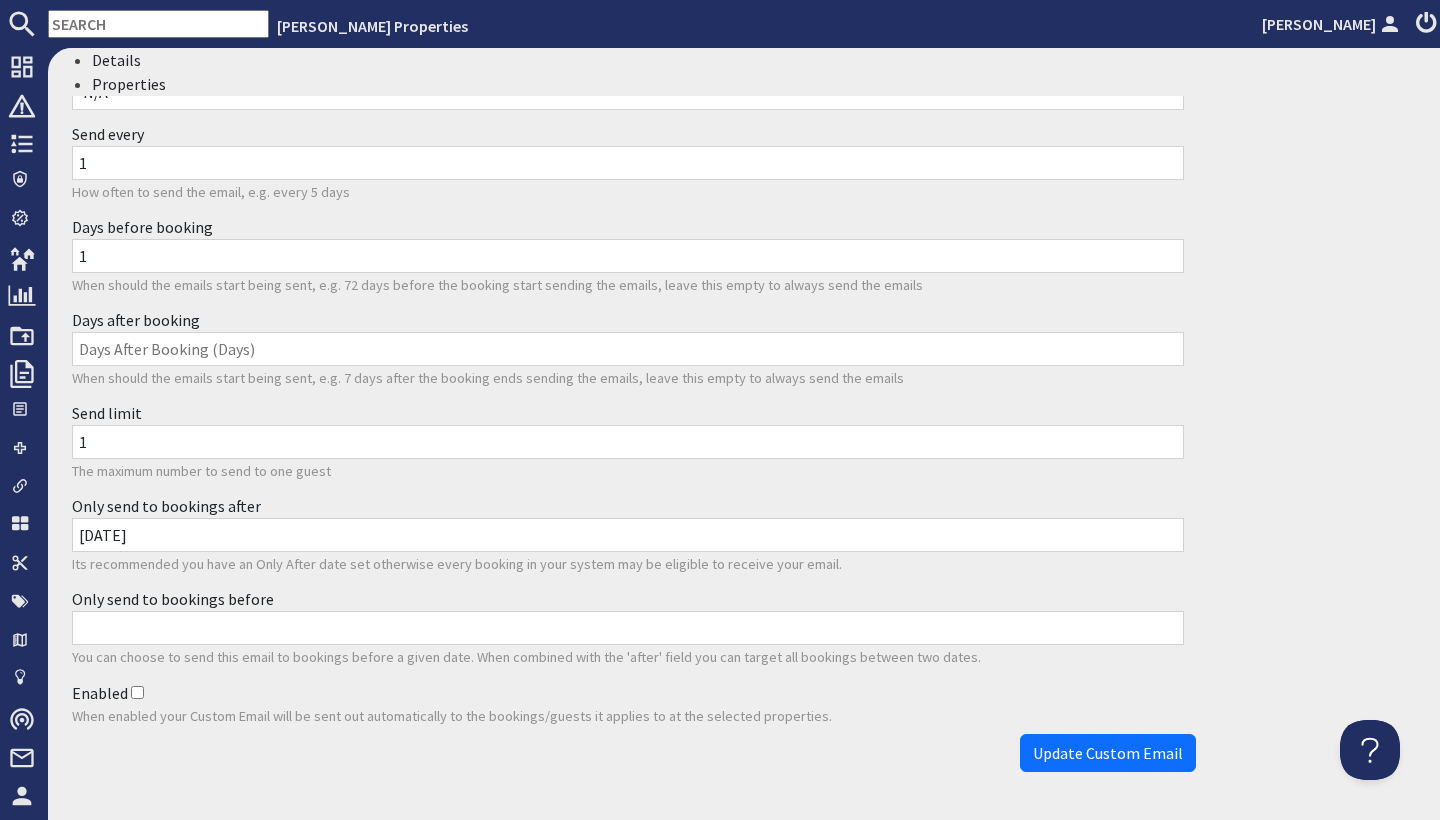 scroll, scrollTop: 1618, scrollLeft: 0, axis: vertical 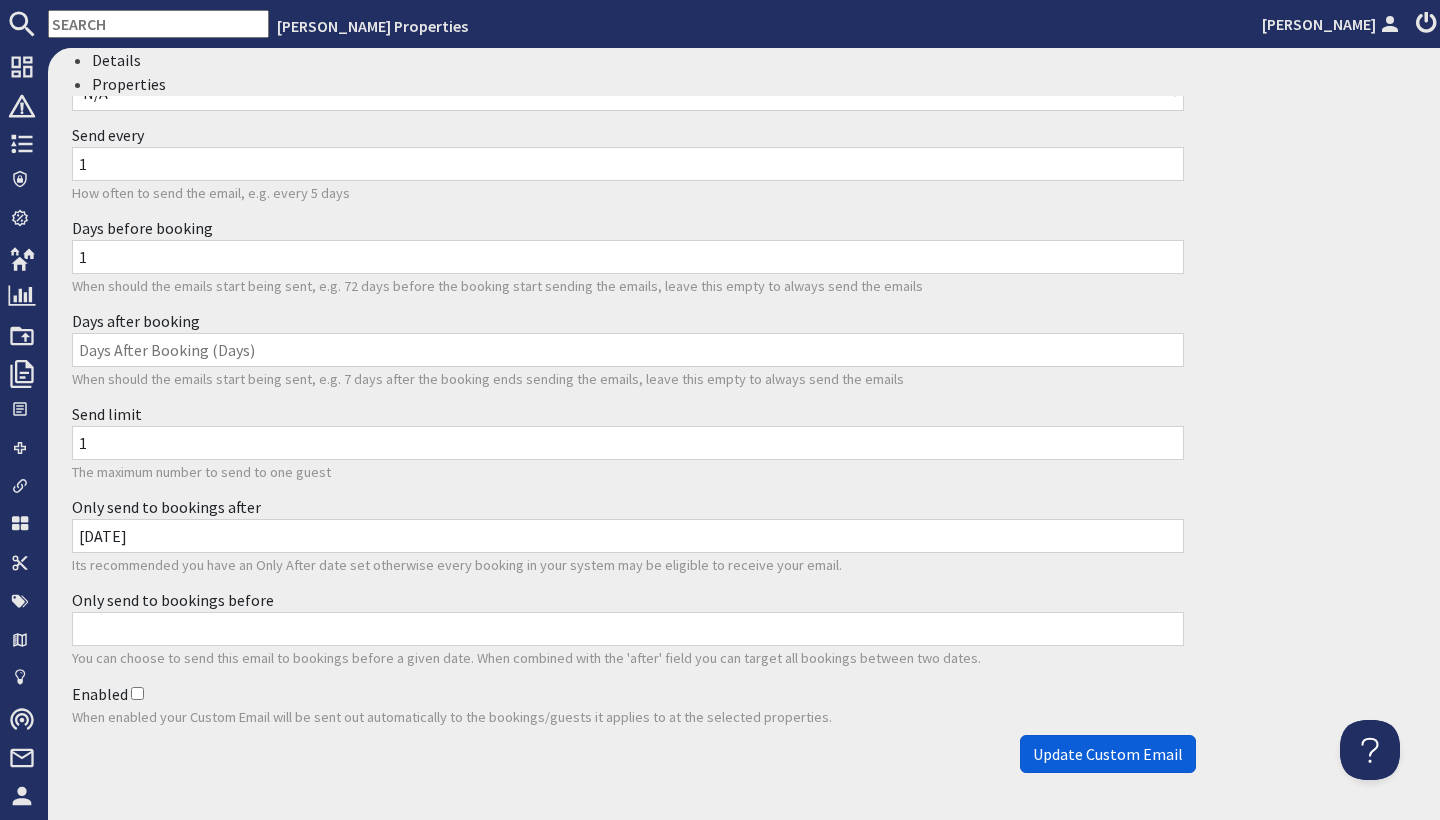 click on "Update Custom Email" at bounding box center (1108, 754) 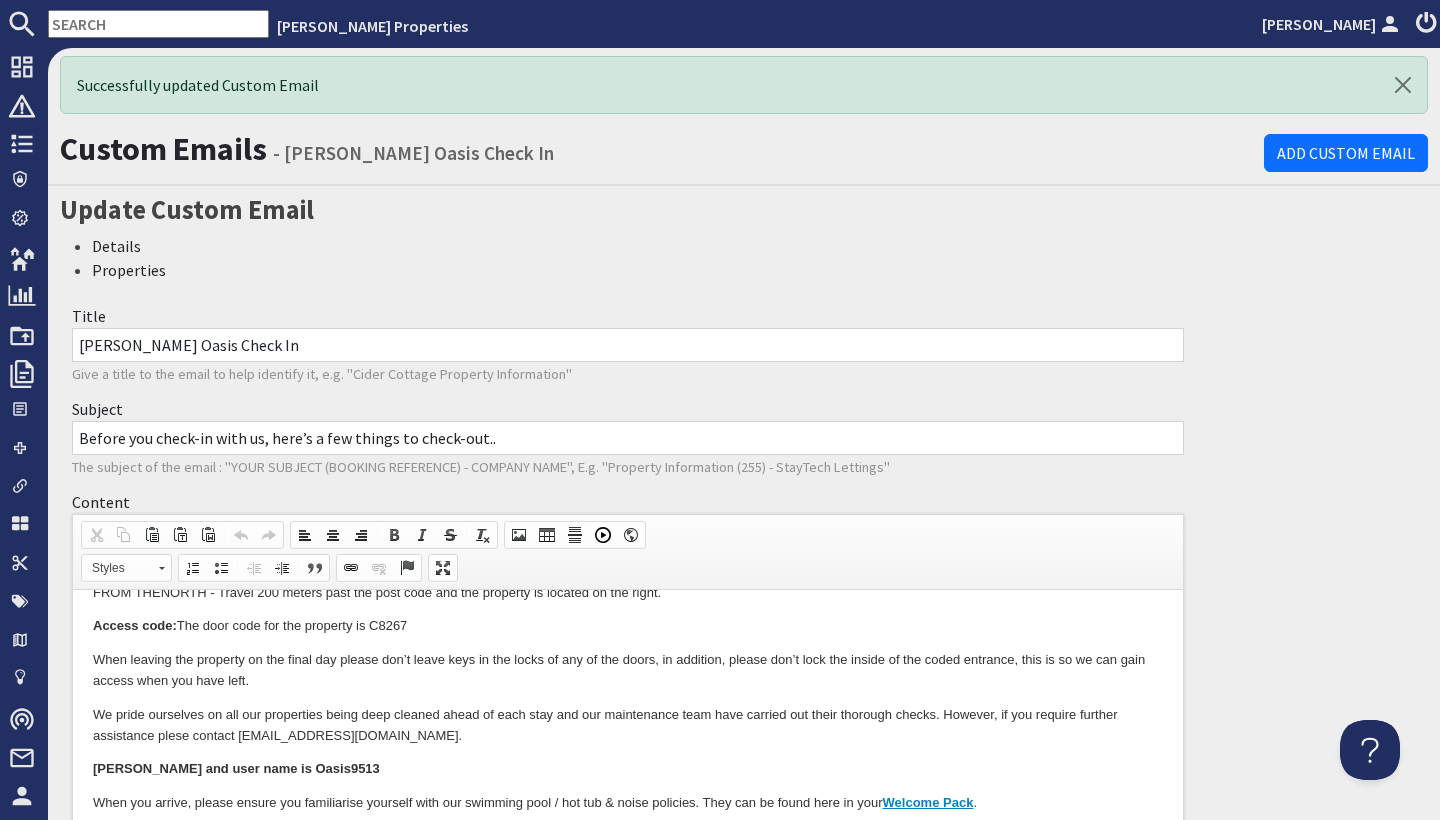 scroll, scrollTop: 351, scrollLeft: 0, axis: vertical 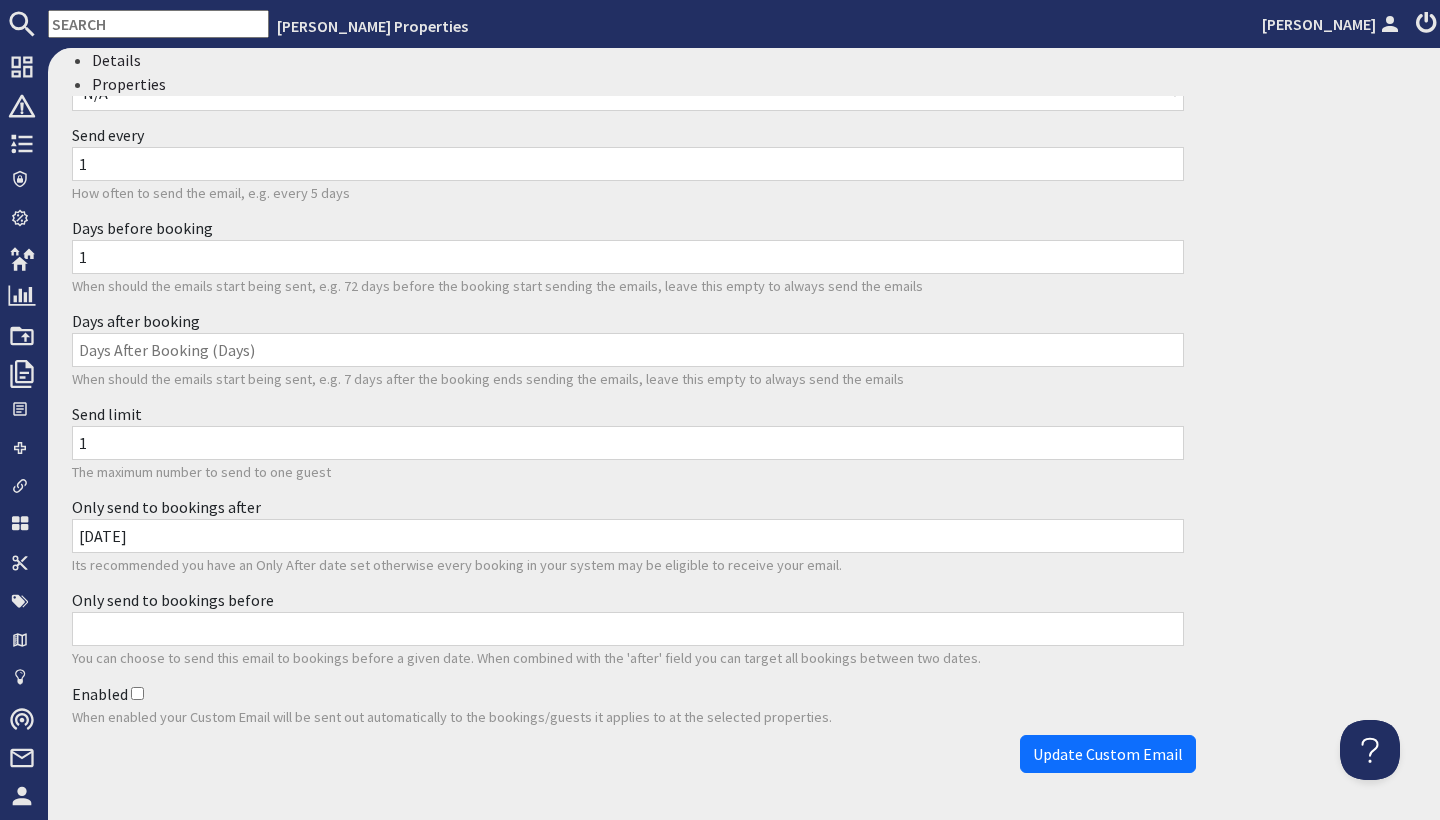 click on "Enabled" at bounding box center (137, 693) 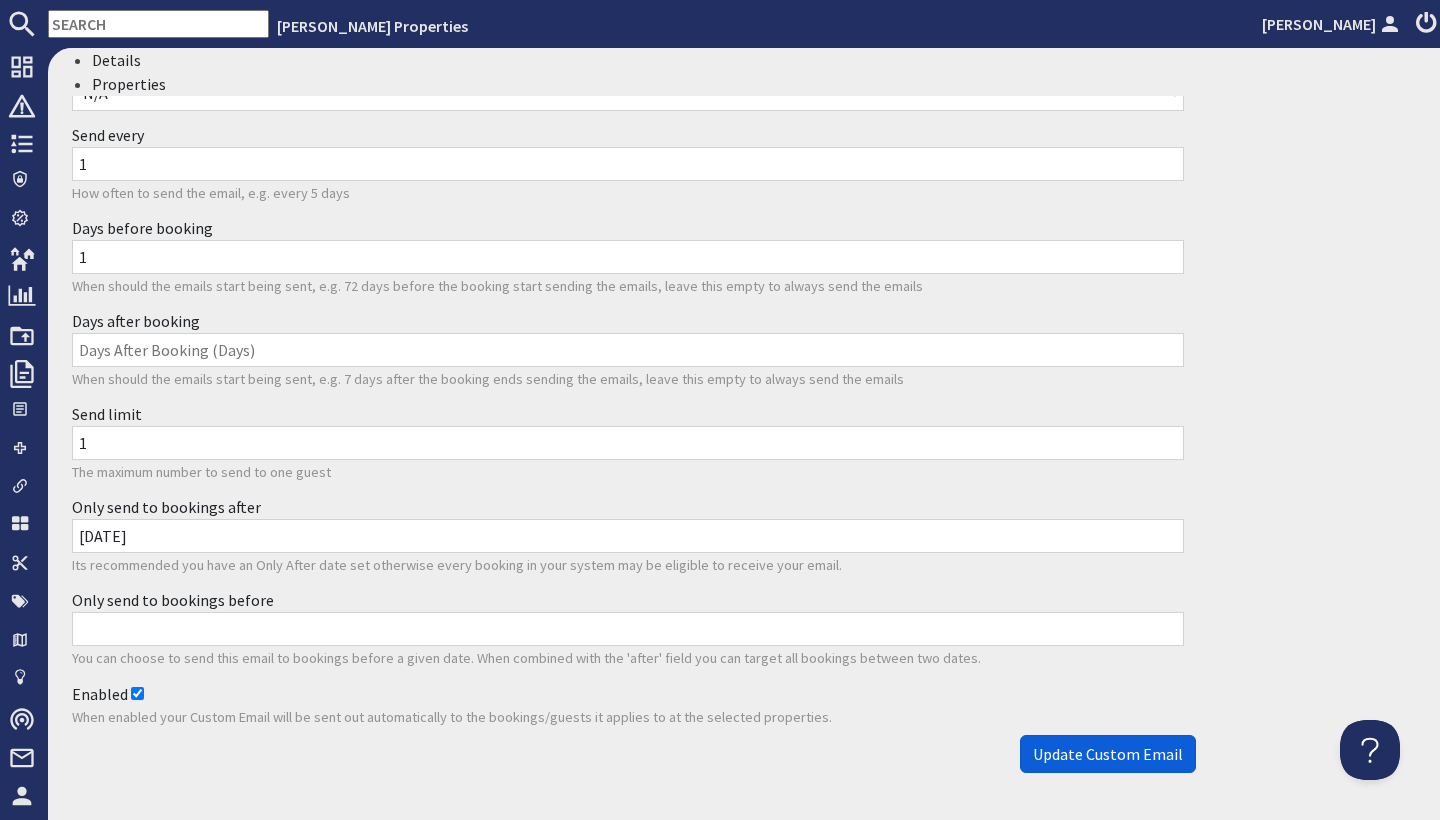 click on "Update Custom Email" at bounding box center (1108, 754) 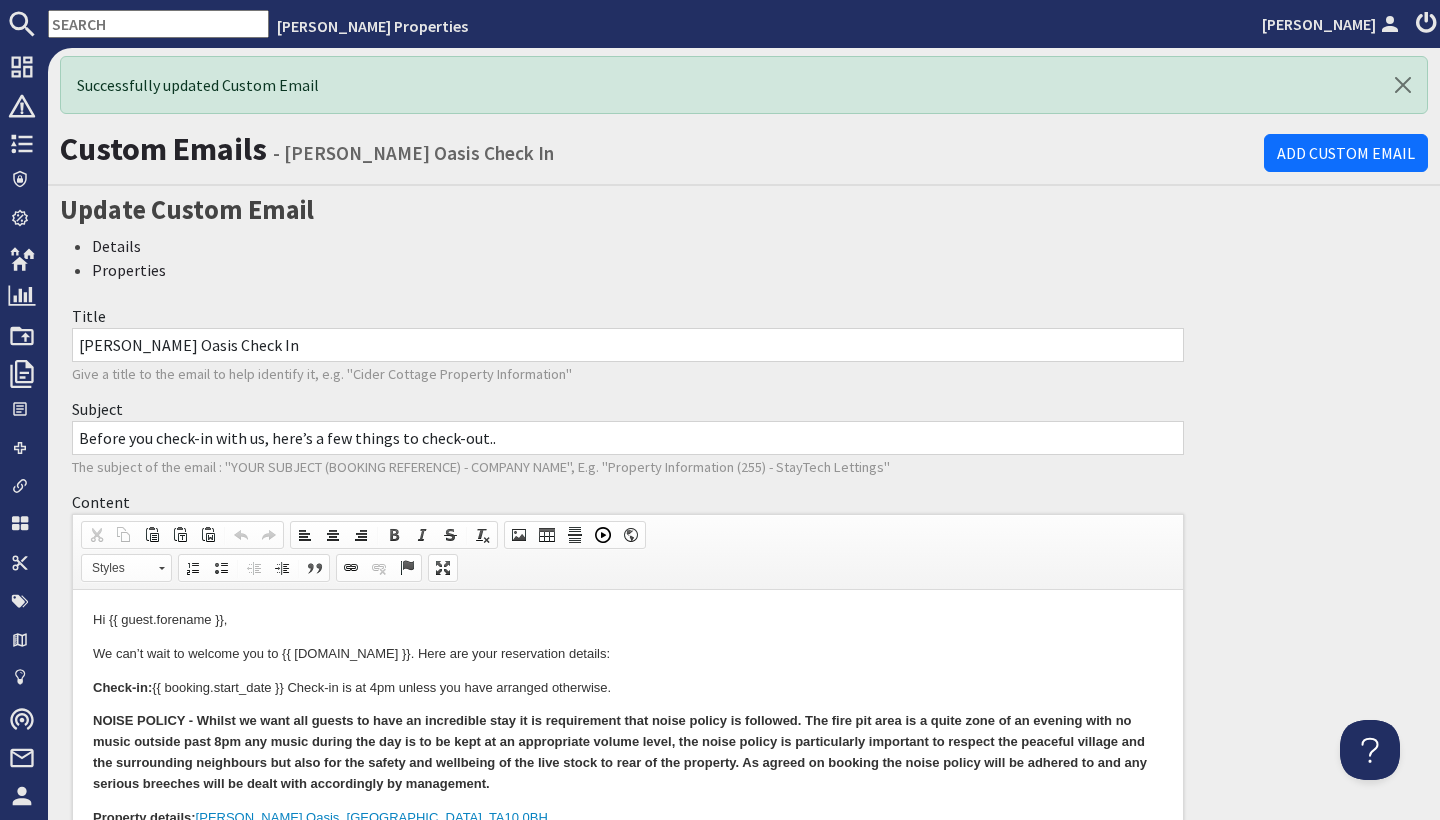 scroll, scrollTop: 0, scrollLeft: 0, axis: both 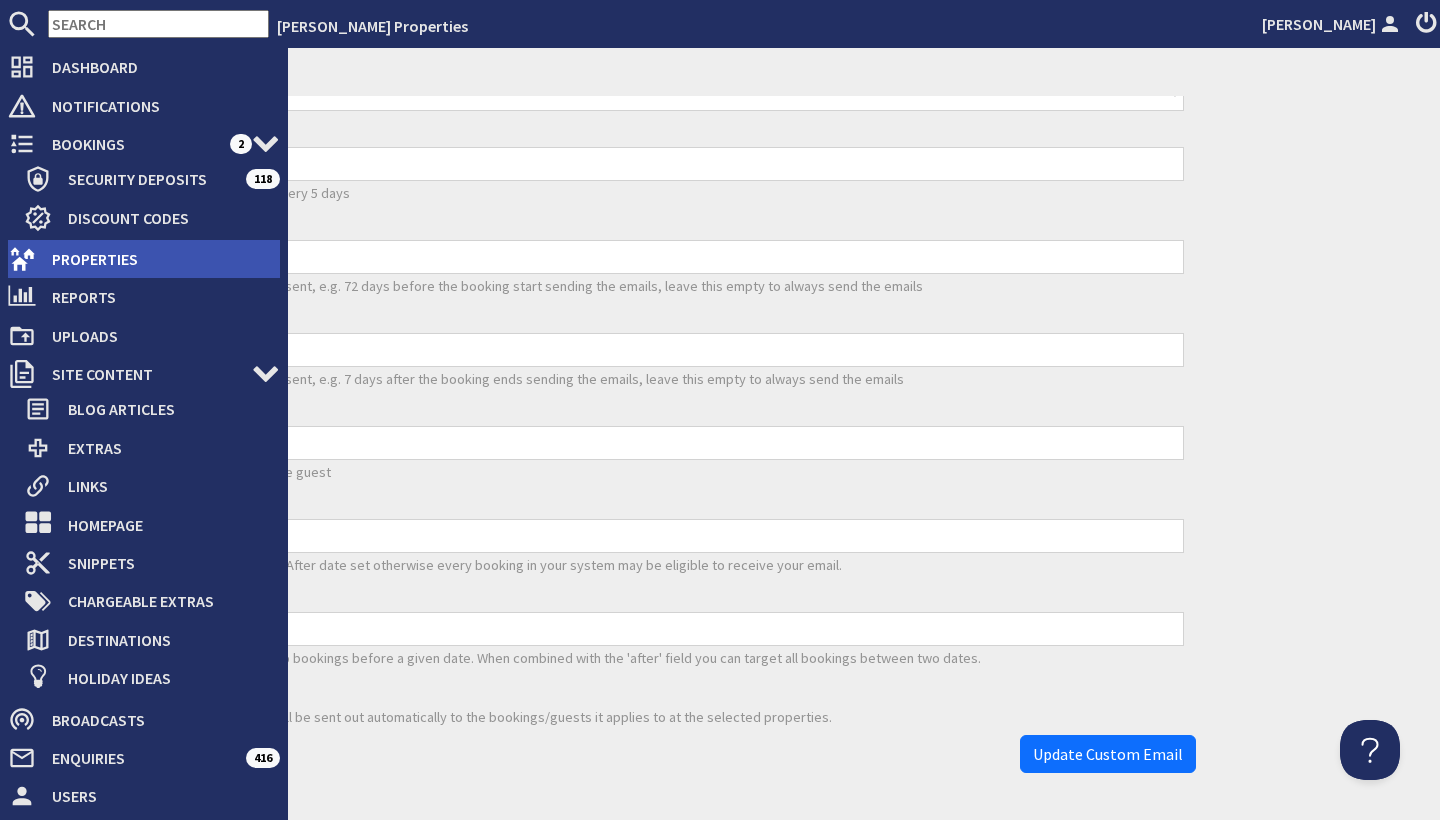 click on "Properties" at bounding box center (158, 259) 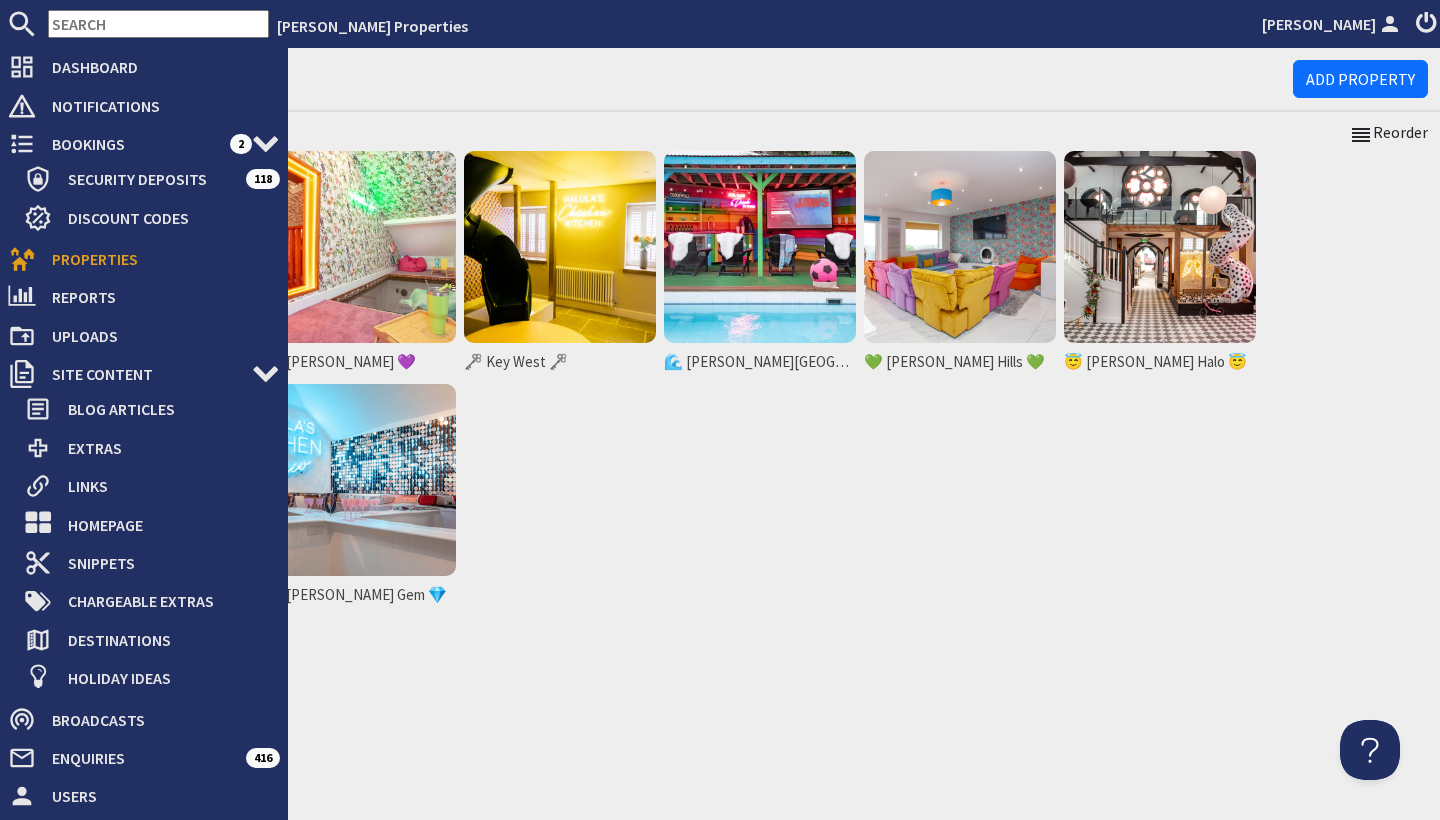scroll, scrollTop: 0, scrollLeft: 0, axis: both 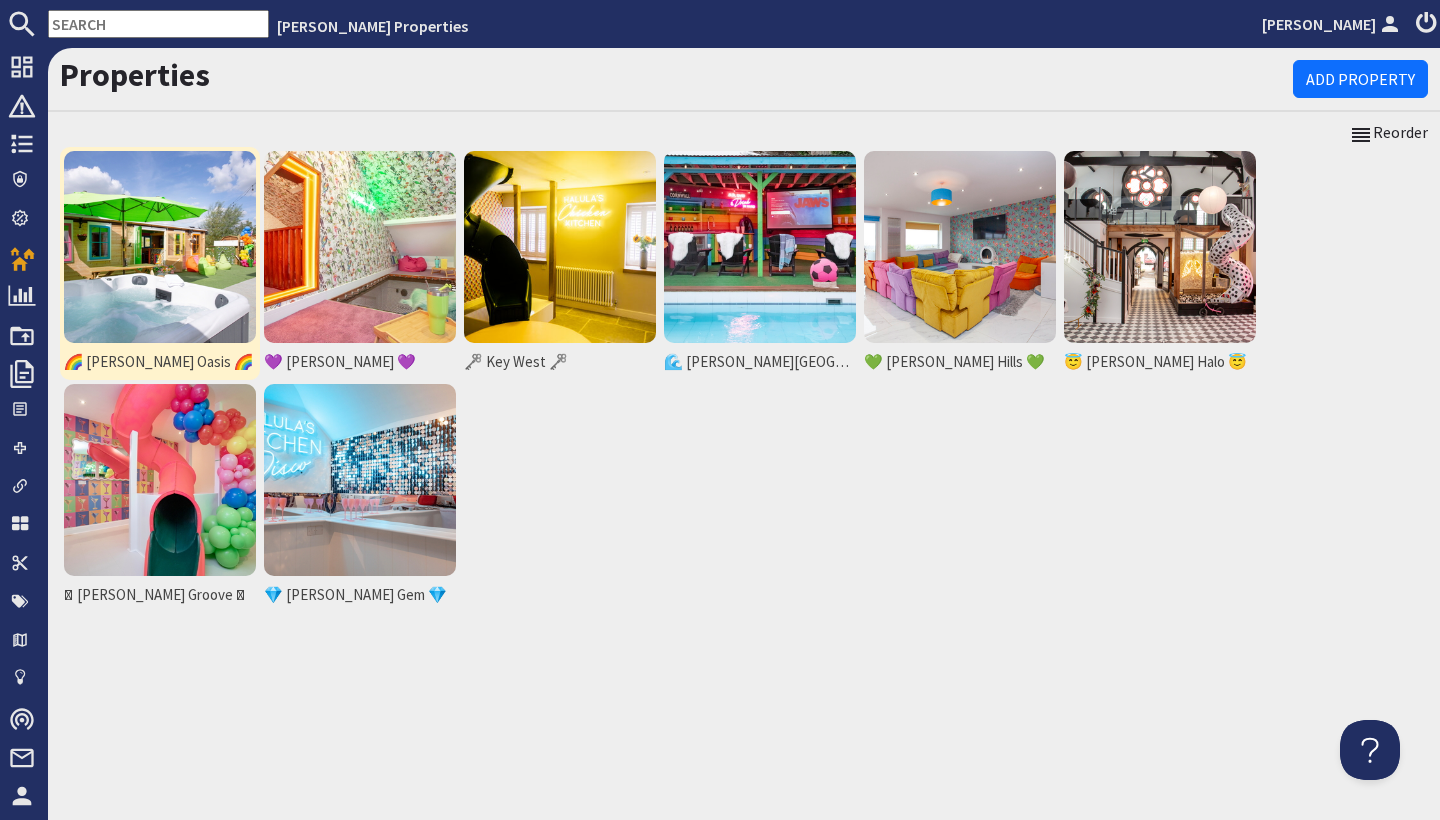 click at bounding box center [160, 247] 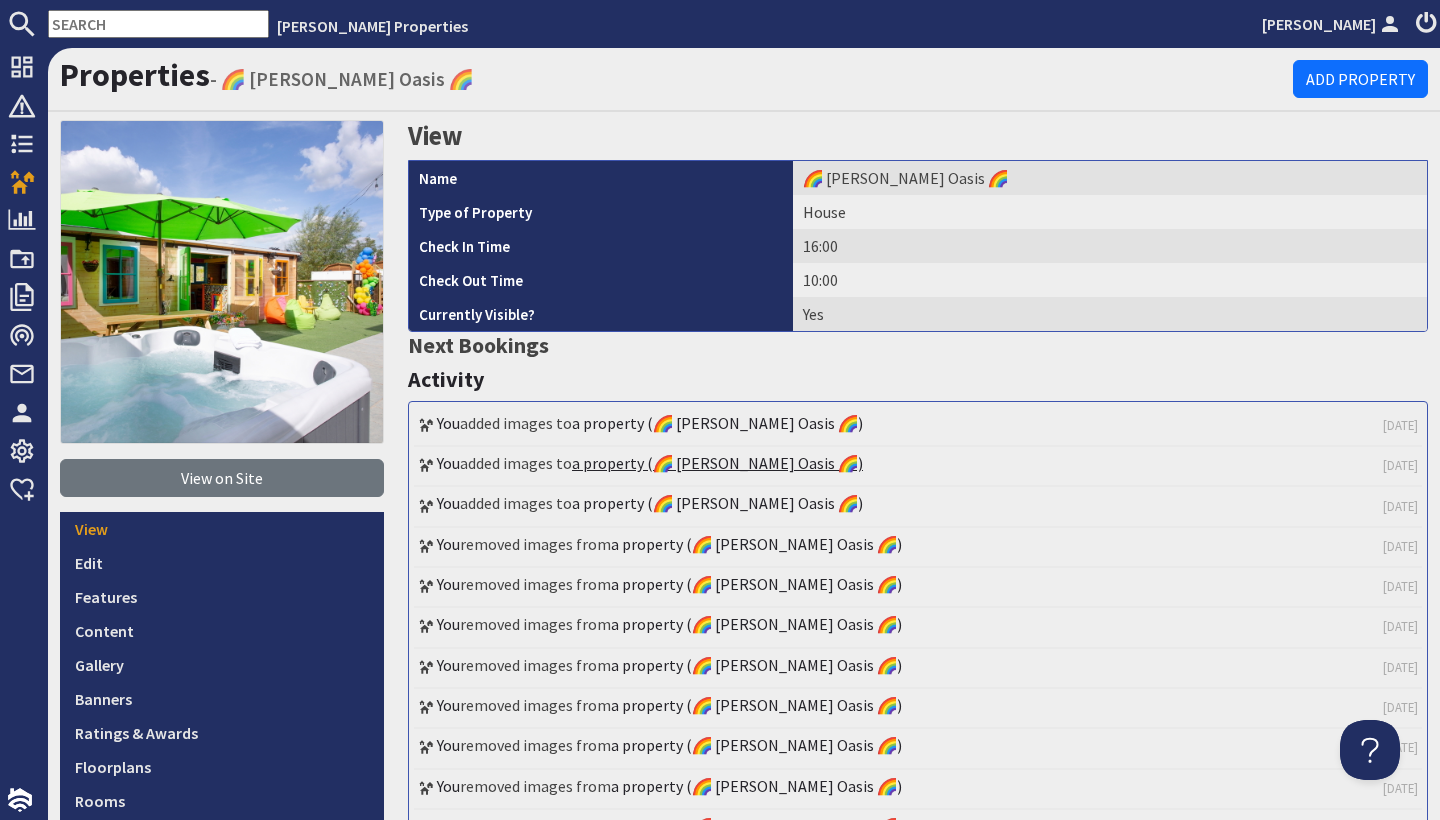 scroll, scrollTop: 0, scrollLeft: 0, axis: both 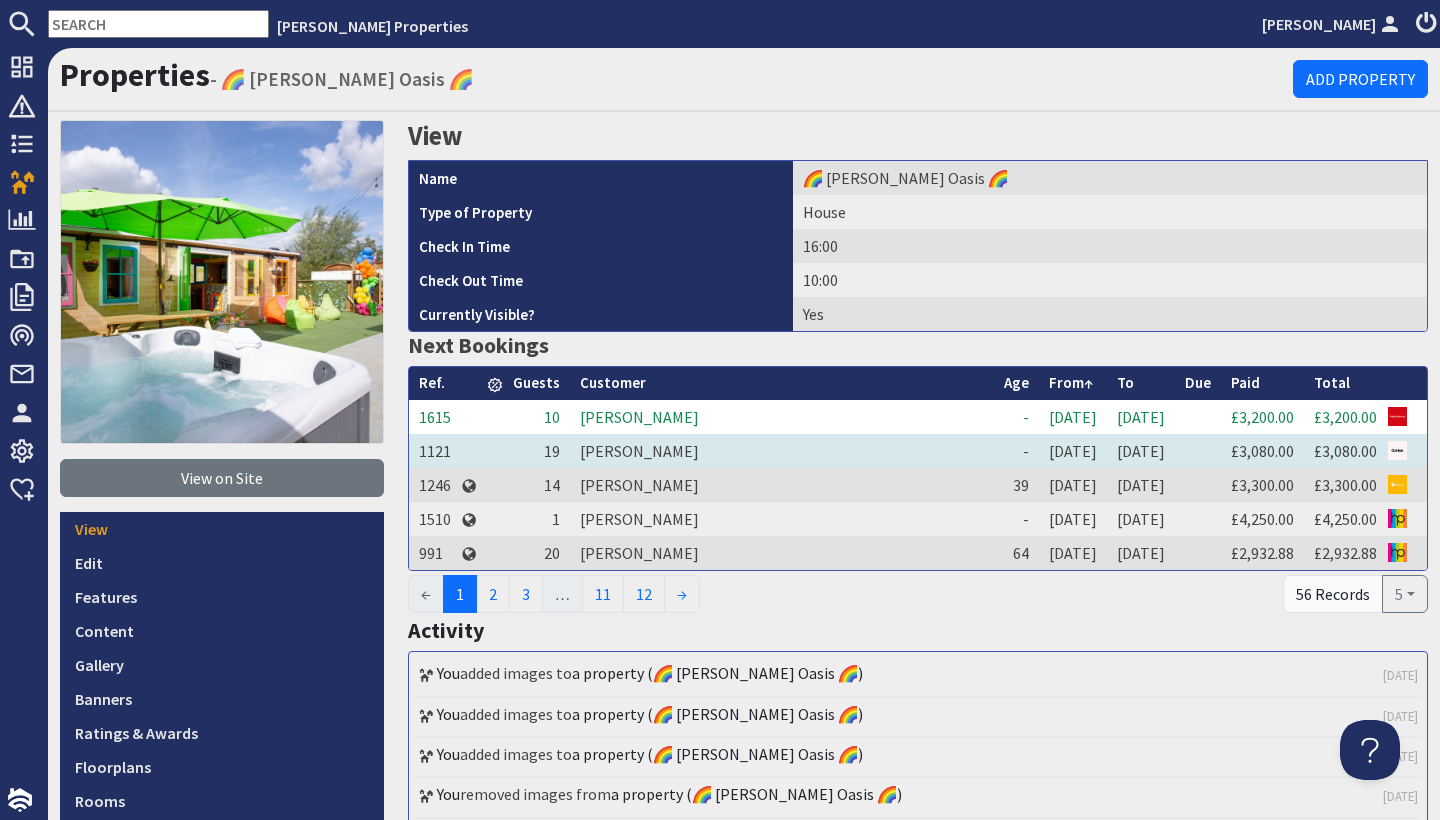 click on "[PERSON_NAME]" at bounding box center (782, 451) 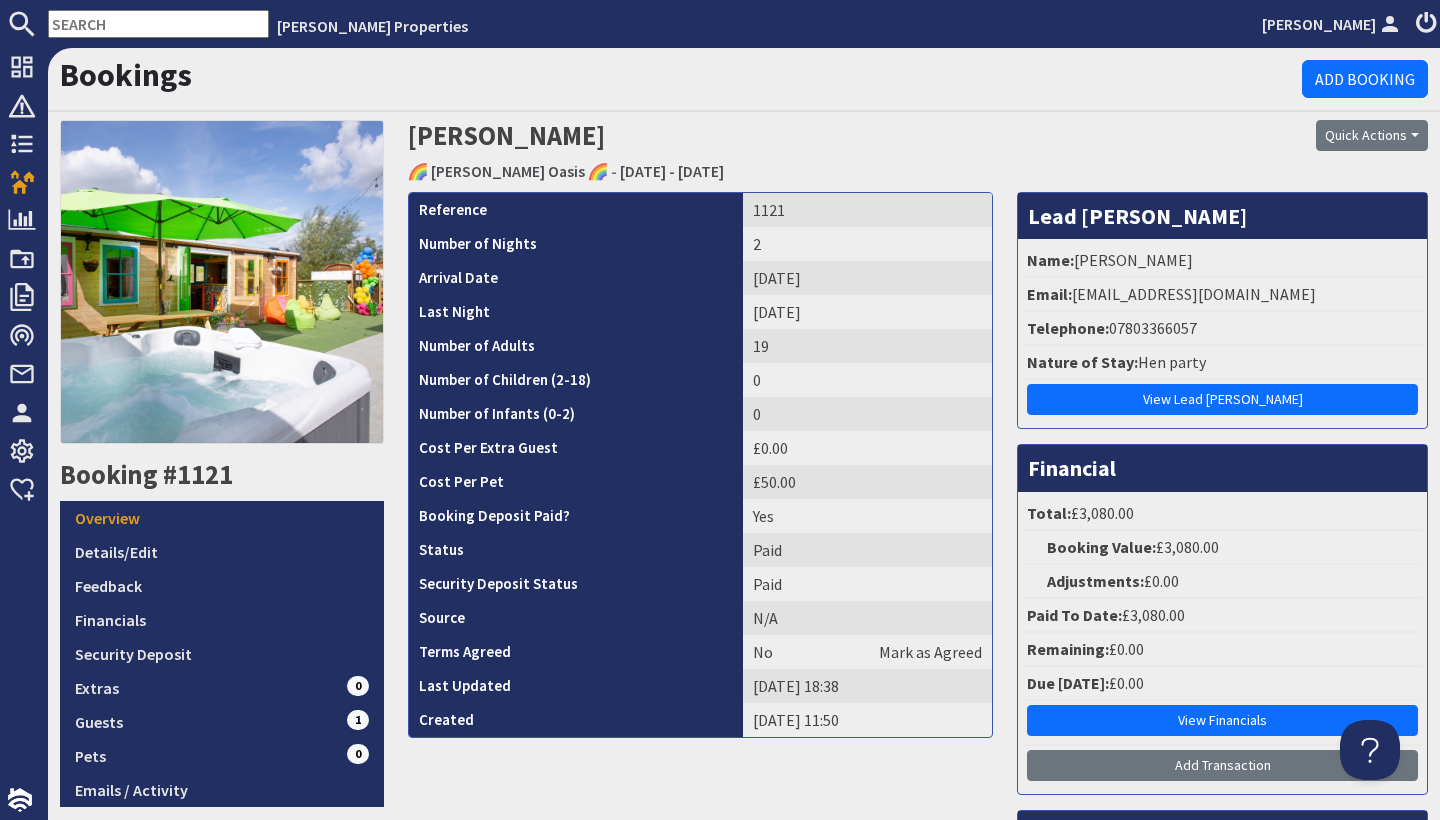 scroll, scrollTop: 0, scrollLeft: 0, axis: both 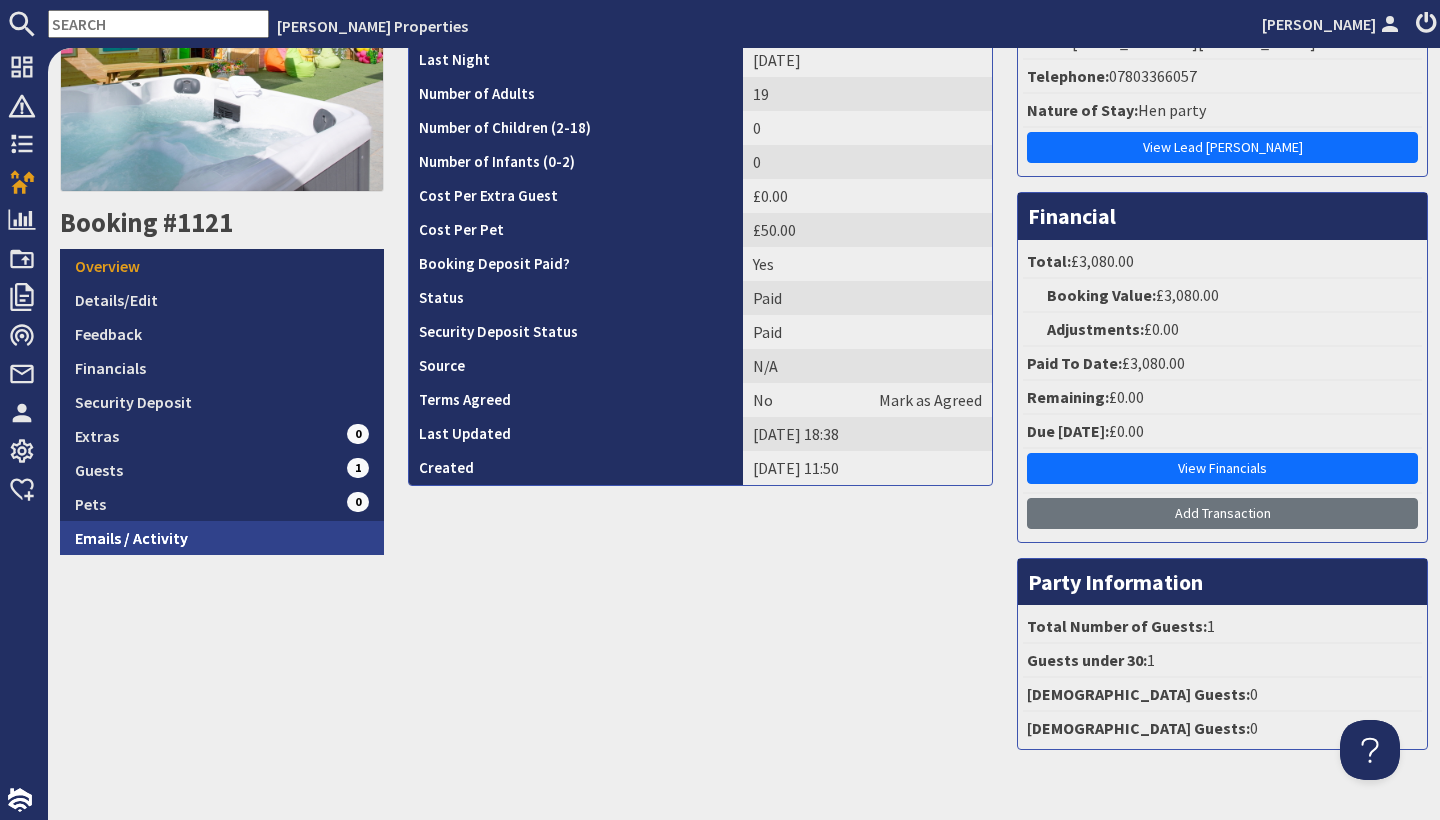 click on "Emails / Activity" at bounding box center (222, 538) 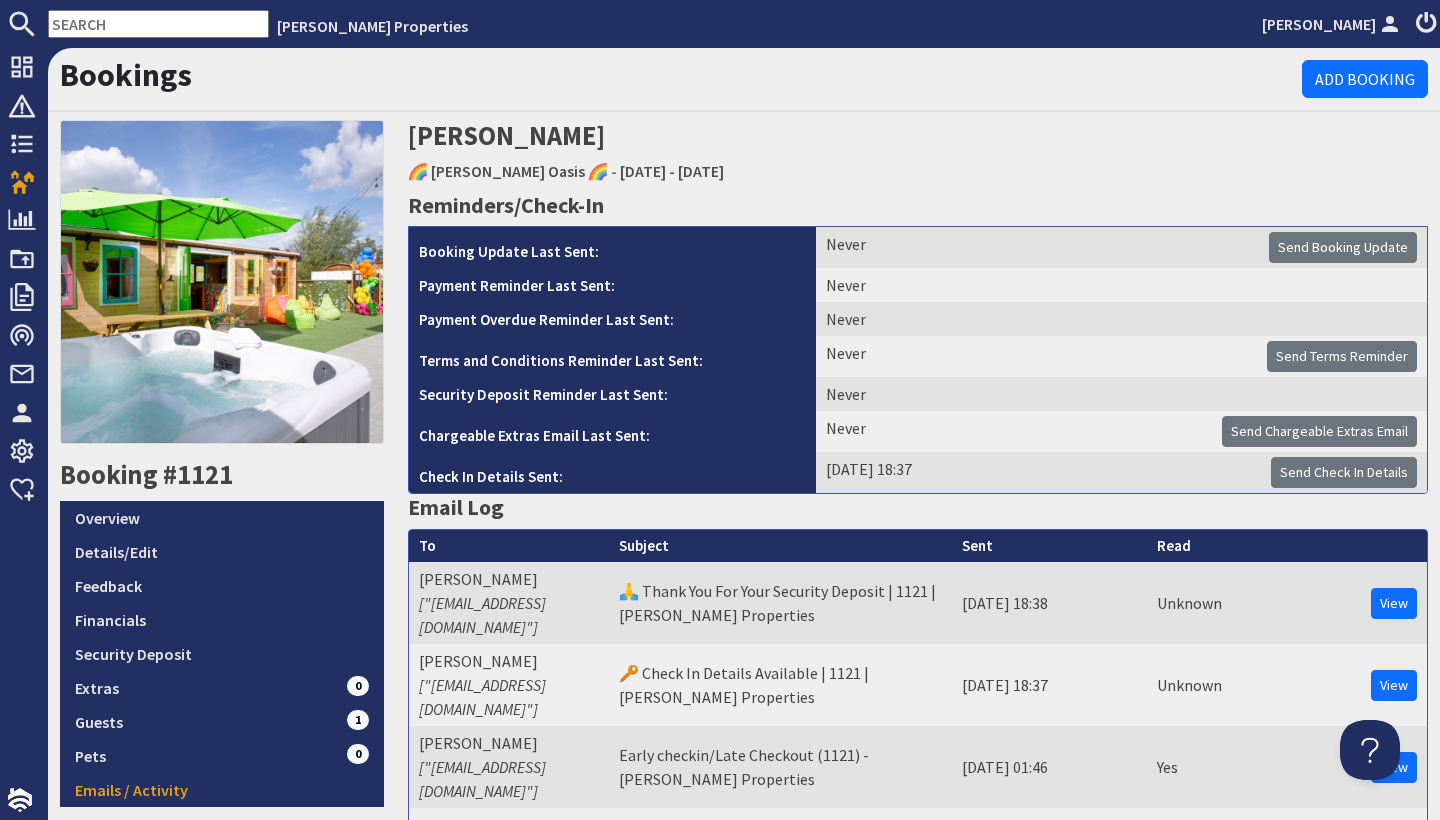 scroll, scrollTop: 0, scrollLeft: 0, axis: both 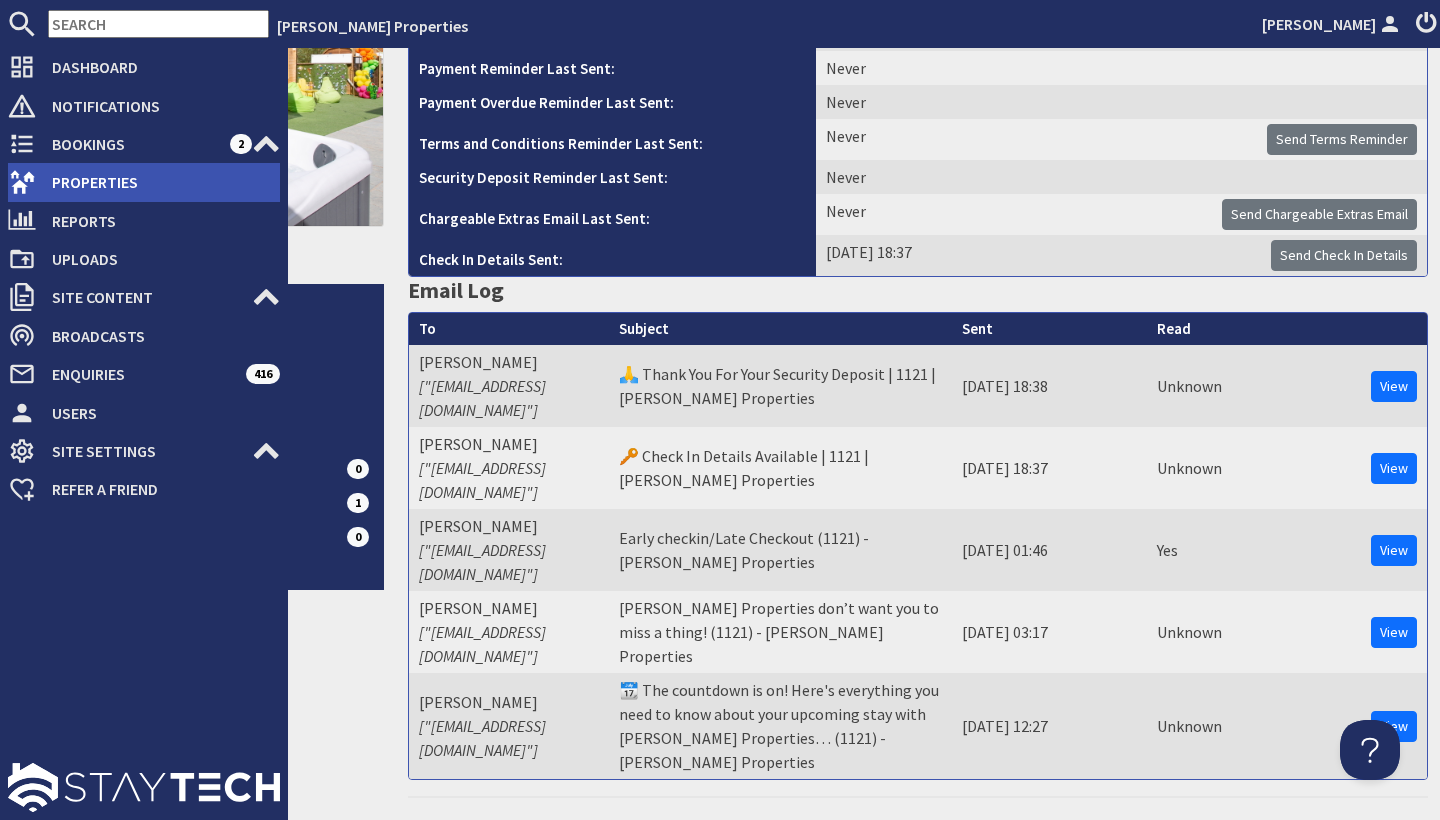click on "Properties" at bounding box center (158, 182) 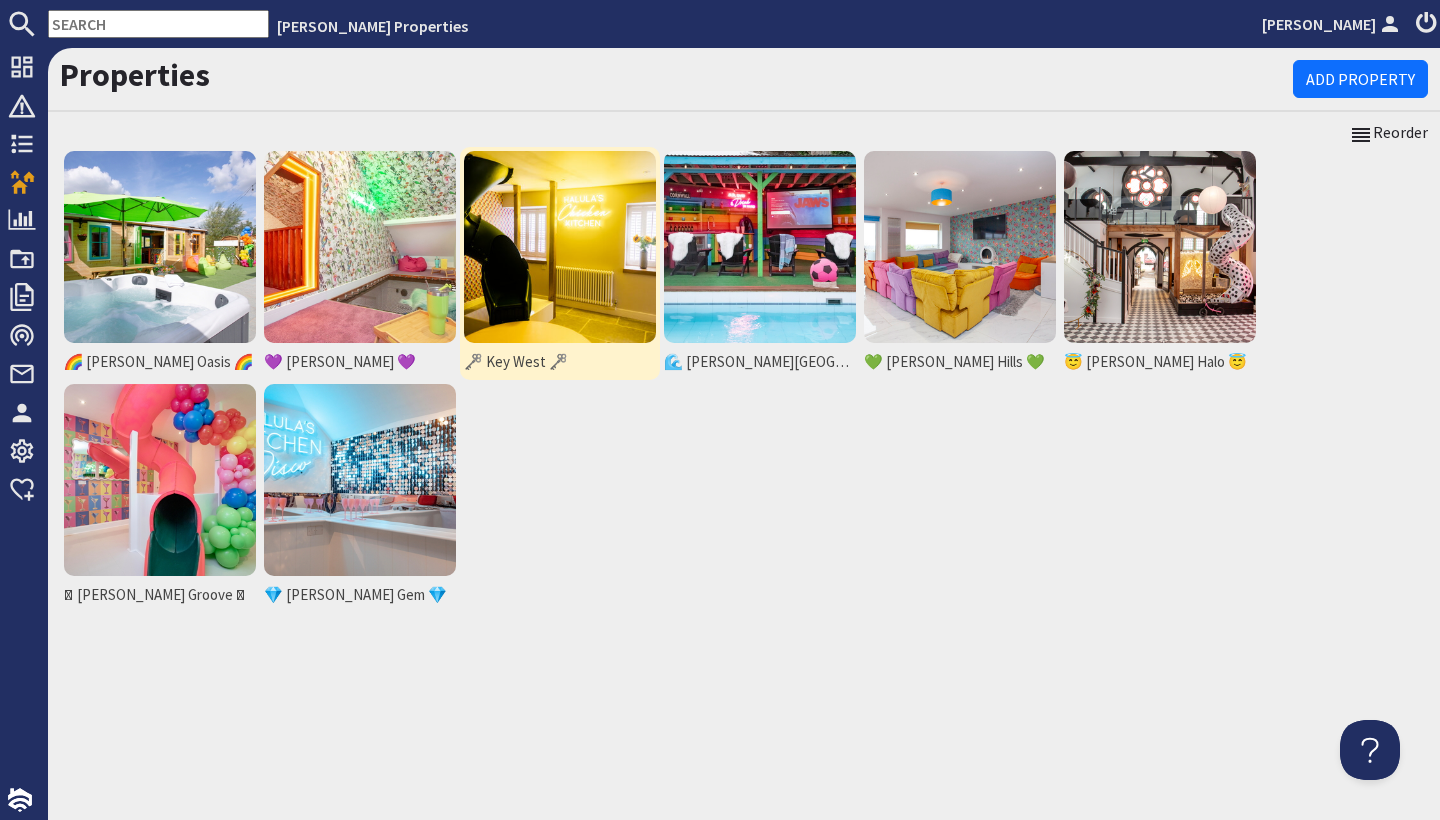 scroll, scrollTop: 0, scrollLeft: 0, axis: both 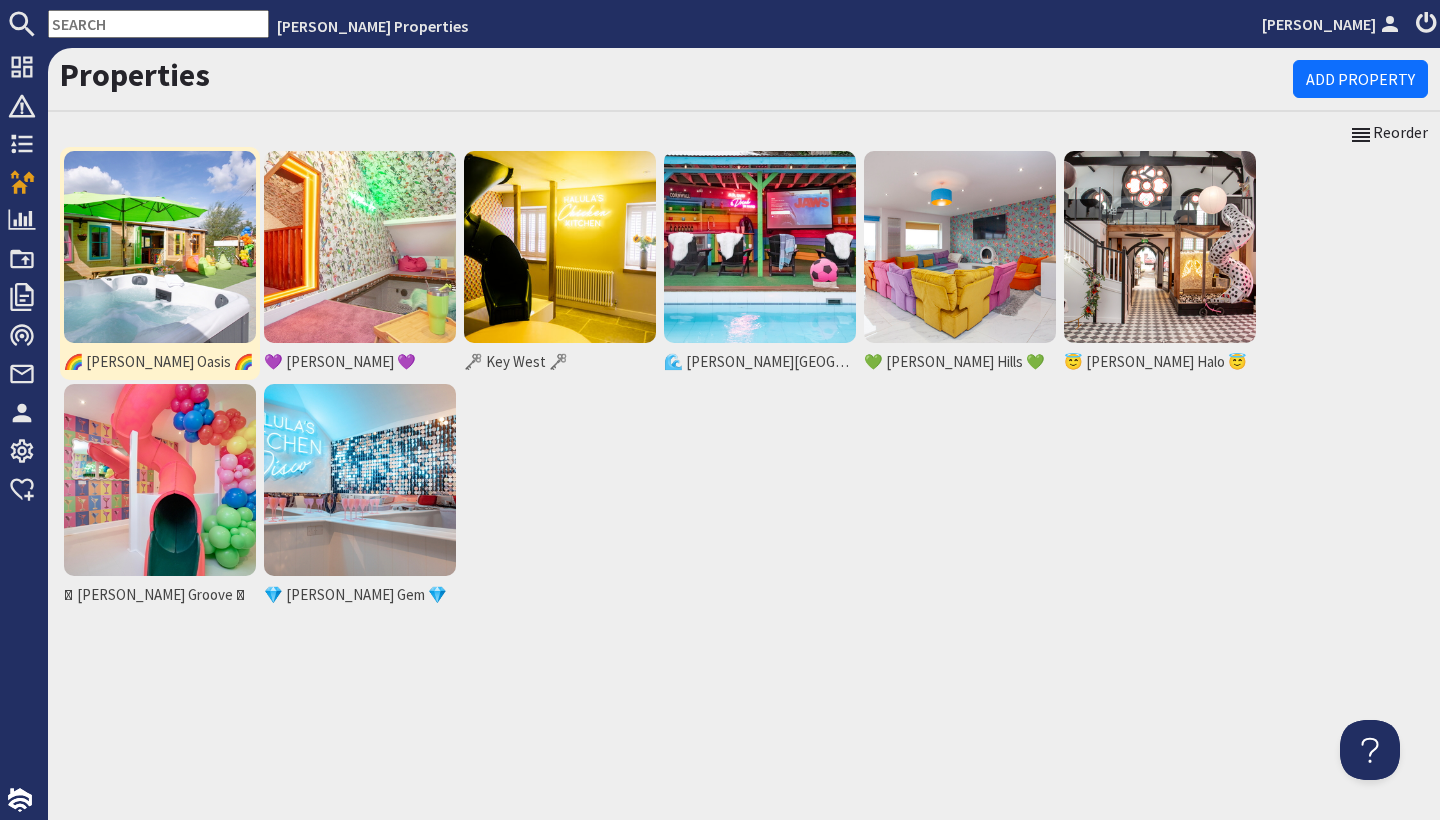 click at bounding box center (160, 247) 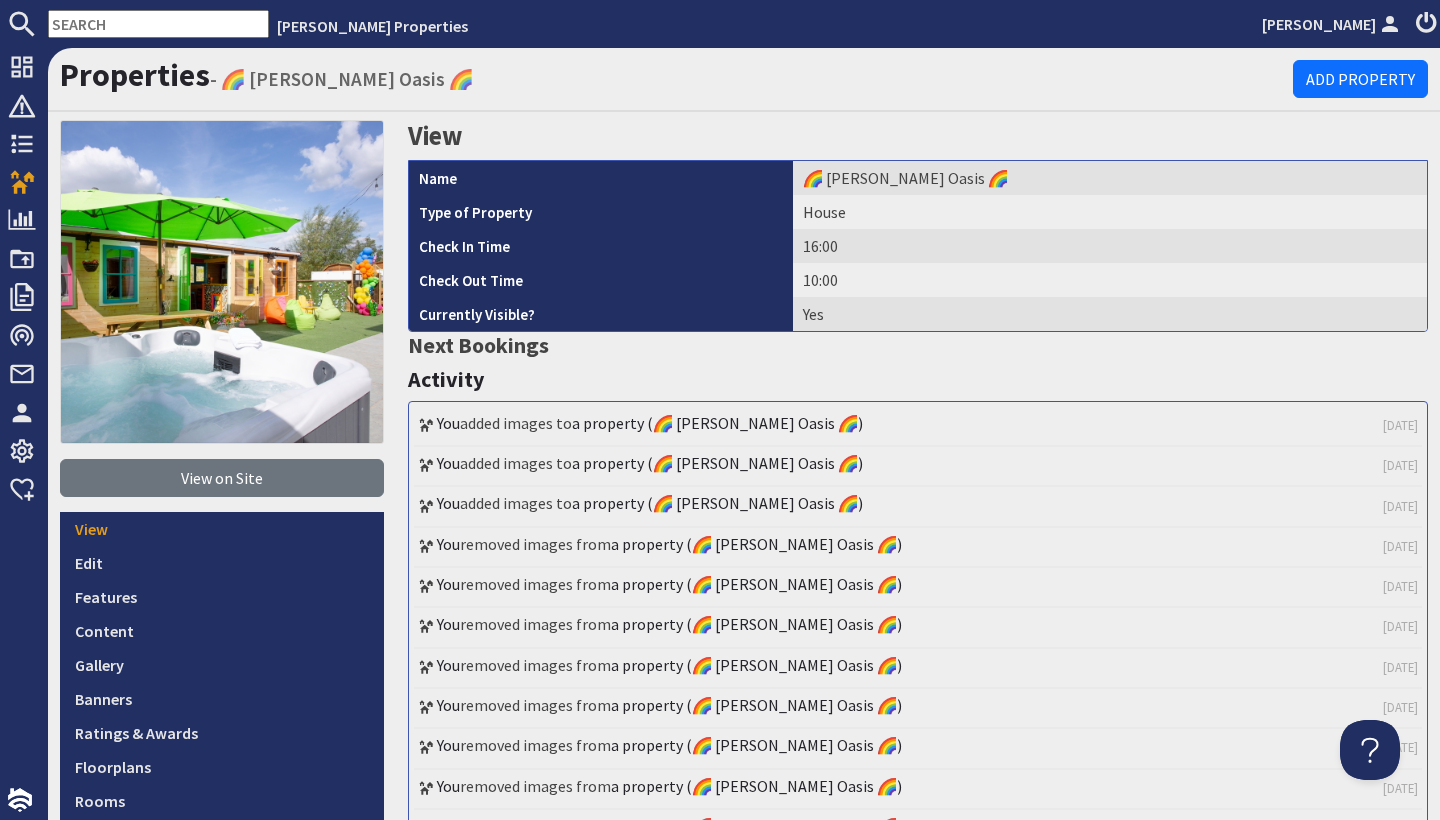 scroll, scrollTop: 0, scrollLeft: 0, axis: both 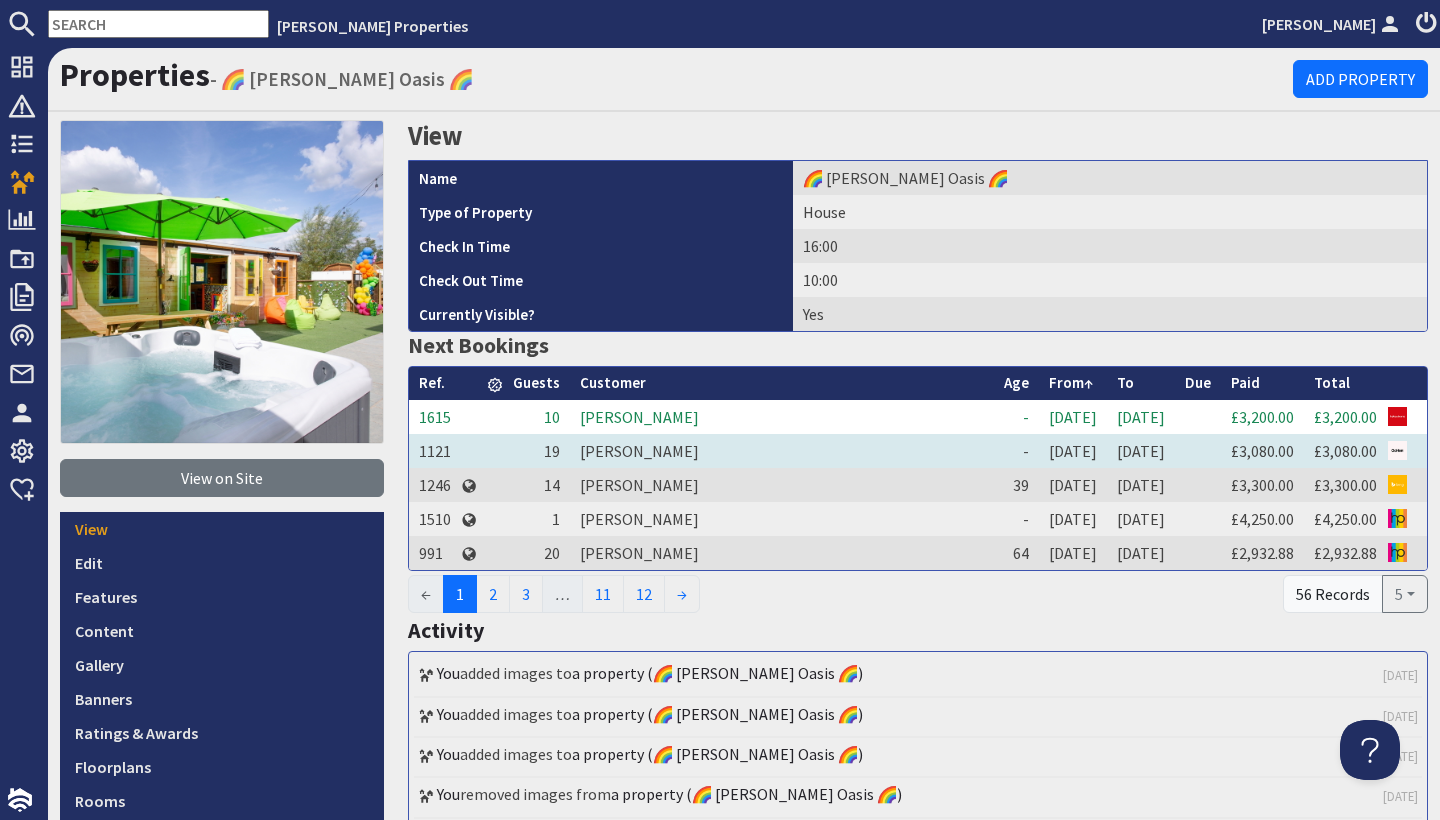 click on "[PERSON_NAME]" at bounding box center (782, 451) 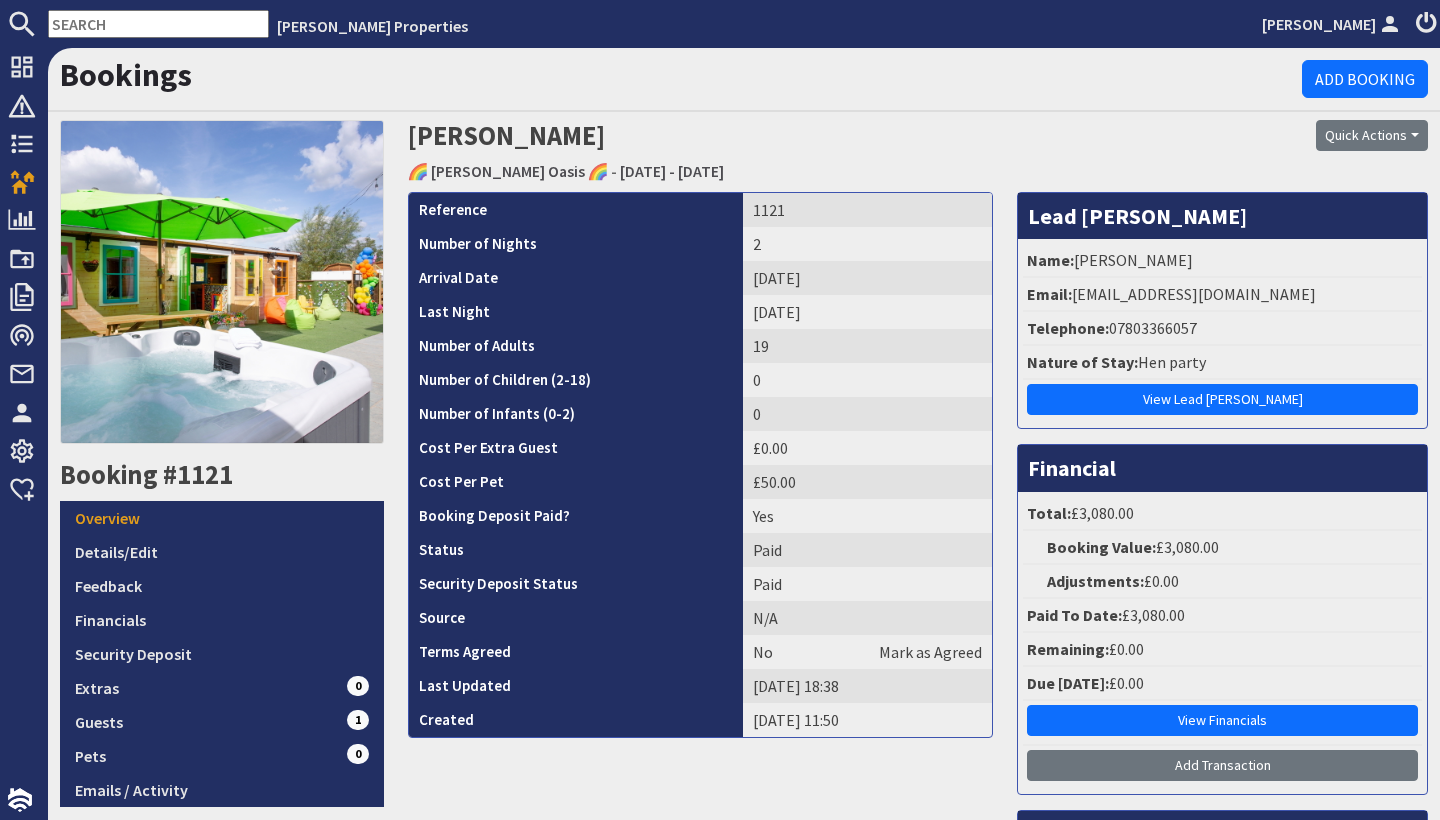 scroll, scrollTop: 0, scrollLeft: 0, axis: both 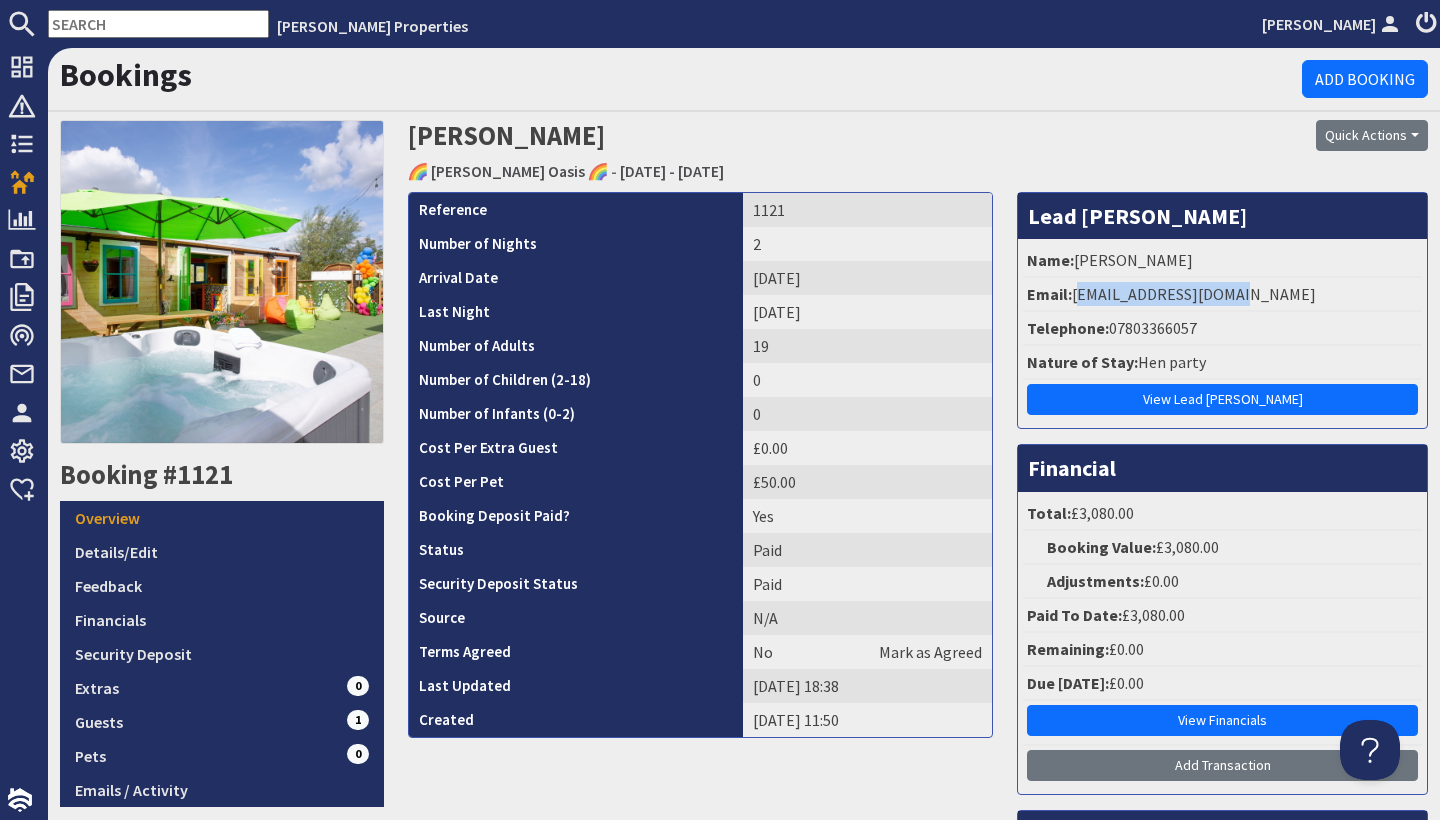 drag, startPoint x: 1075, startPoint y: 293, endPoint x: 1262, endPoint y: 298, distance: 187.06683 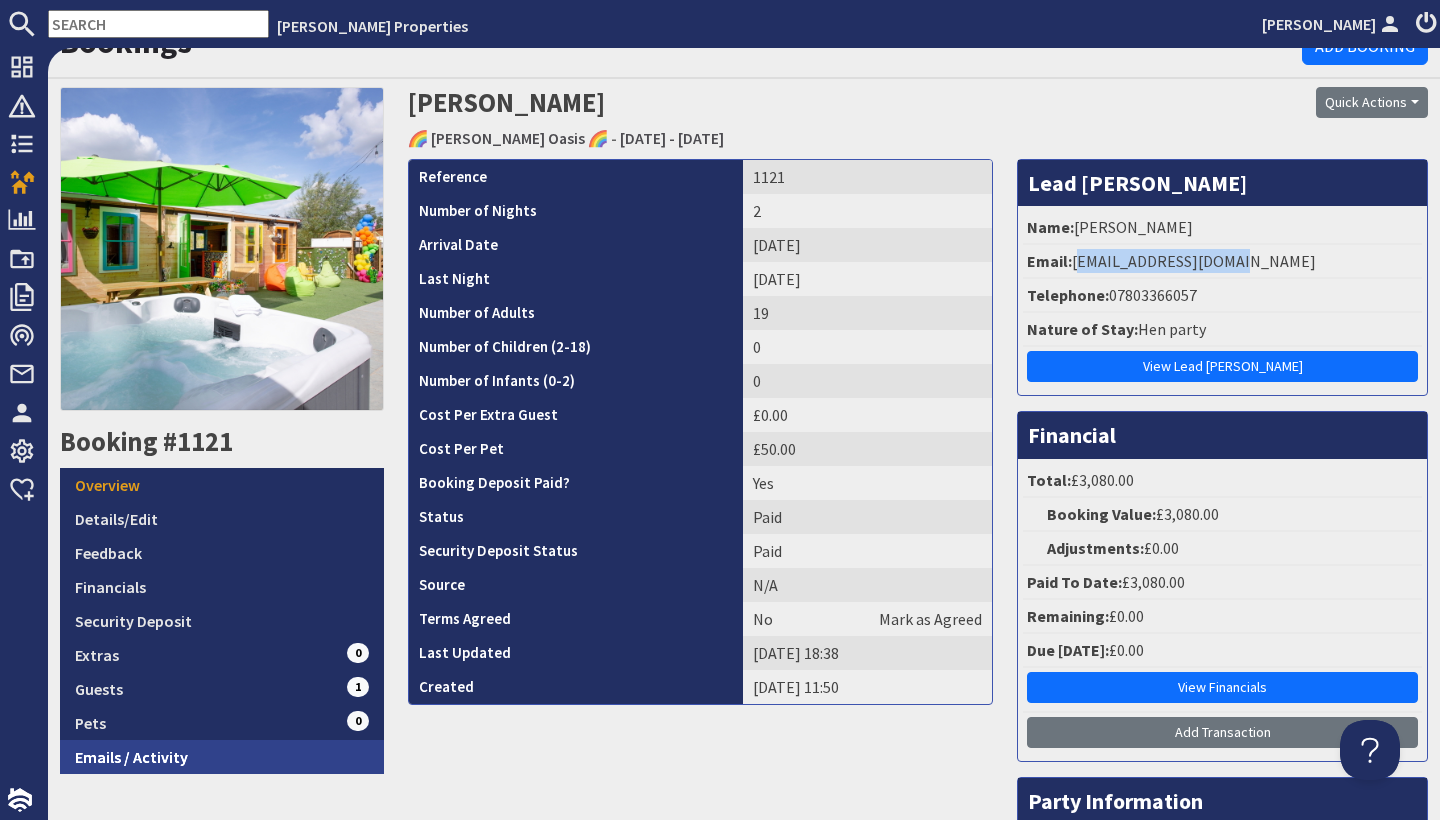 scroll, scrollTop: 35, scrollLeft: 0, axis: vertical 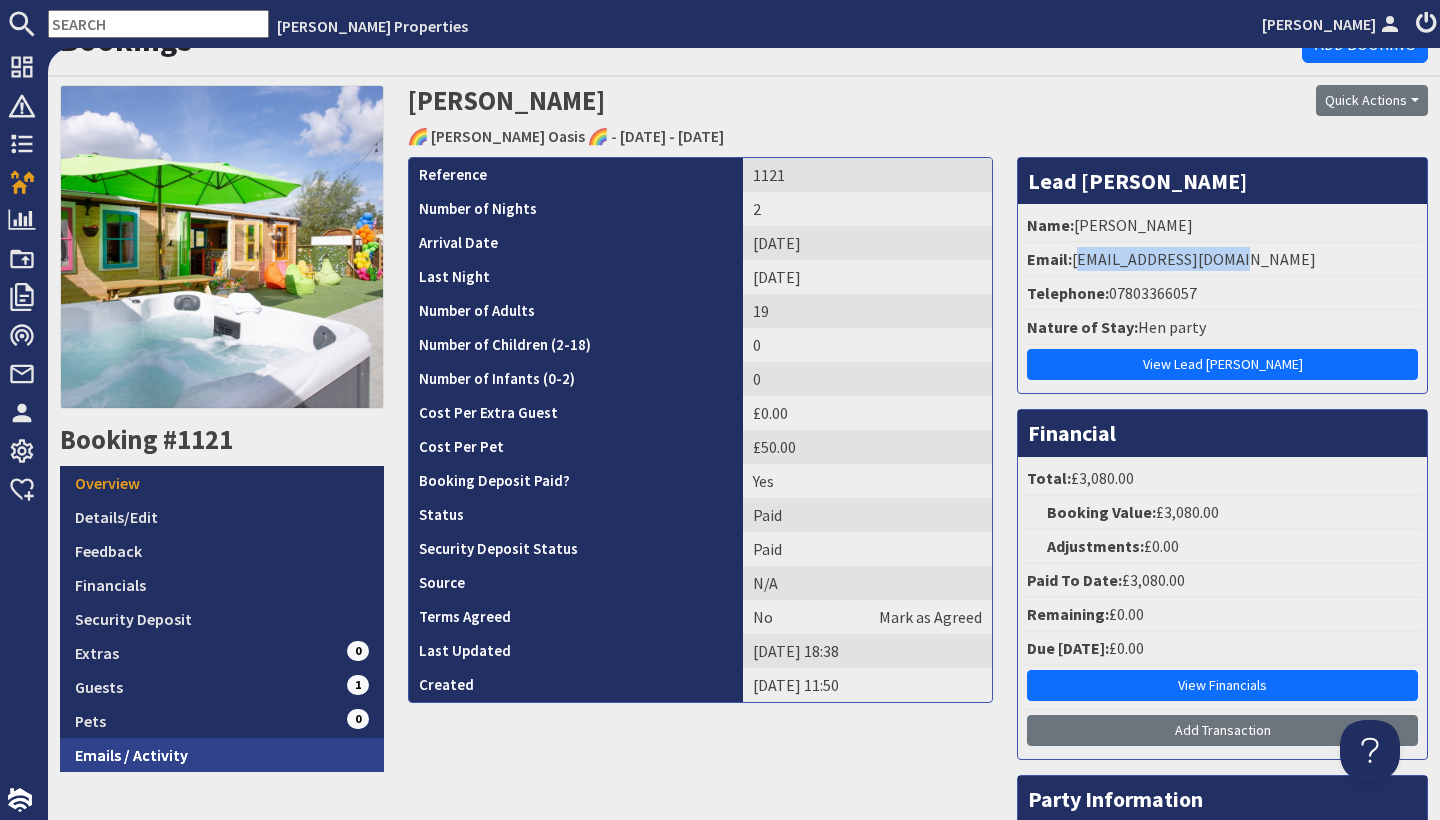 click on "Emails / Activity" at bounding box center (222, 755) 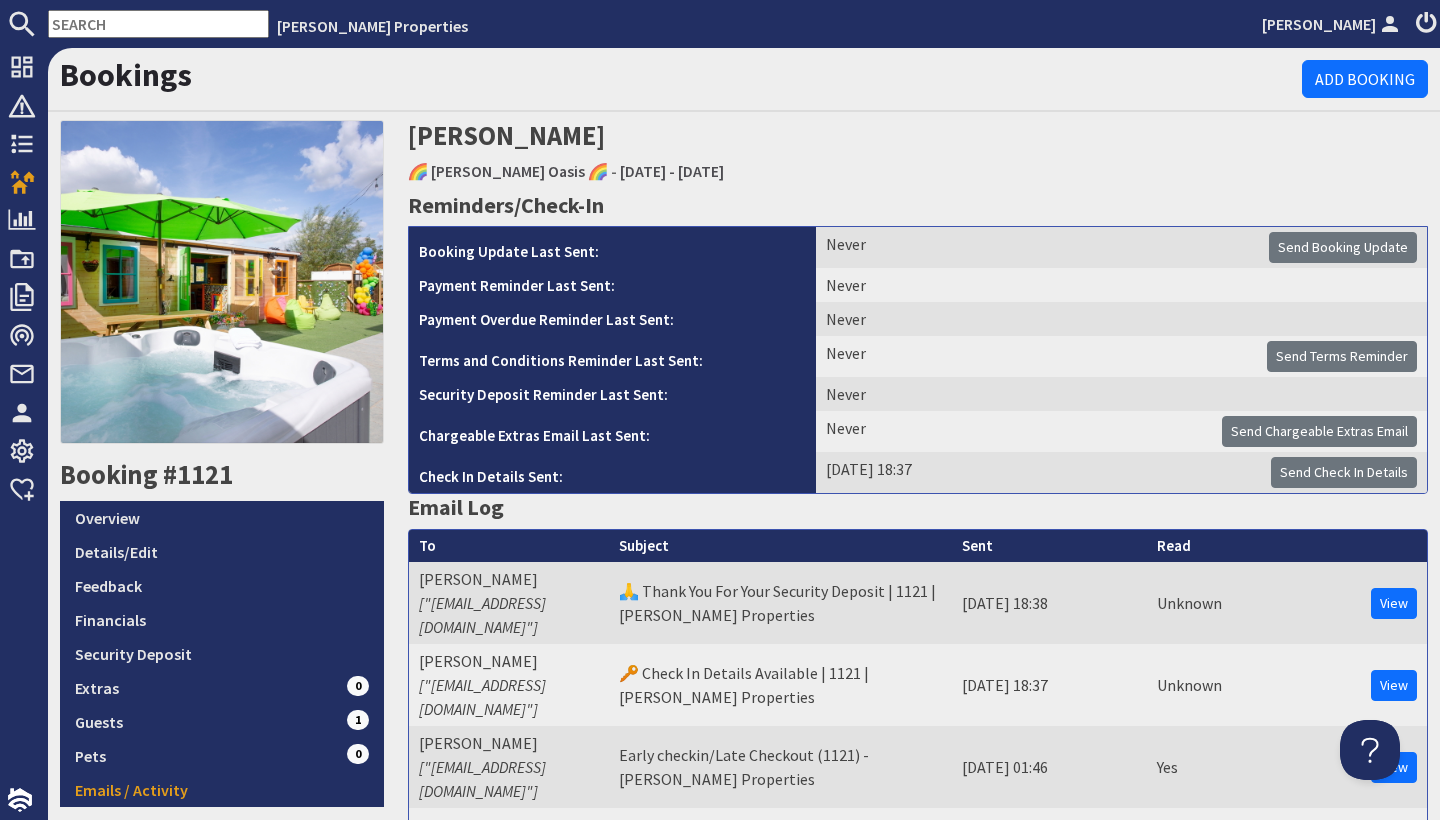 scroll, scrollTop: 0, scrollLeft: 0, axis: both 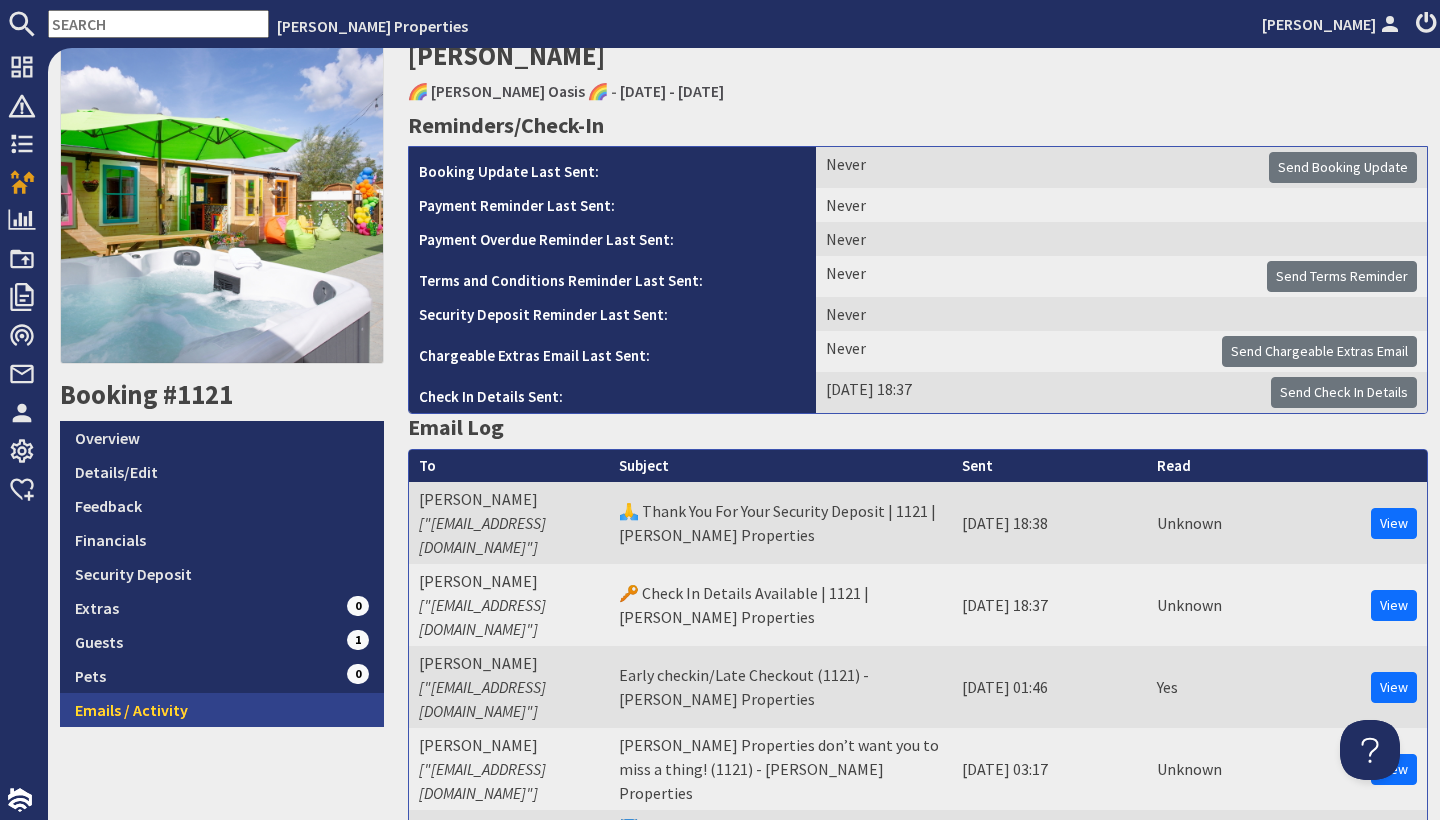 click on "Emails / Activity" at bounding box center [222, 710] 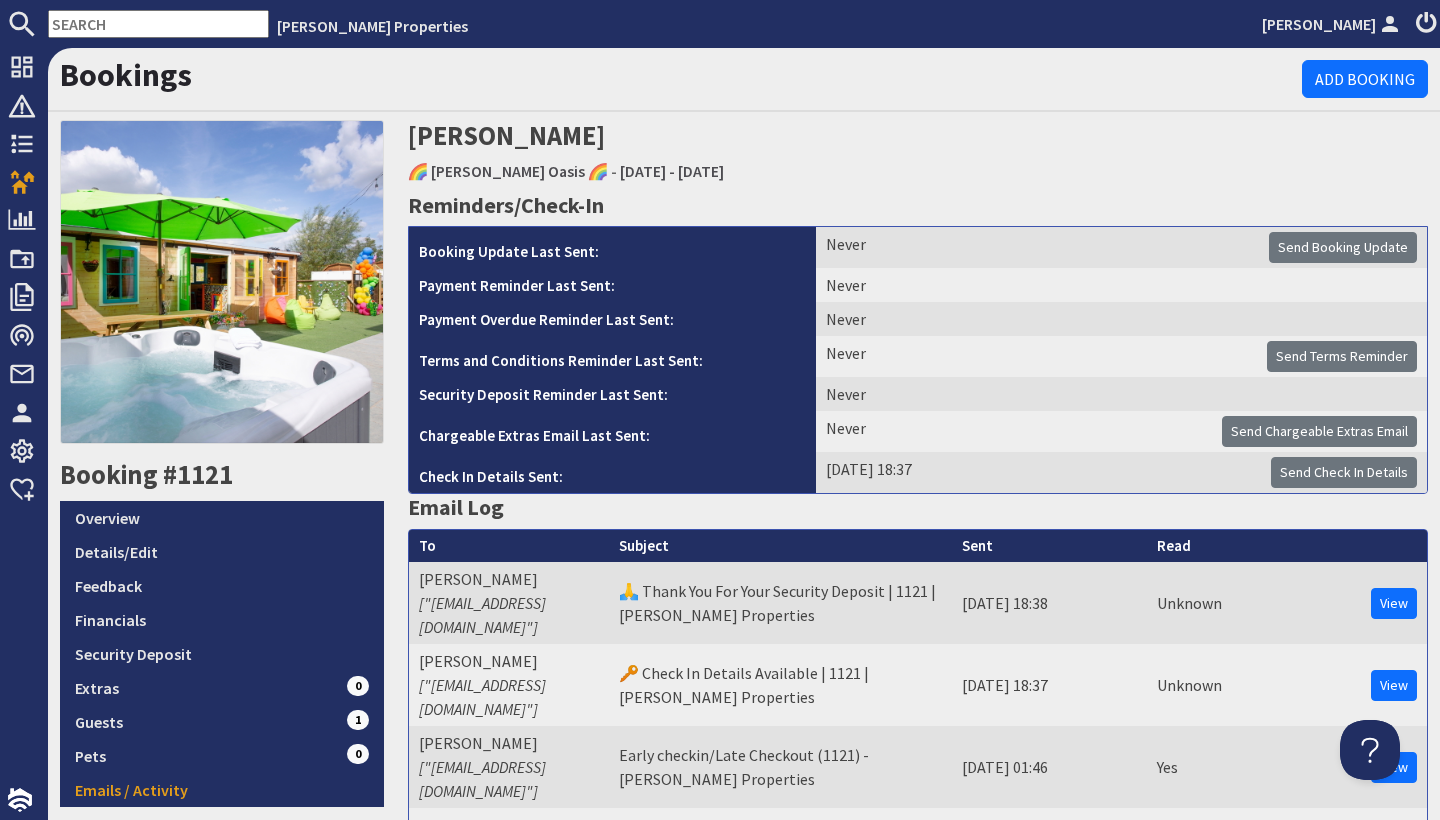 scroll, scrollTop: 0, scrollLeft: 0, axis: both 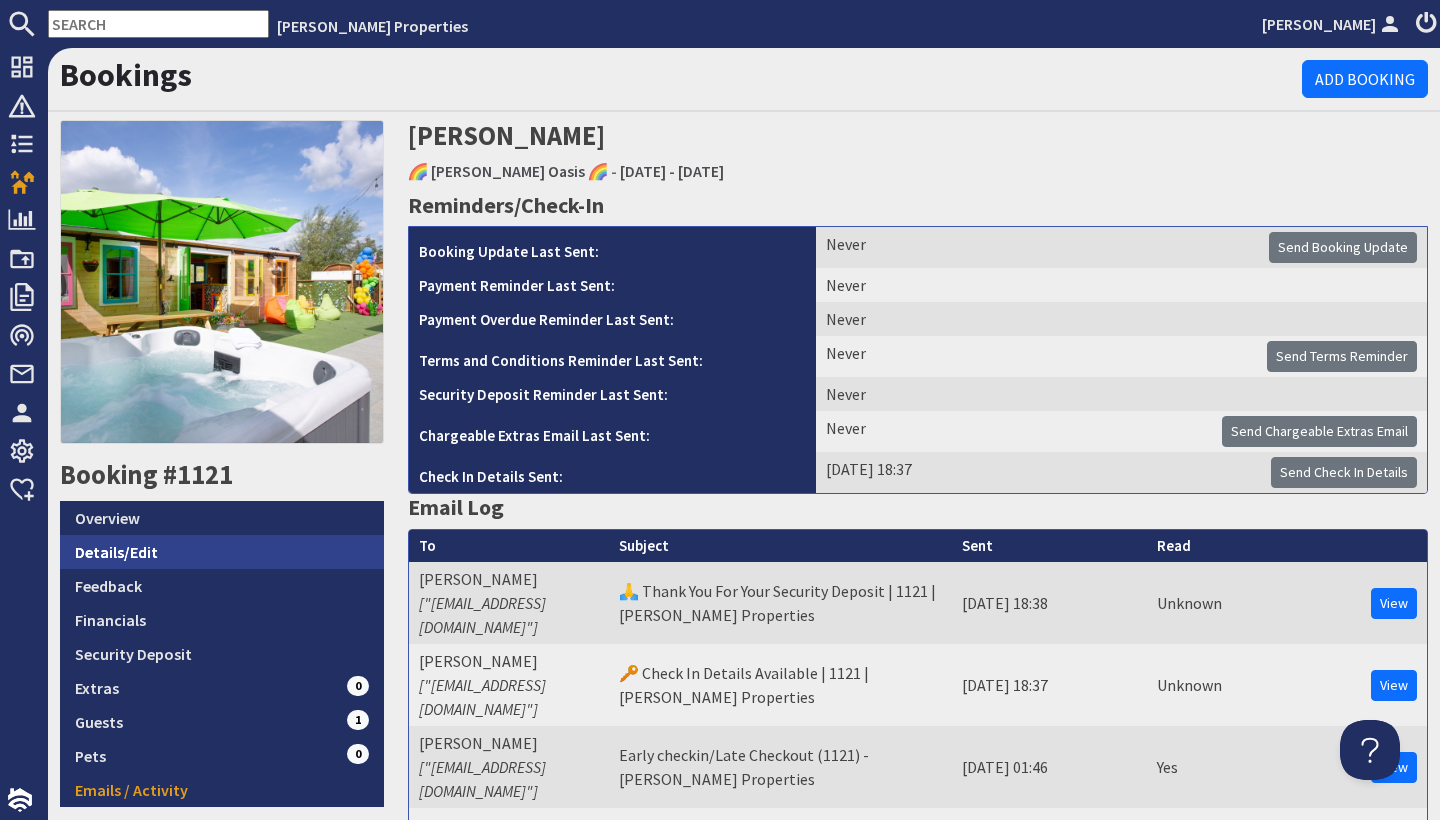 click on "Details/Edit" at bounding box center [222, 552] 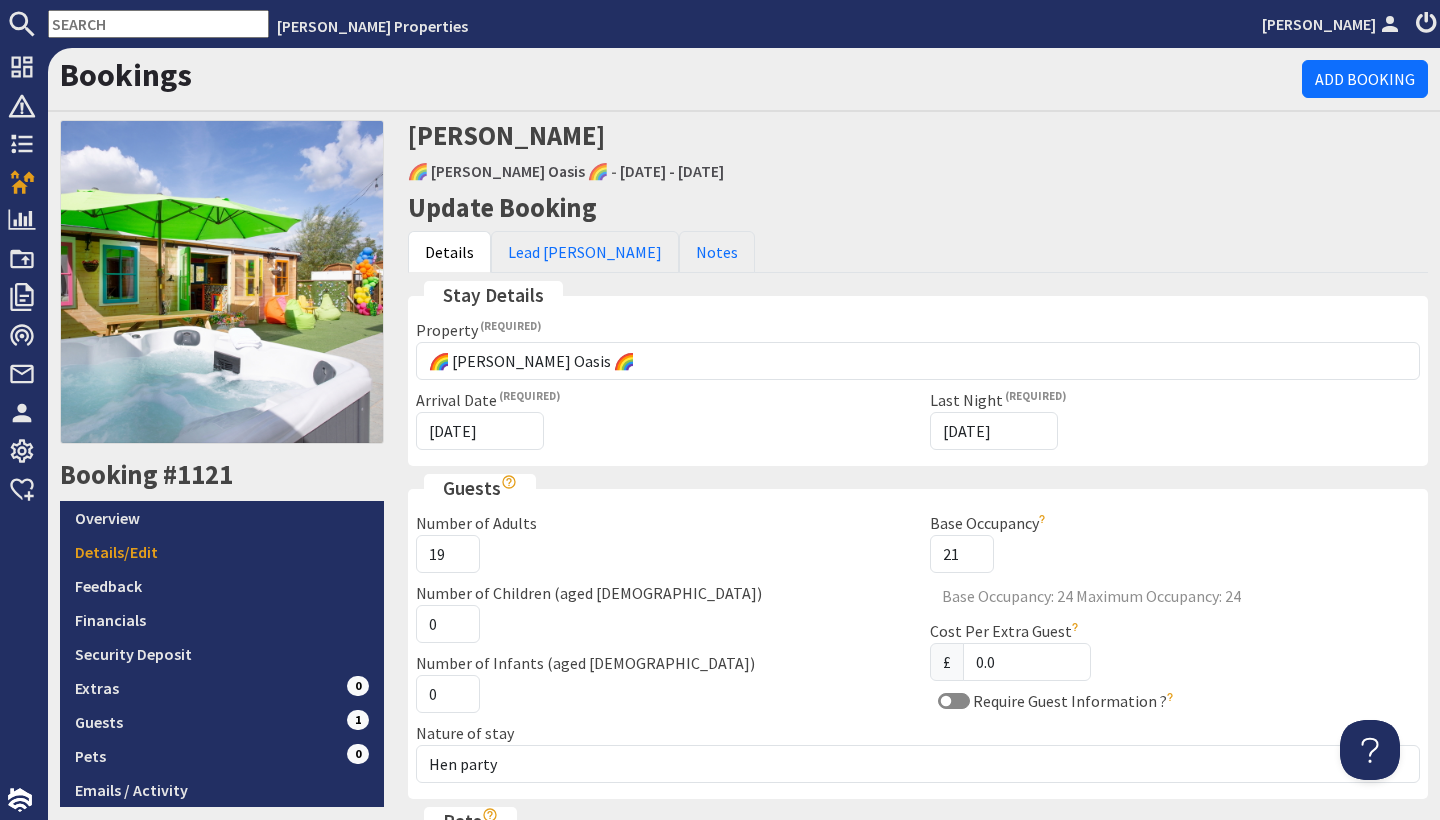 scroll, scrollTop: 0, scrollLeft: 0, axis: both 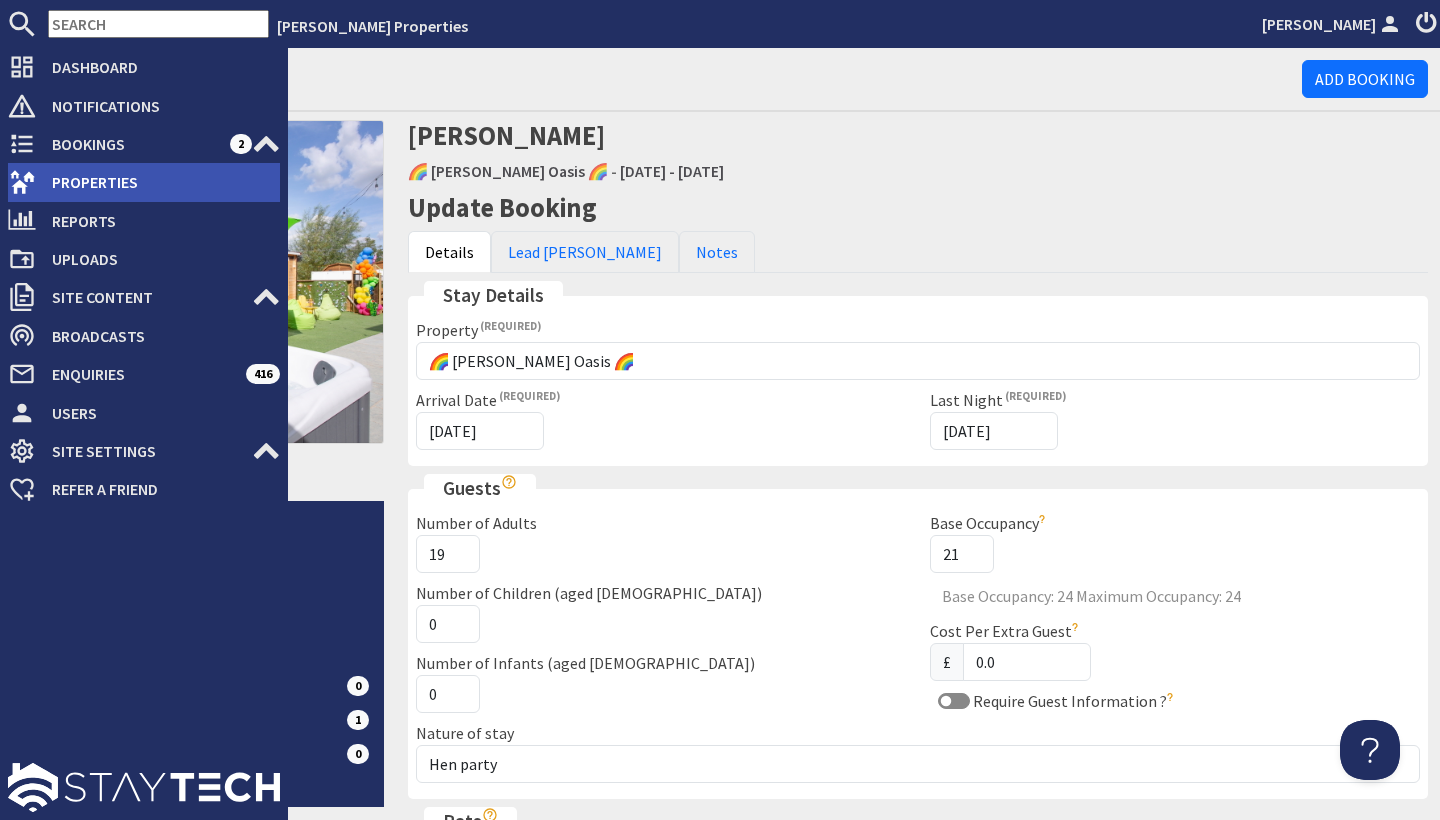 click on "Properties" at bounding box center (158, 182) 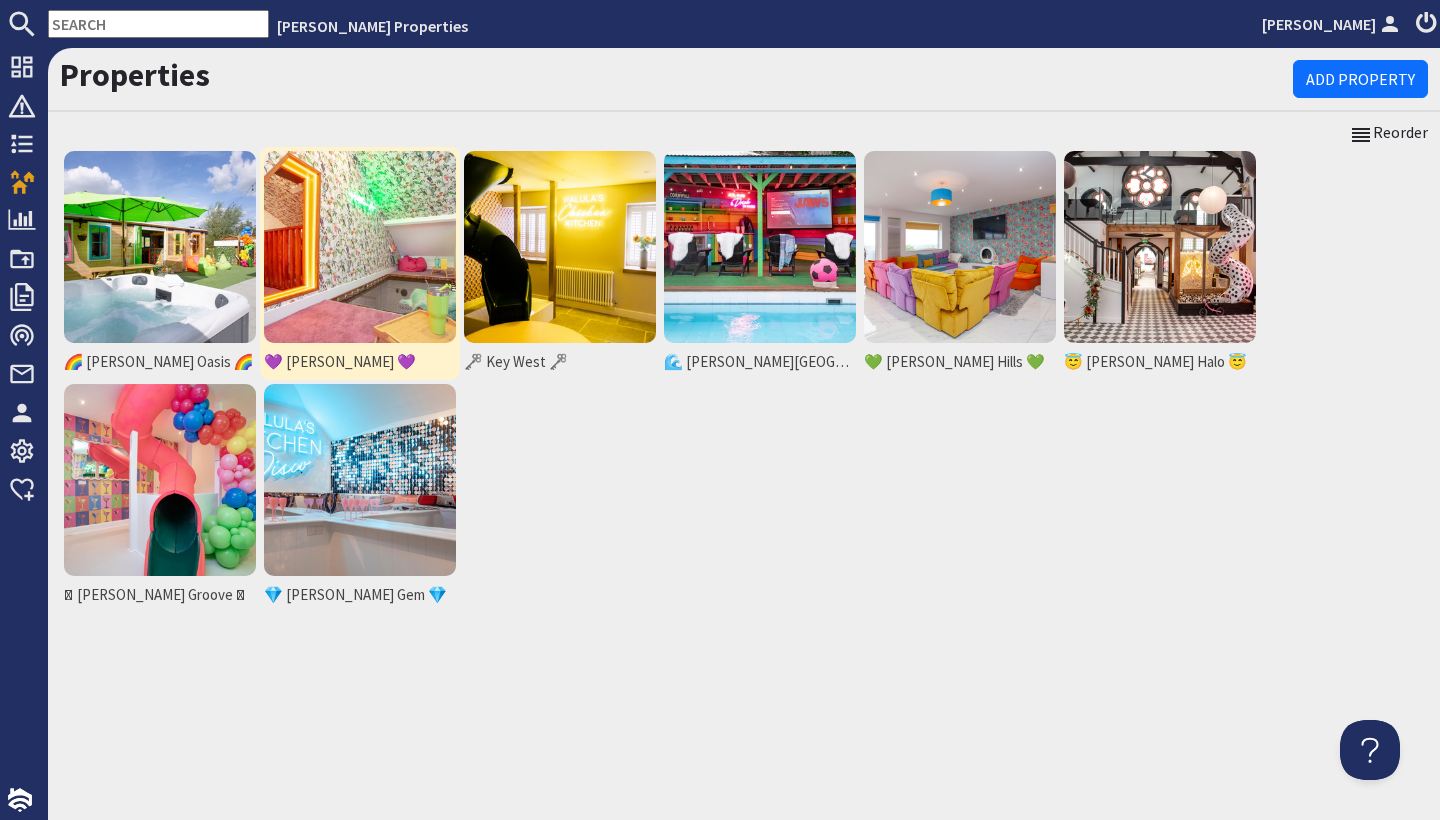 scroll, scrollTop: 0, scrollLeft: 0, axis: both 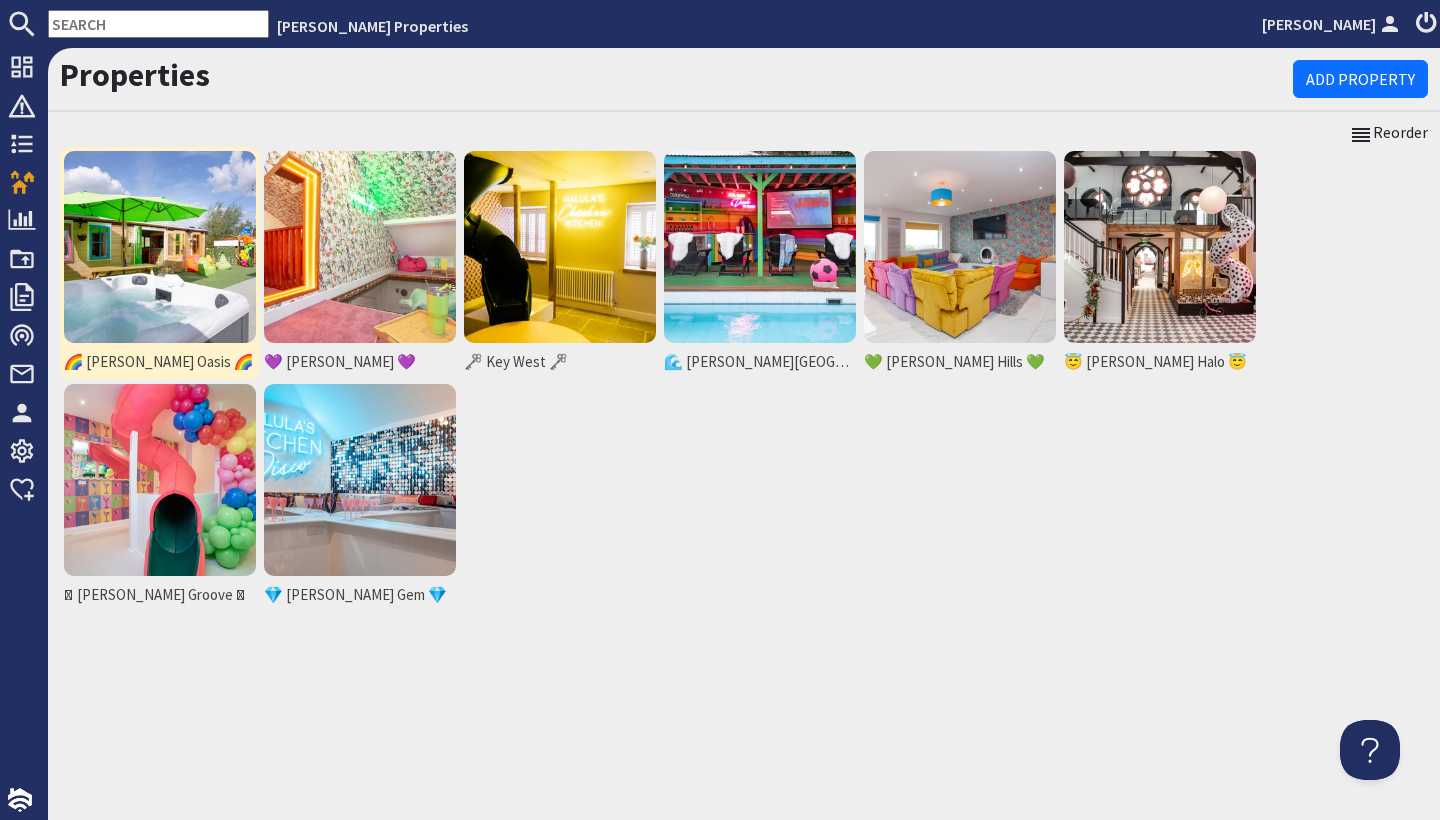 click at bounding box center (160, 247) 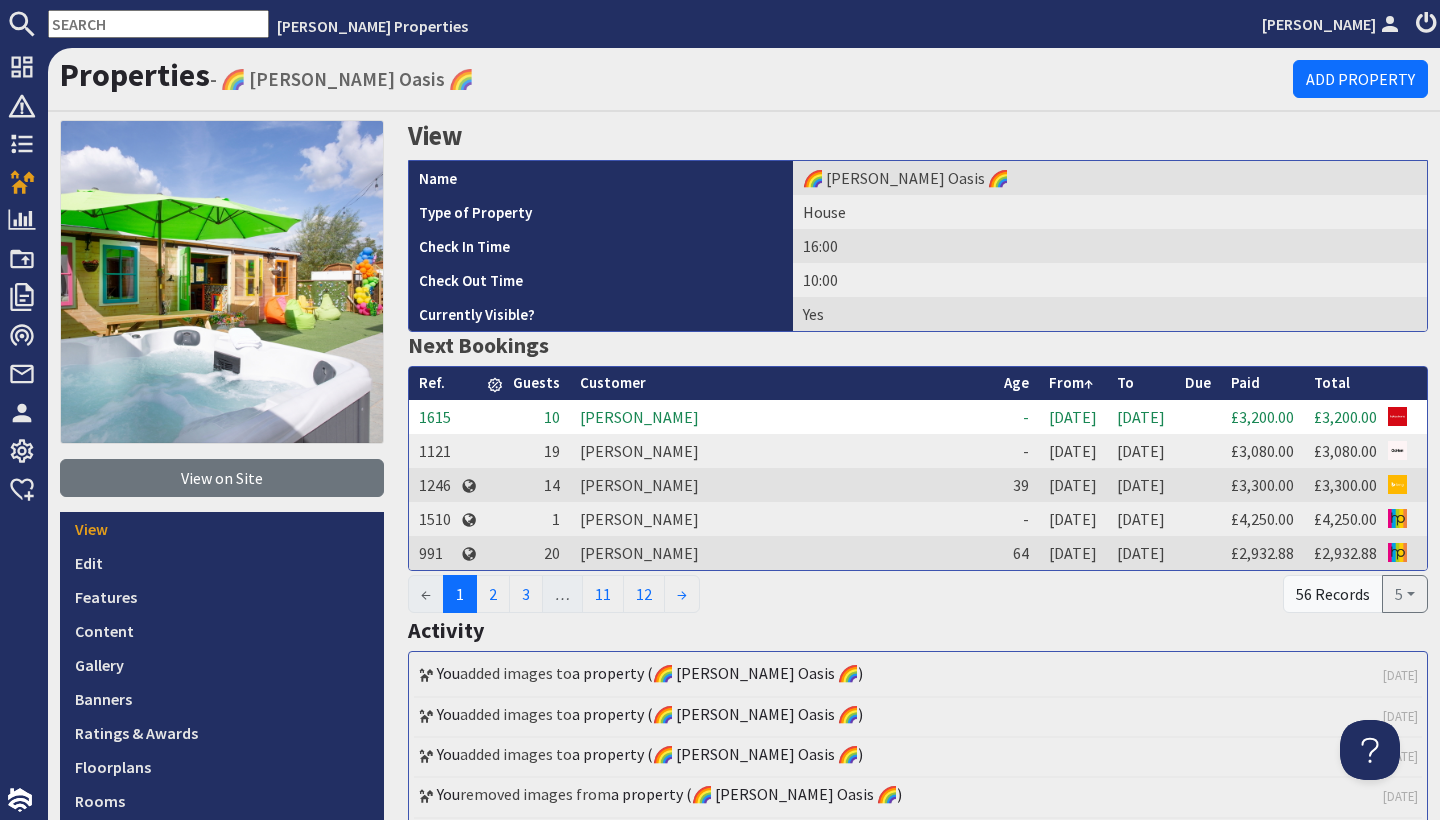 scroll, scrollTop: 0, scrollLeft: 0, axis: both 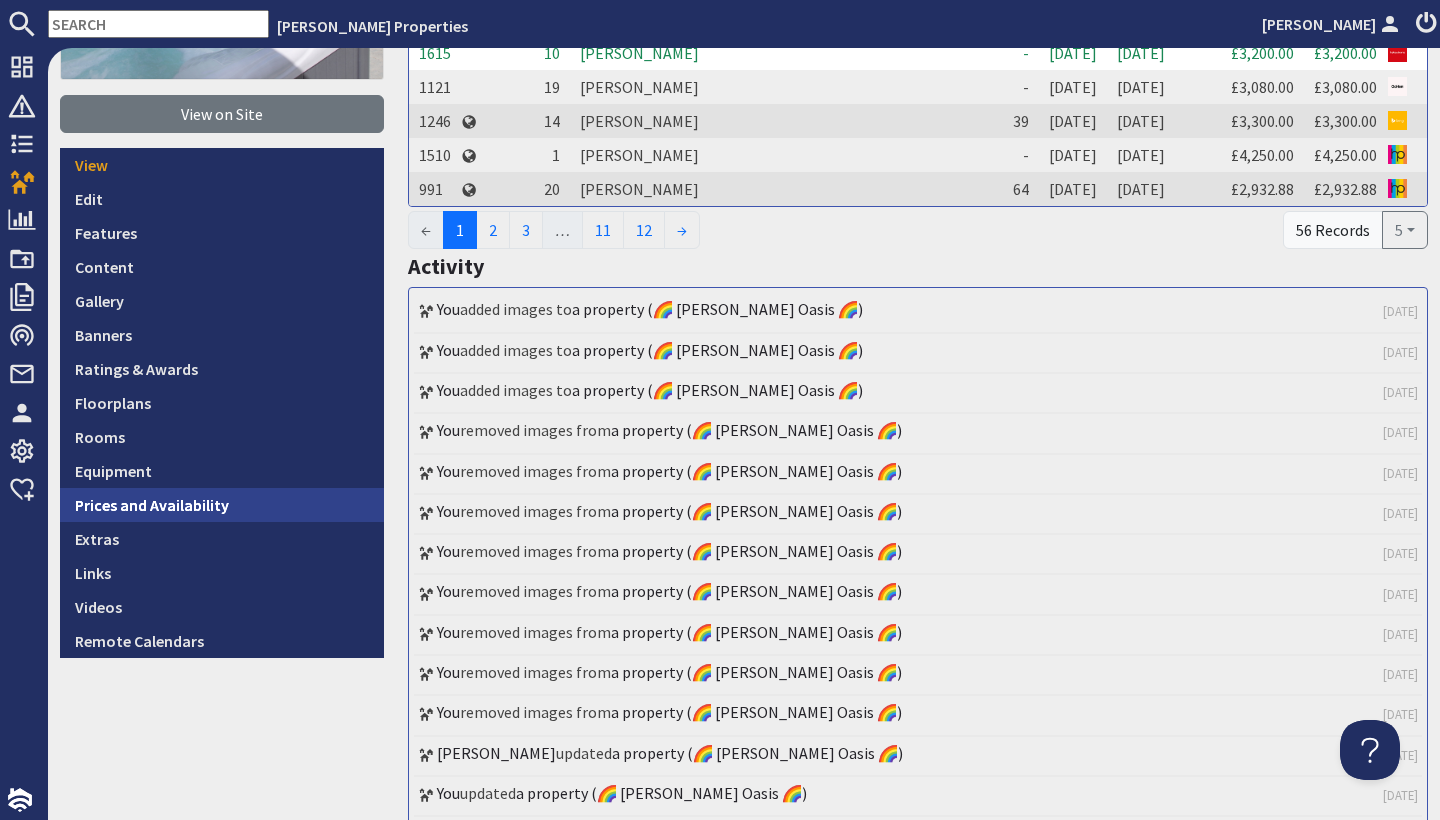 click on "Prices and Availability" at bounding box center [222, 505] 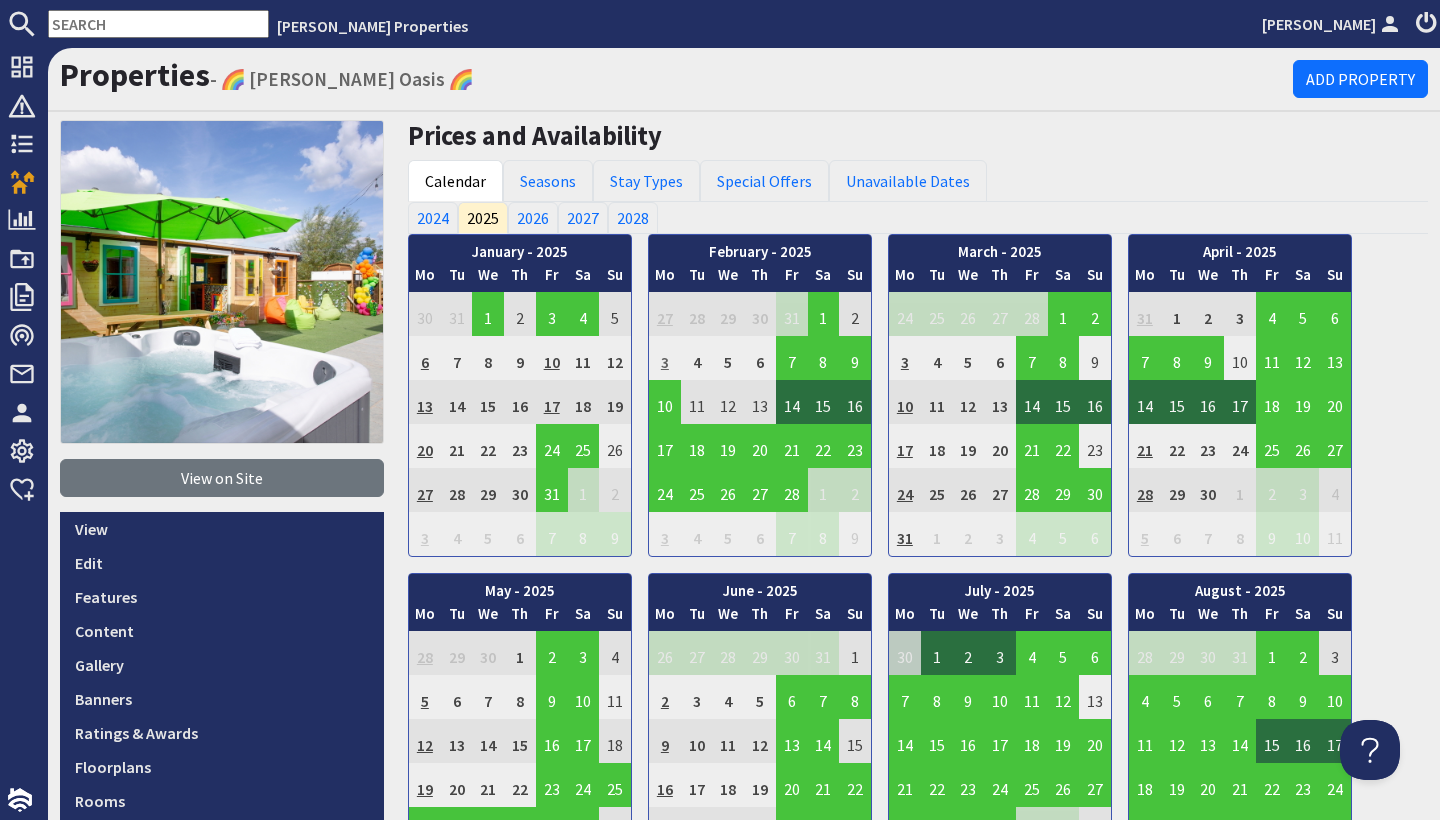 scroll, scrollTop: 0, scrollLeft: 0, axis: both 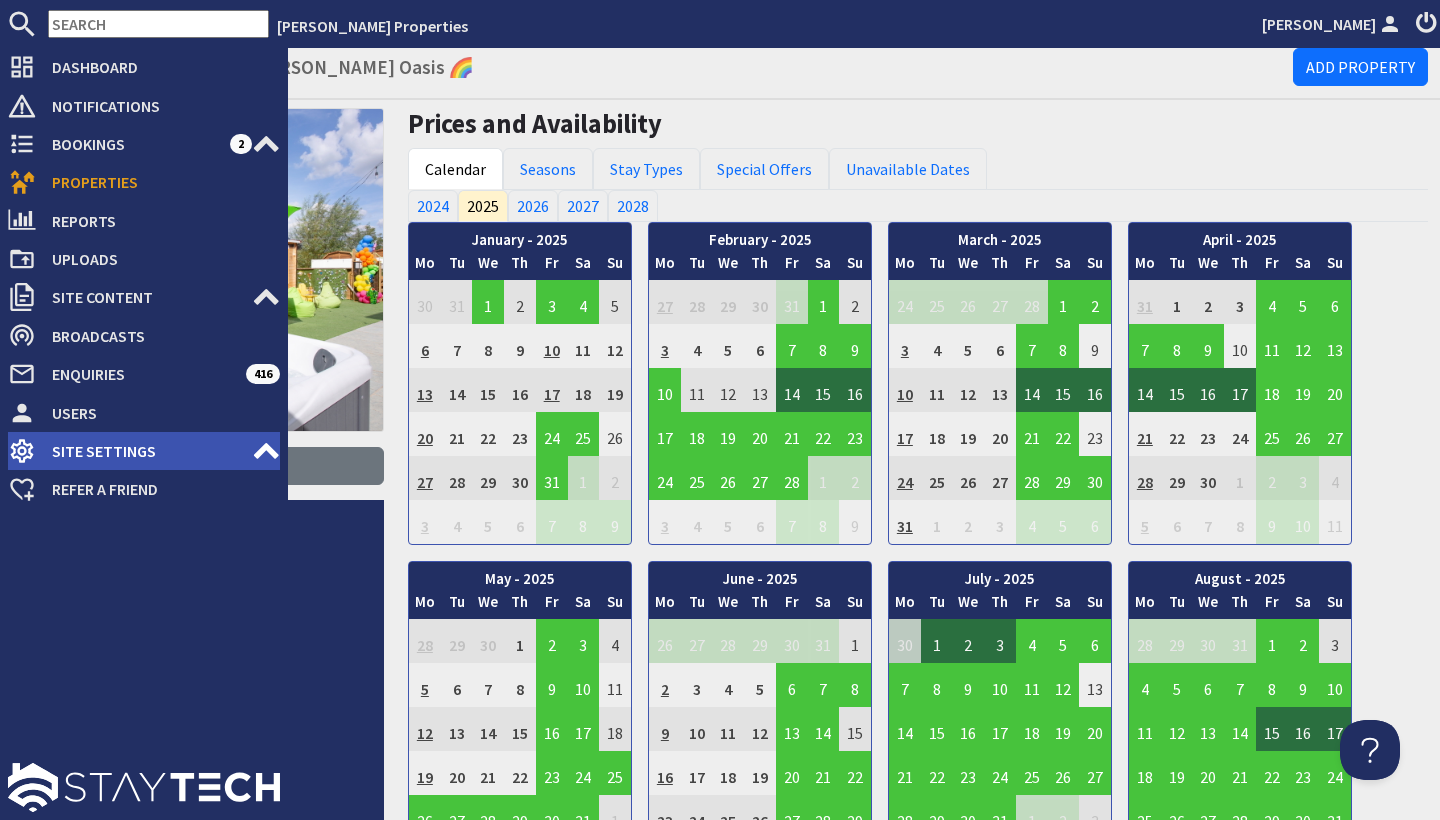 click on "Site Settings" at bounding box center [144, 451] 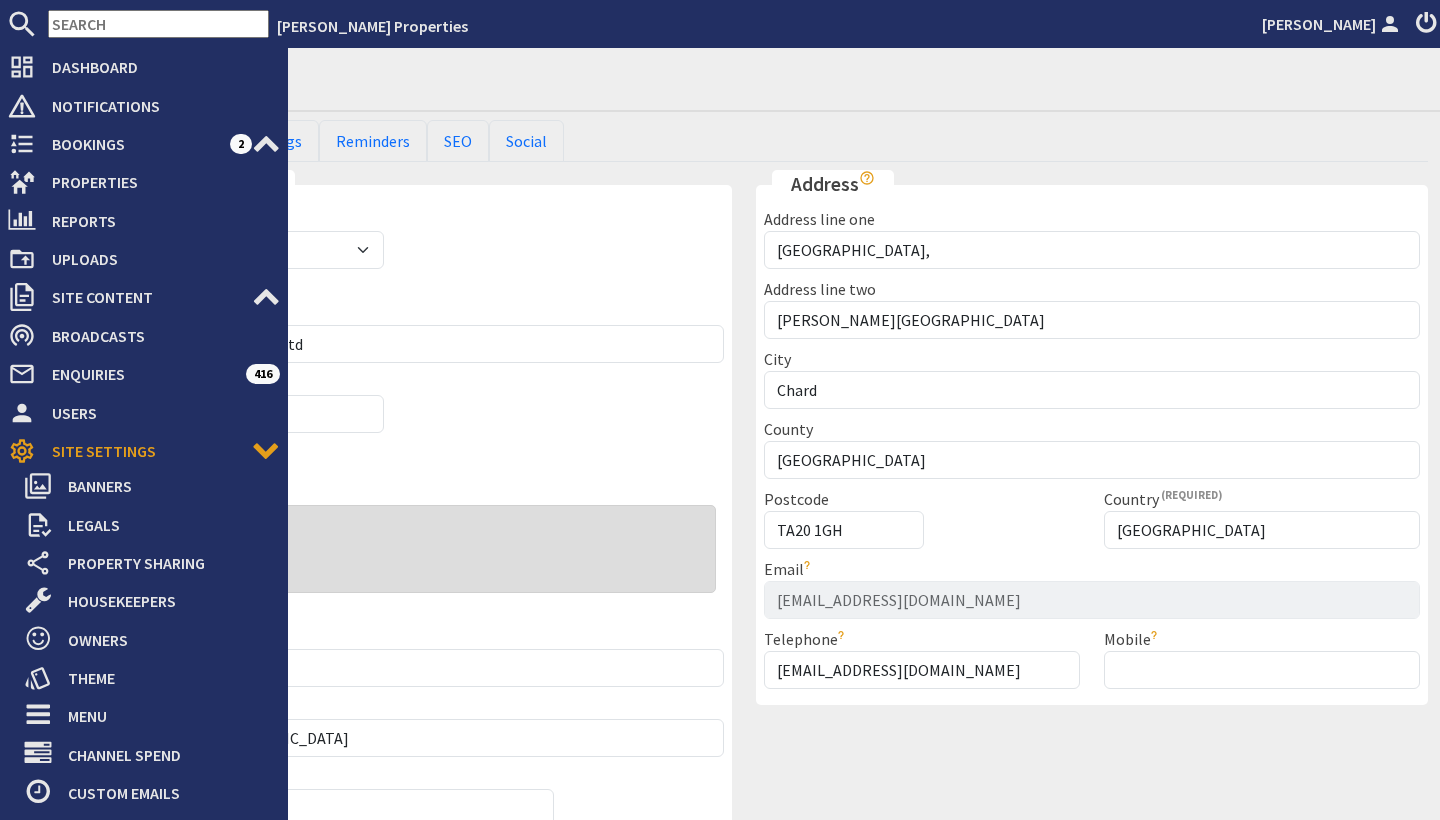 click 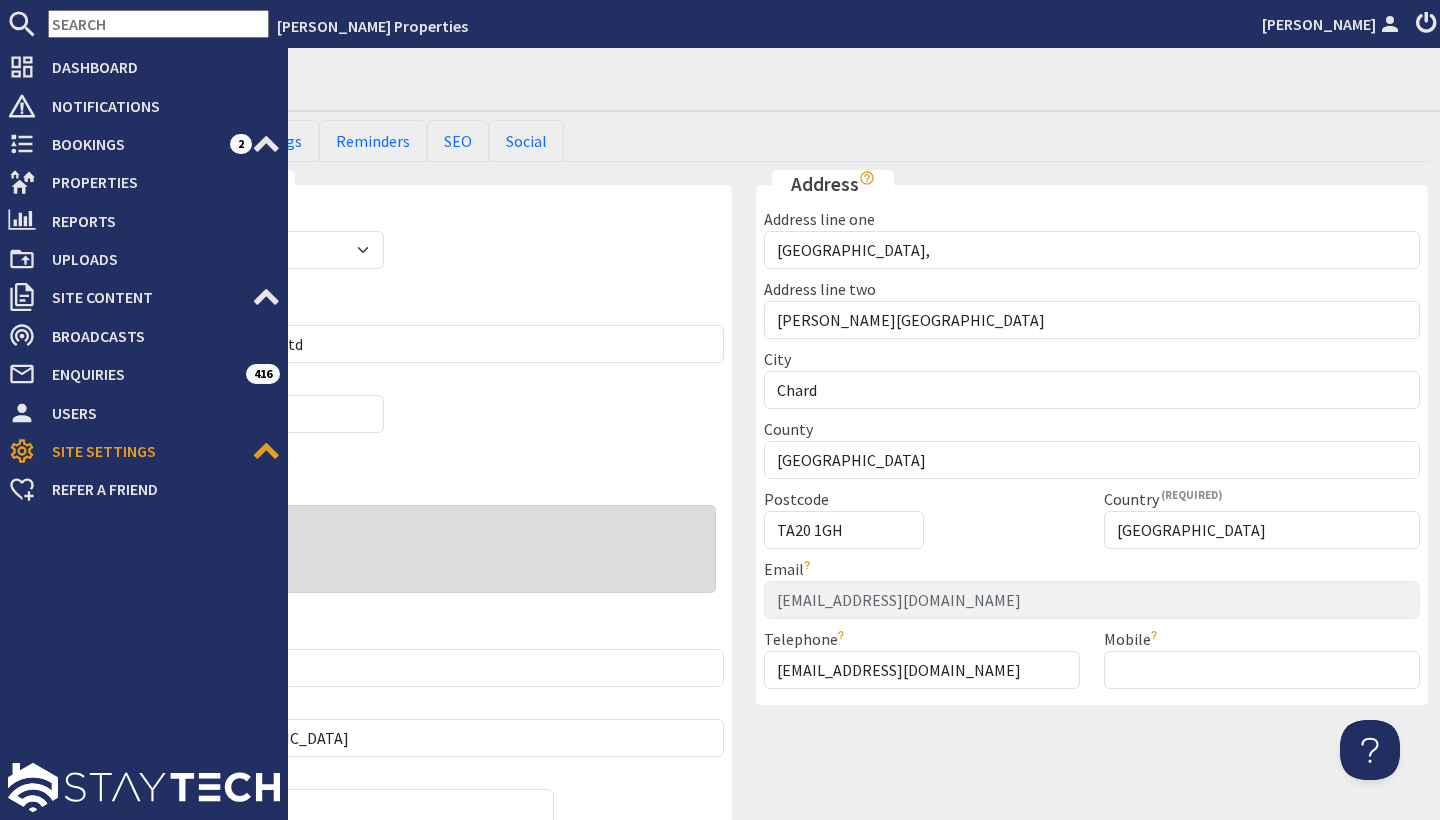 scroll, scrollTop: 0, scrollLeft: 0, axis: both 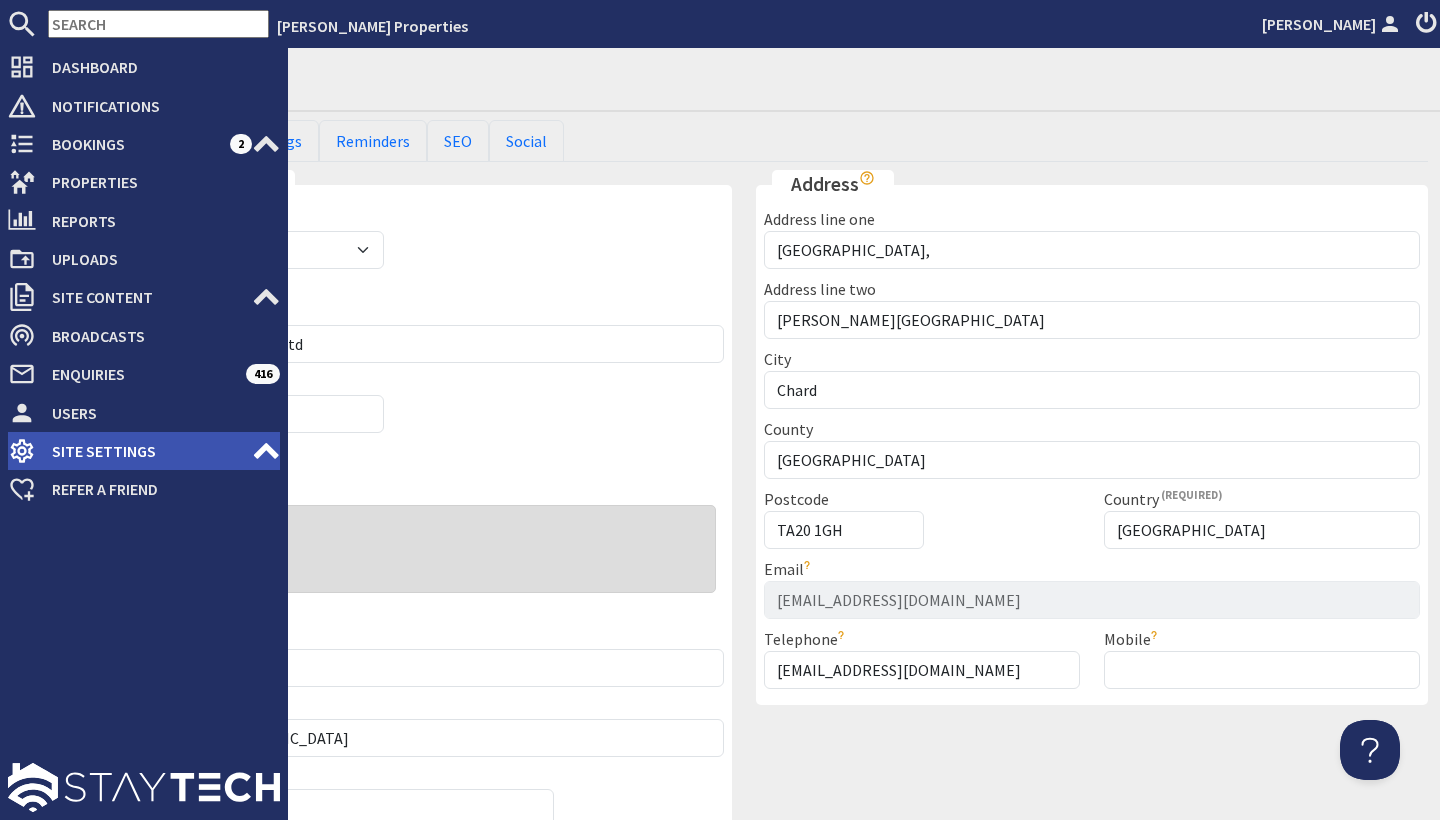 click 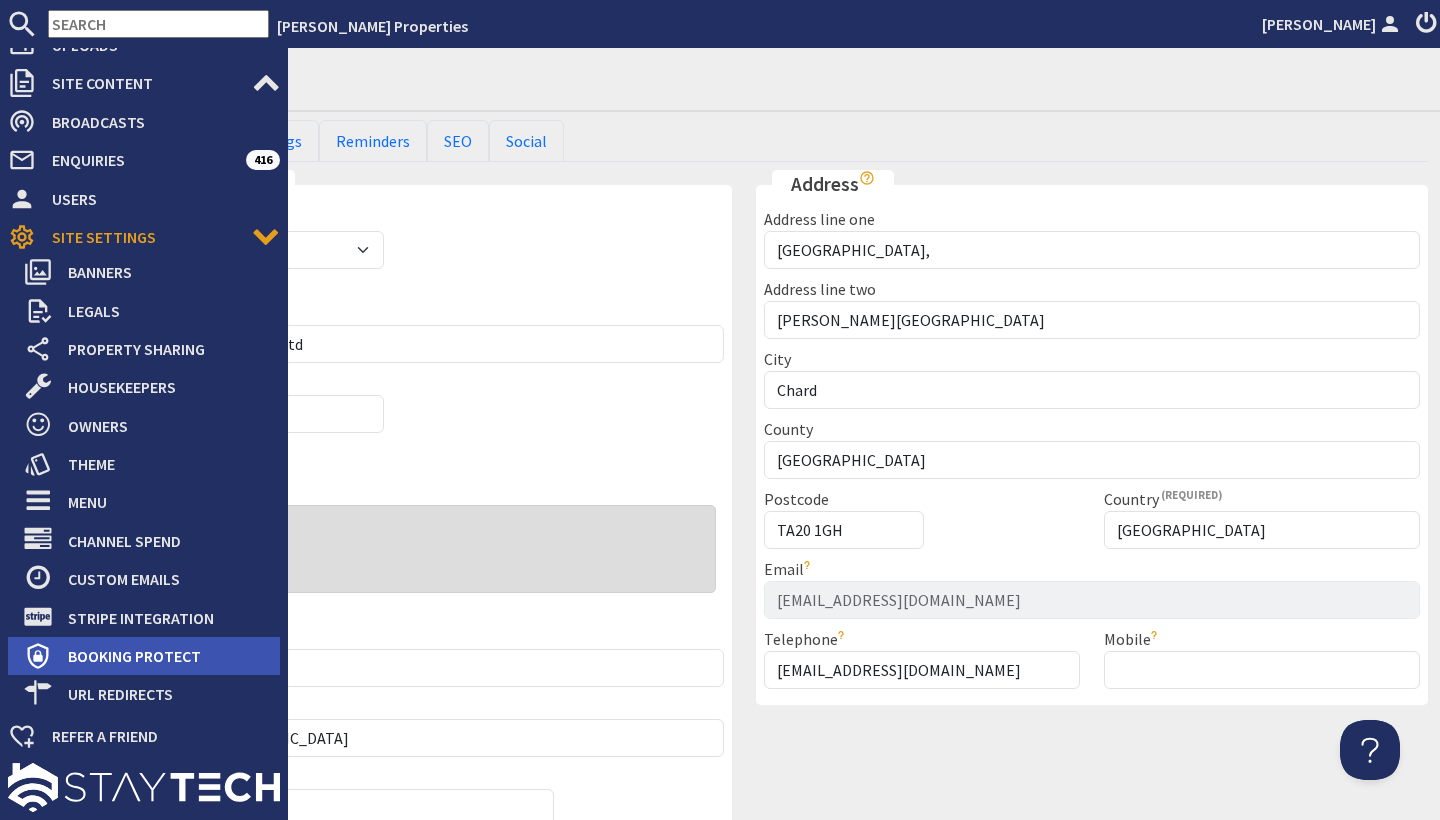scroll, scrollTop: 214, scrollLeft: 0, axis: vertical 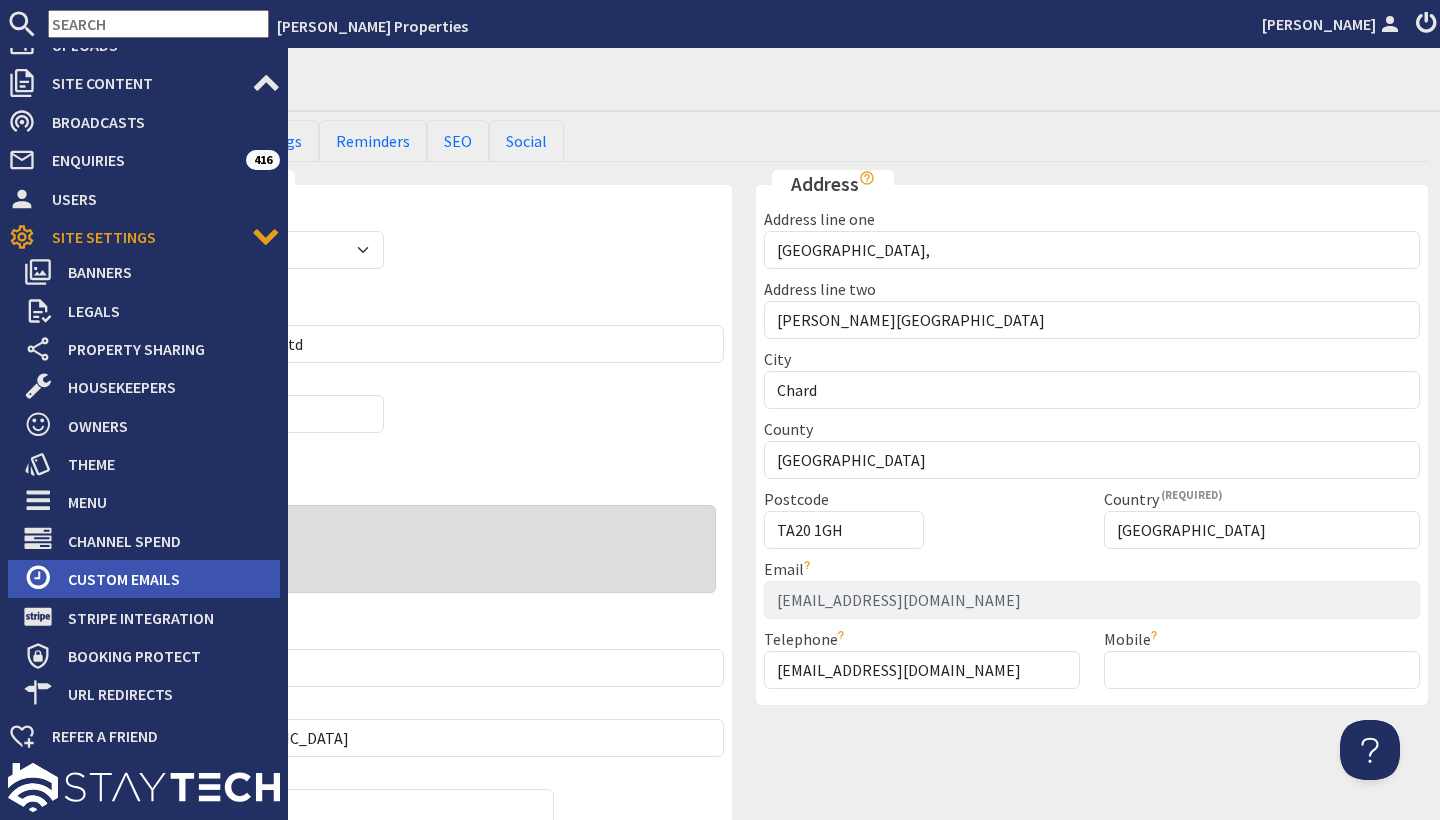 click on "Custom Emails" at bounding box center [166, 579] 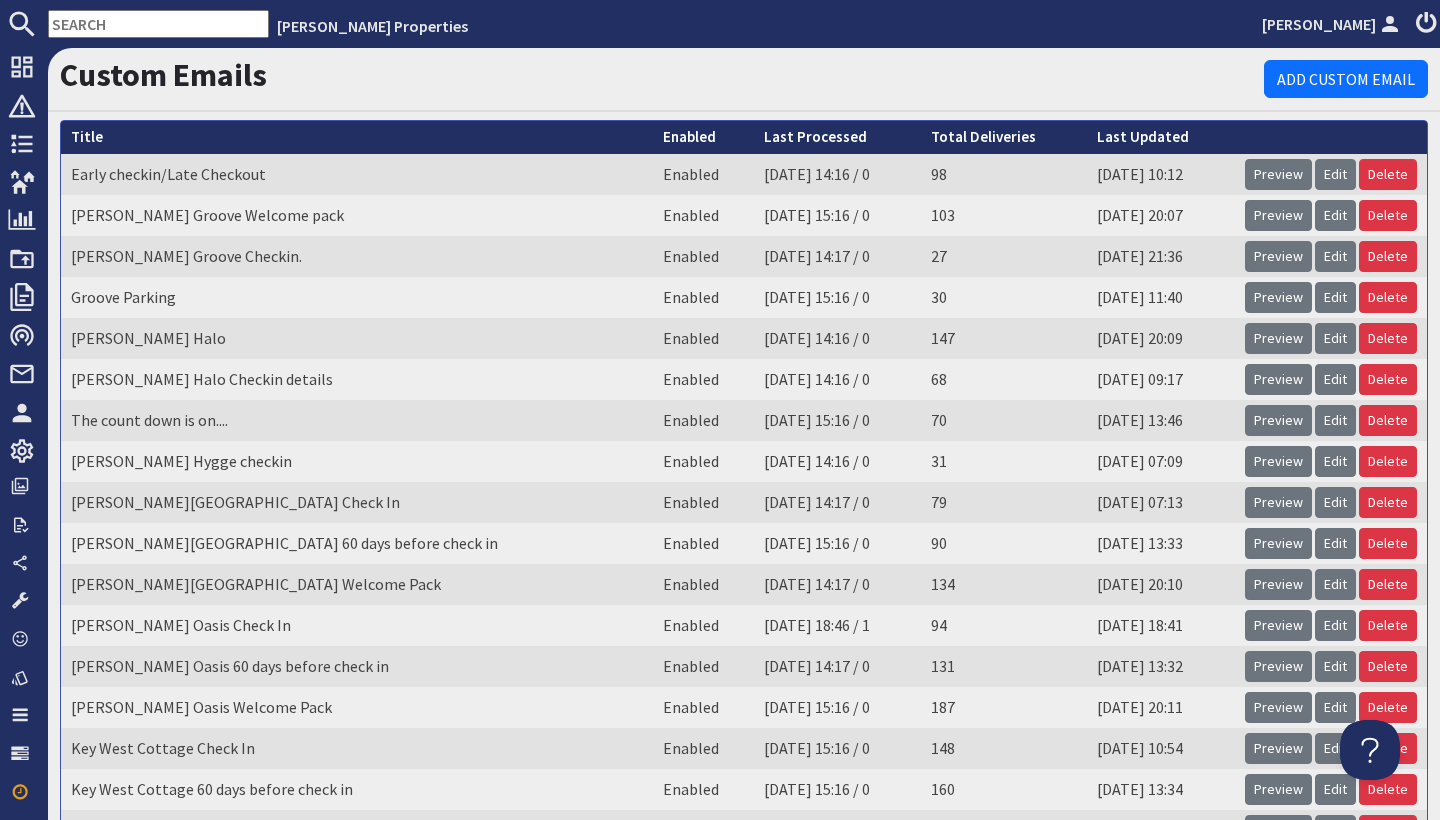 scroll, scrollTop: 0, scrollLeft: 0, axis: both 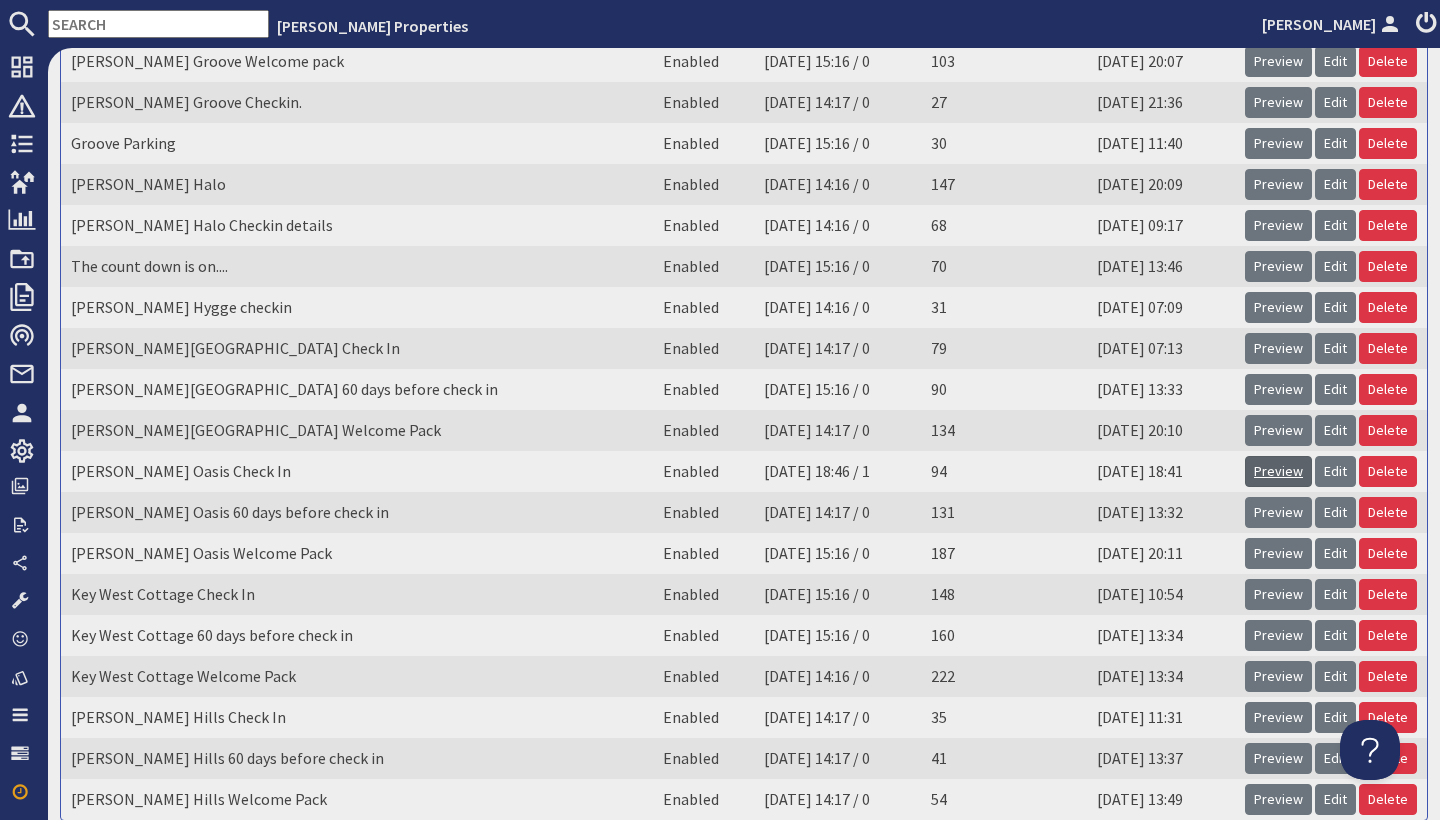 click on "Preview" at bounding box center (1278, 471) 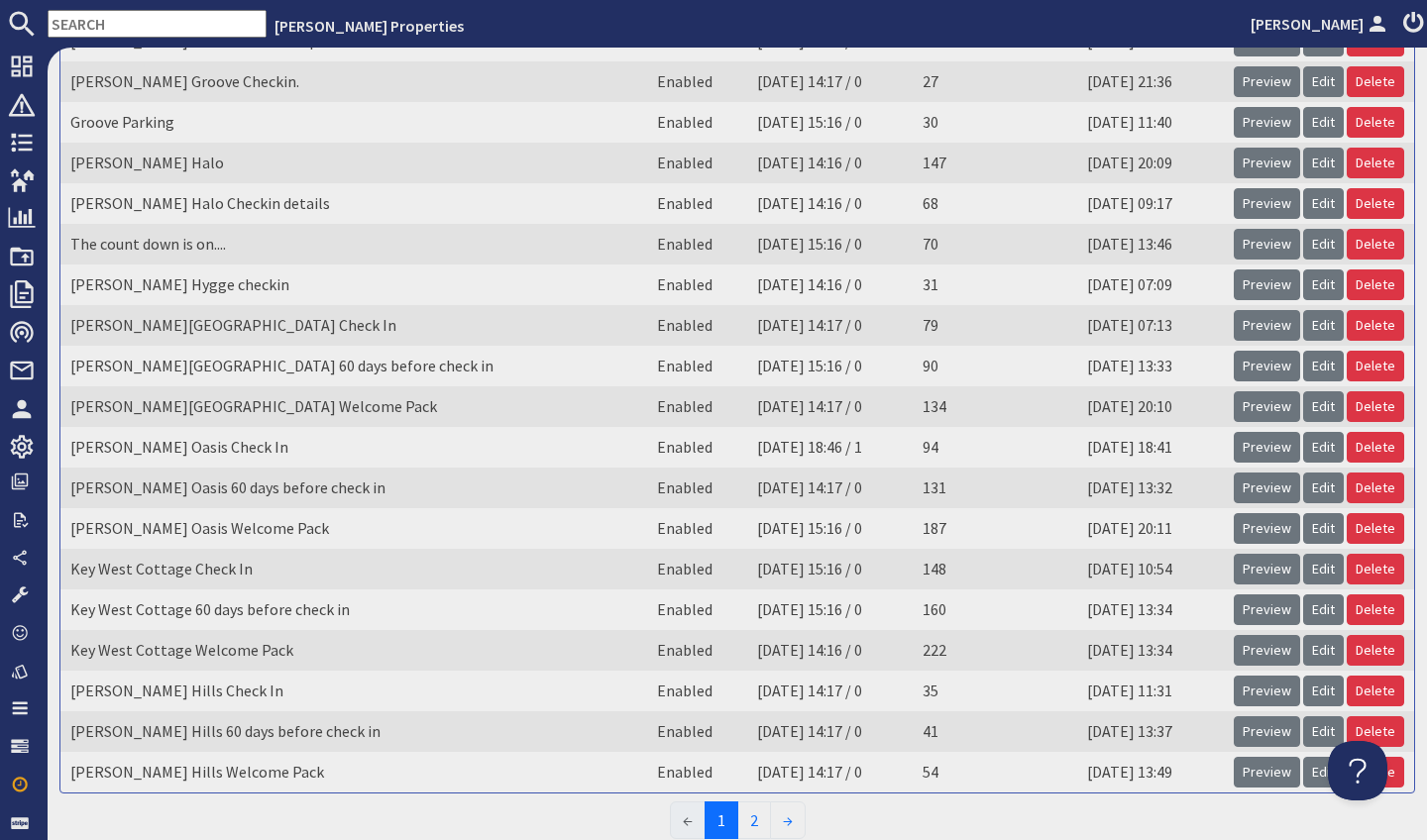 scroll, scrollTop: 191, scrollLeft: 0, axis: vertical 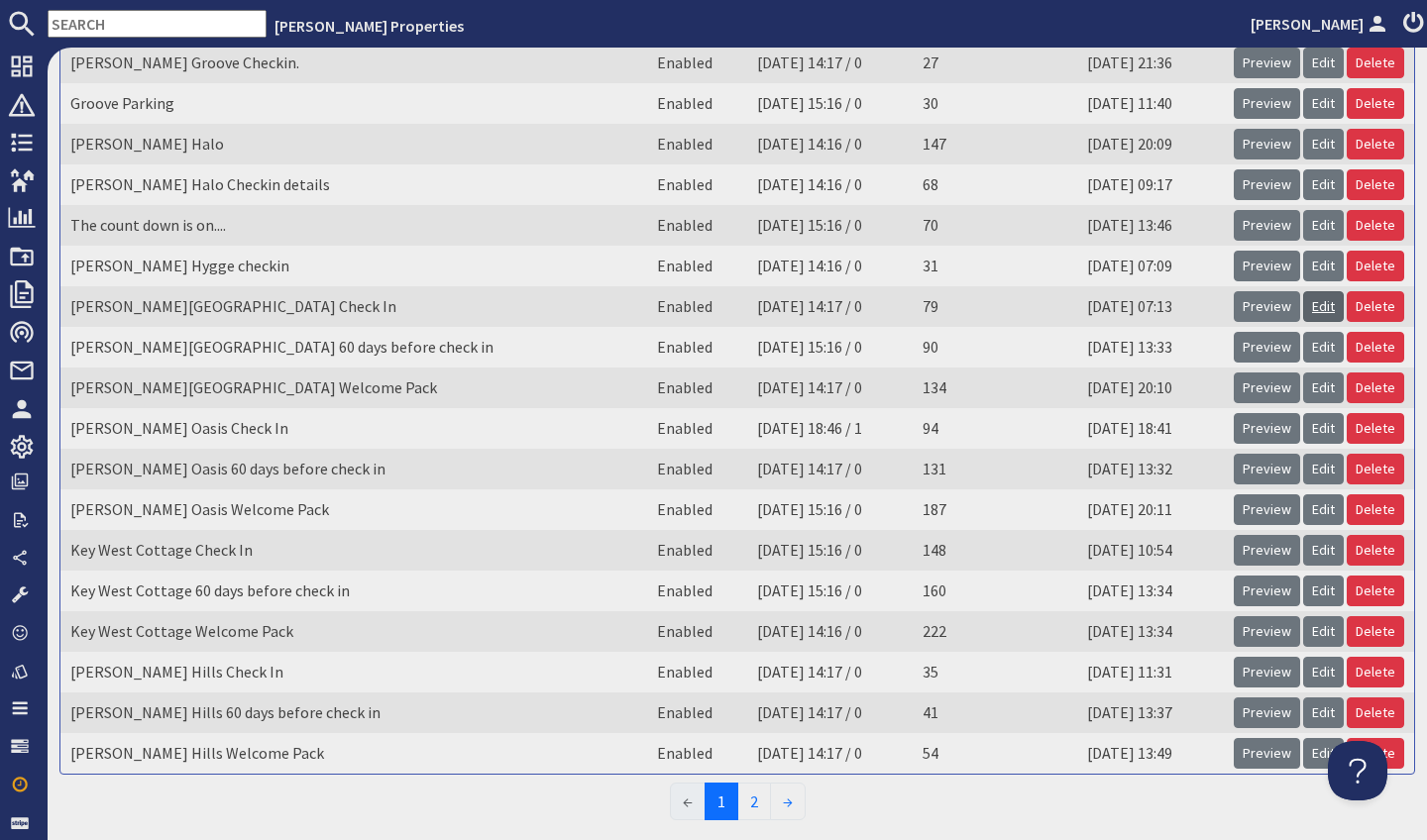 click on "Edit" at bounding box center [1323, 306] 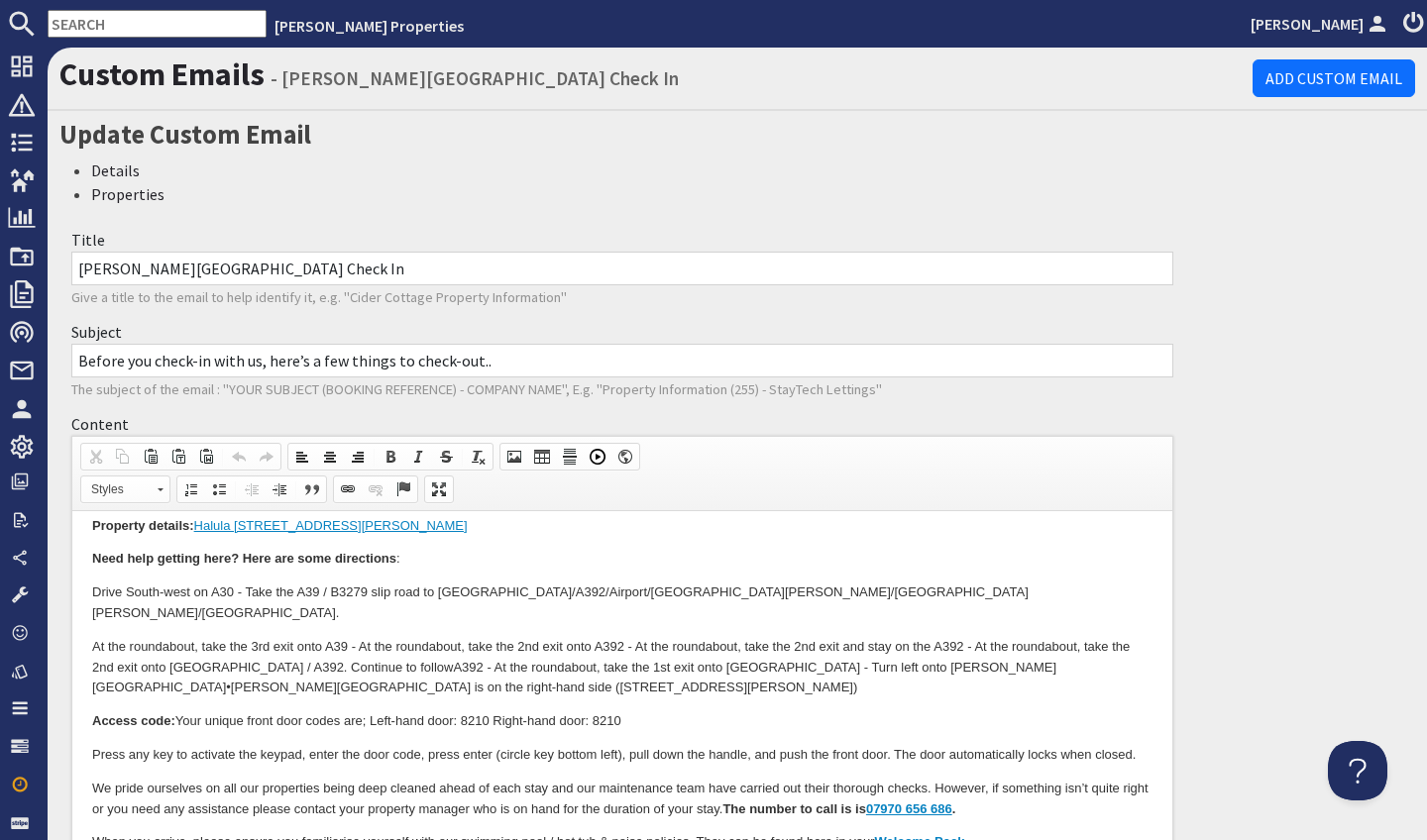 scroll, scrollTop: 223, scrollLeft: 0, axis: vertical 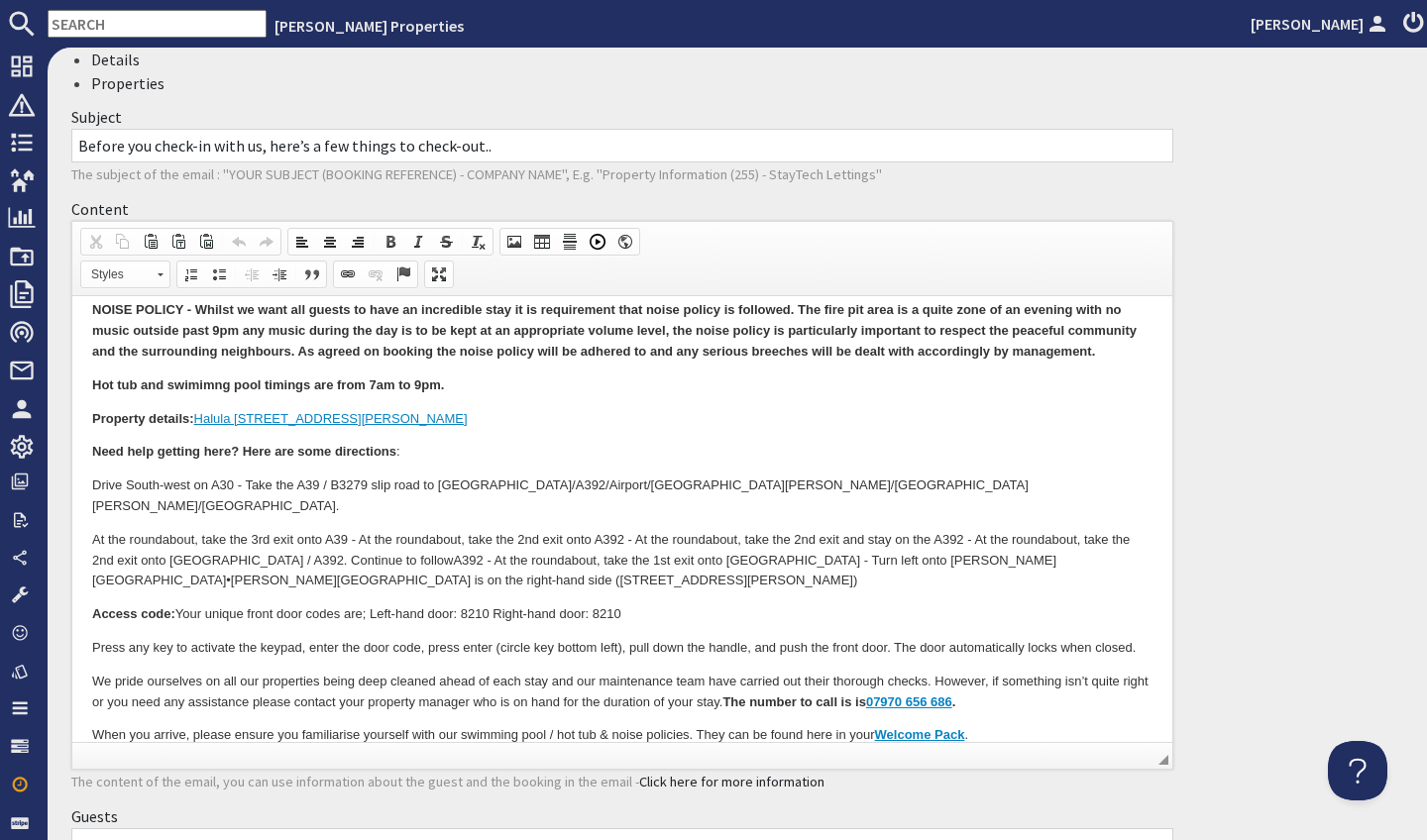 click on "Access code:  Your unique front door codes are; Left-hand door: 8210 Right-hand door: 8210" at bounding box center (622, 614) 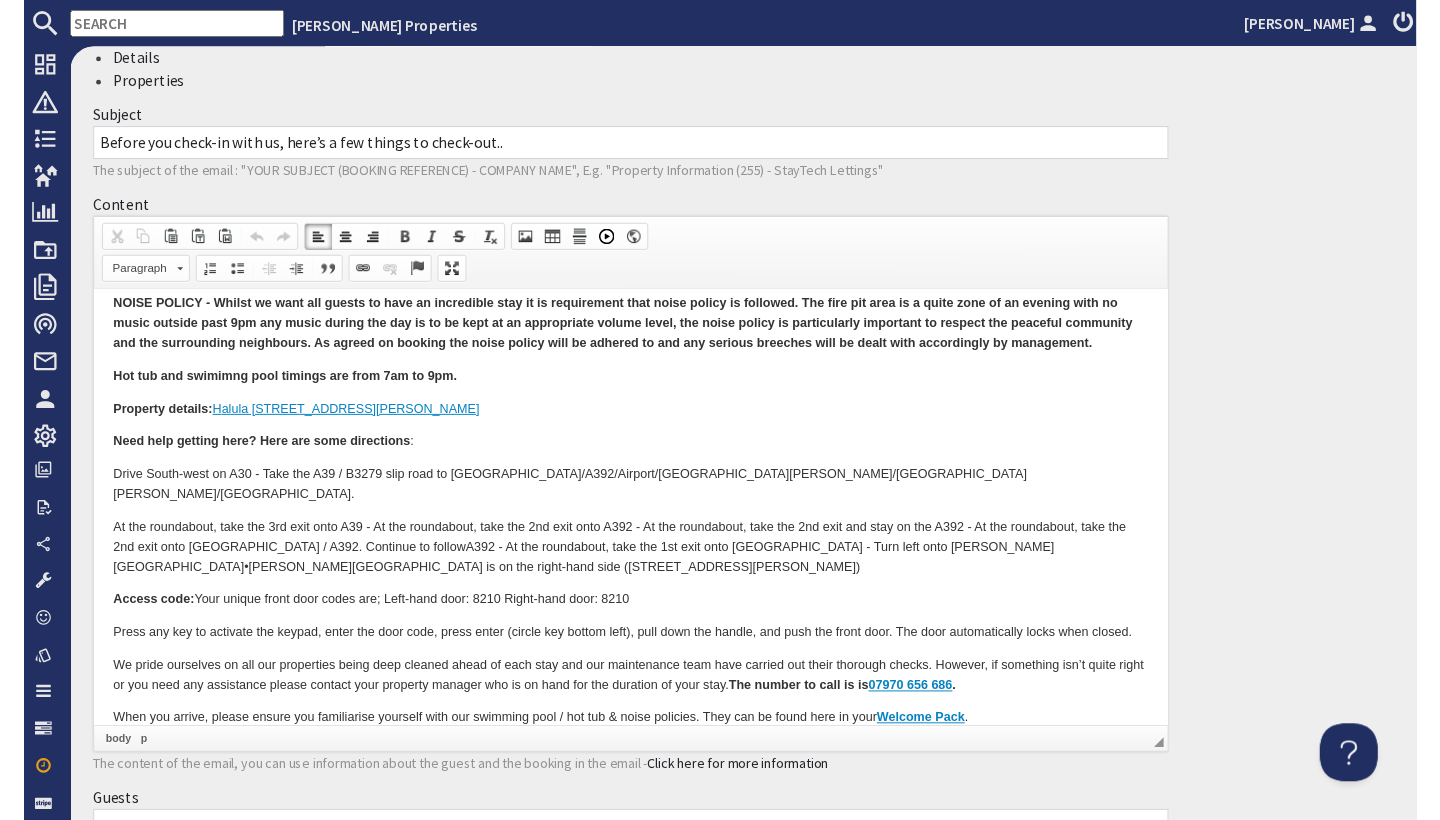 scroll, scrollTop: 0, scrollLeft: 0, axis: both 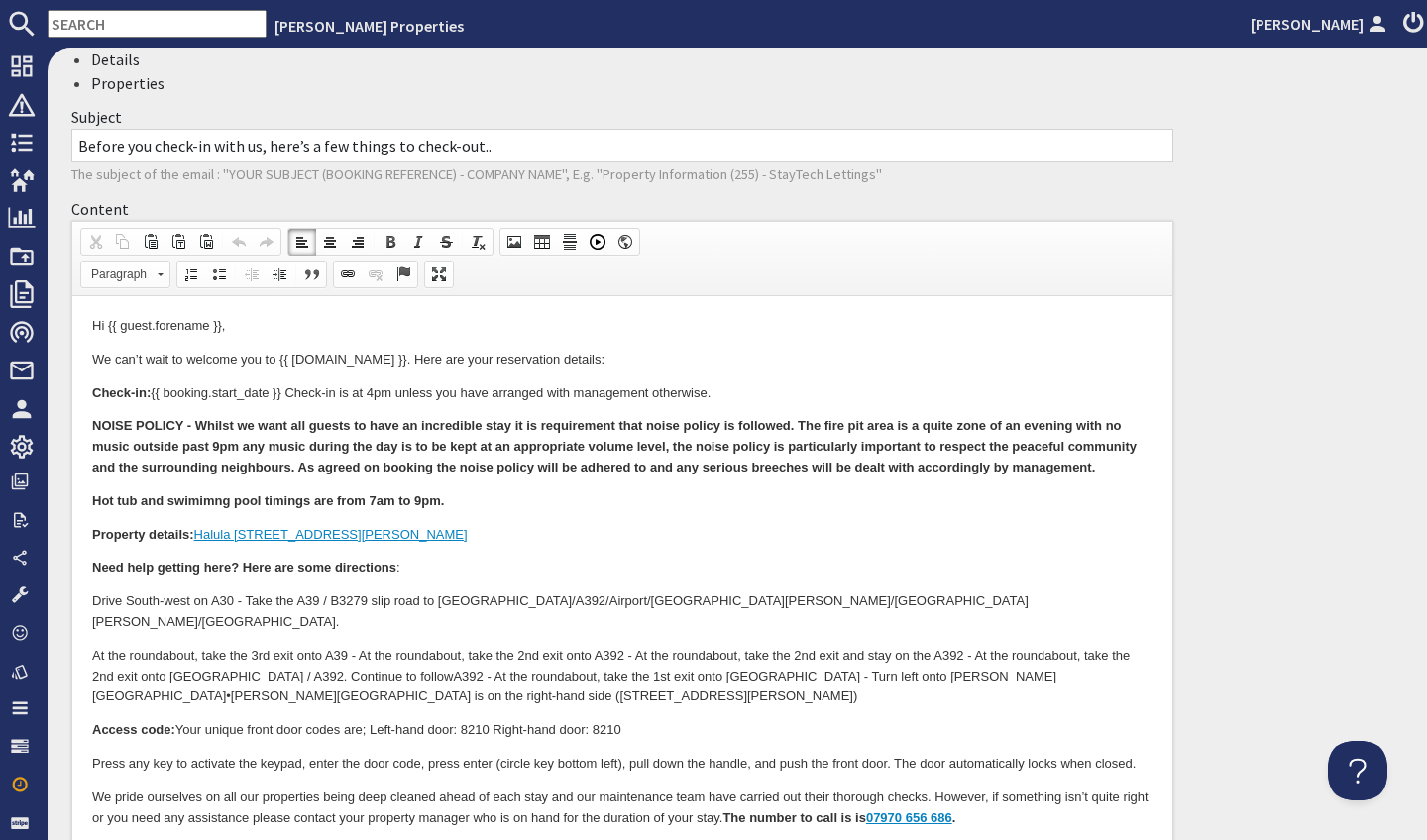 click on "Access code:  Your unique front door codes are; Left-hand door: 8210 Right-hand door: 8210" at bounding box center [622, 730] 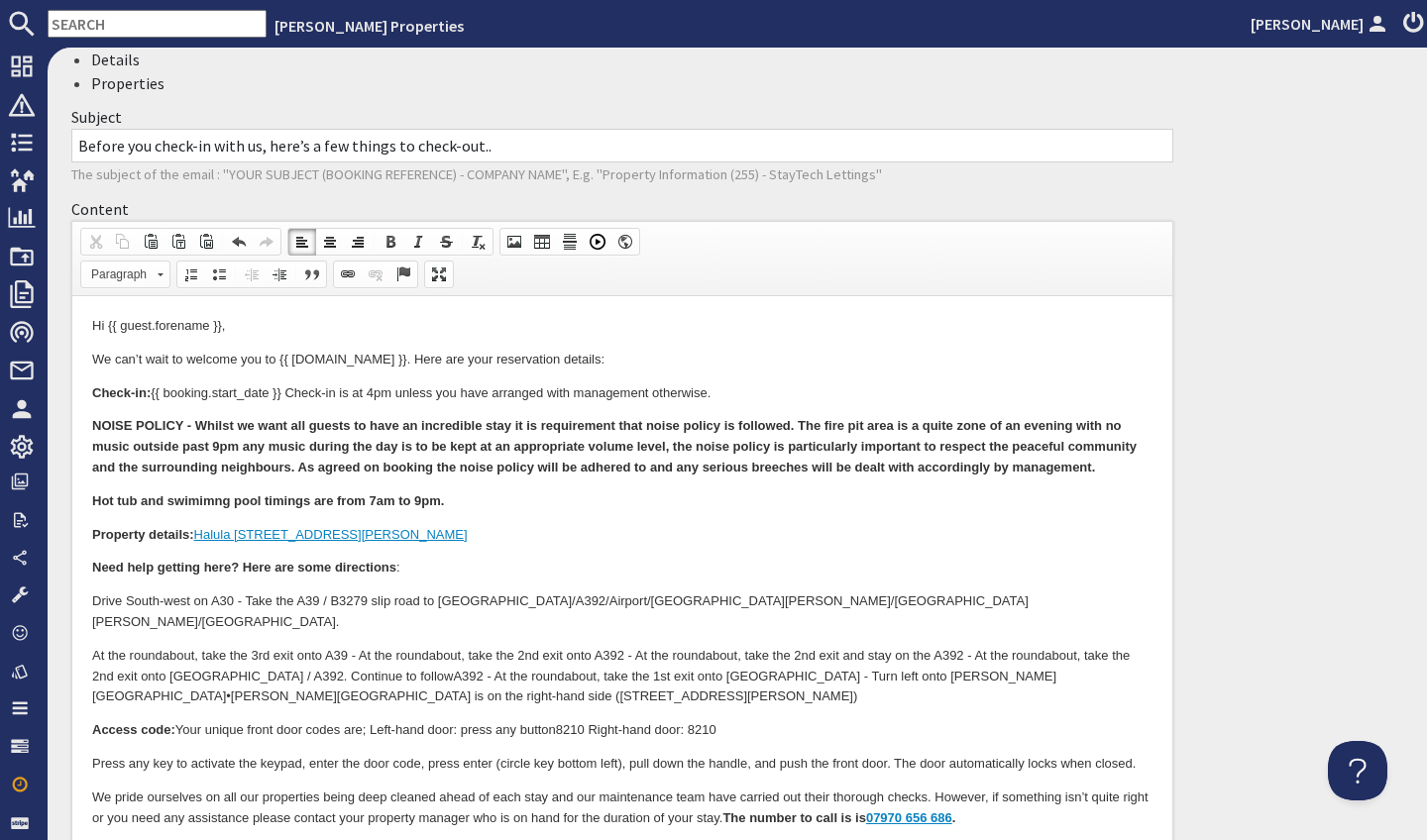 click on "Access code:  Your unique front door codes are; Left-hand door: press any button 8210 Right-hand door: 8210" at bounding box center [622, 730] 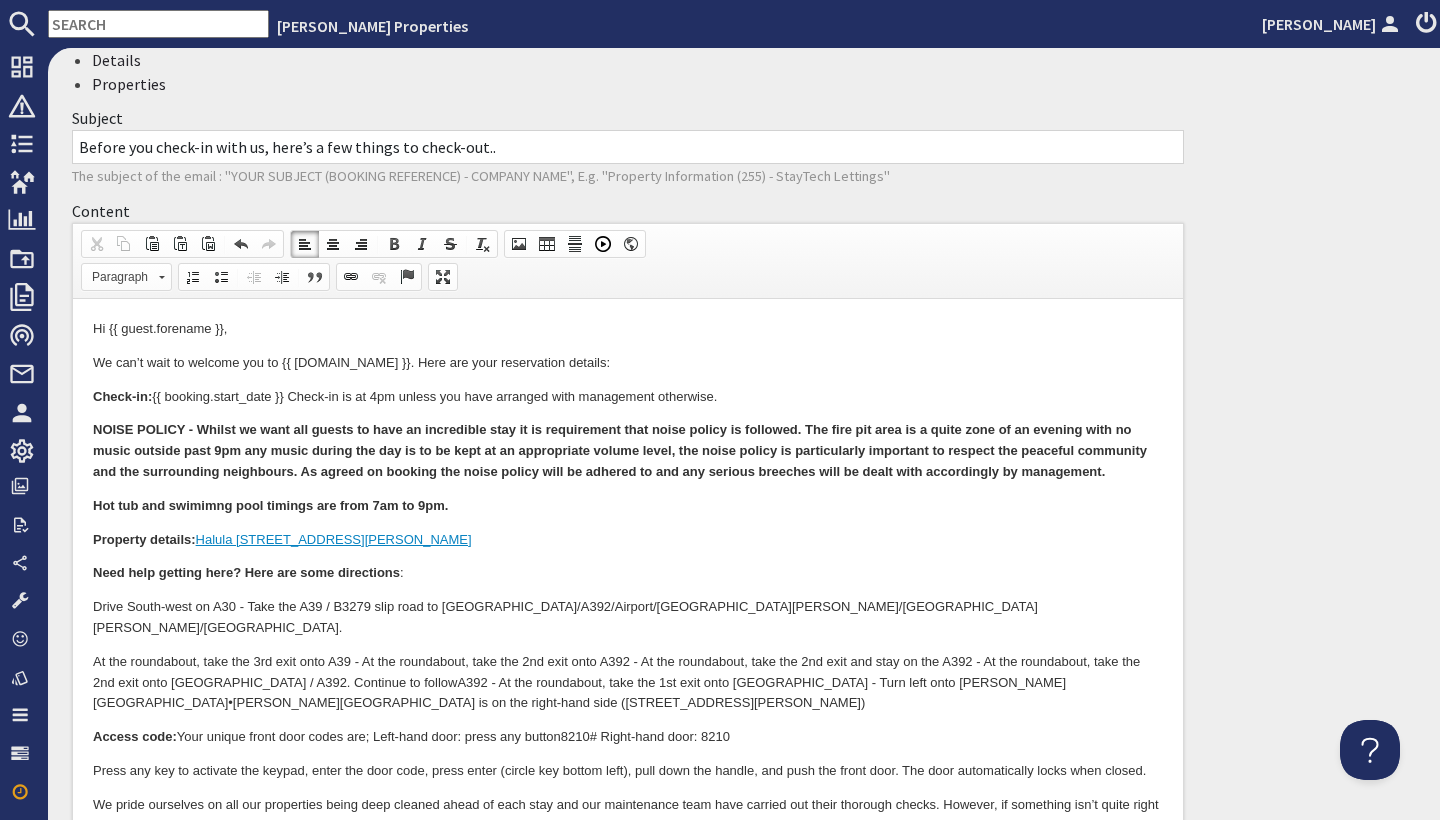 click on "Access code:  Your unique front door codes are; Left-hand door: press any button 8210# Right-hand door: 8210" at bounding box center [628, 737] 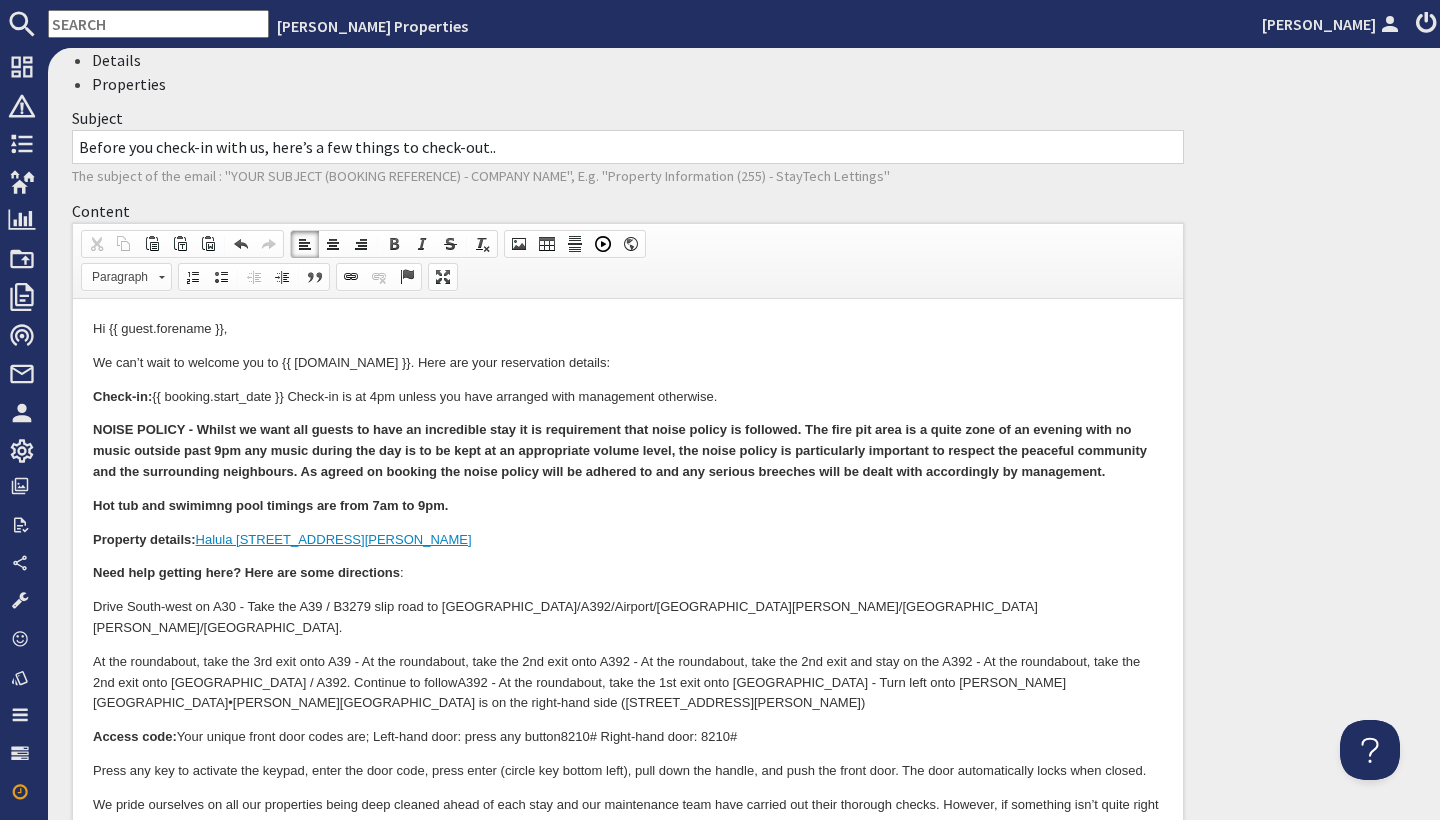 click on "Access code:  Your unique front door codes are; Left-hand door: press any button 8210# Right-hand door: 8210#" at bounding box center (628, 737) 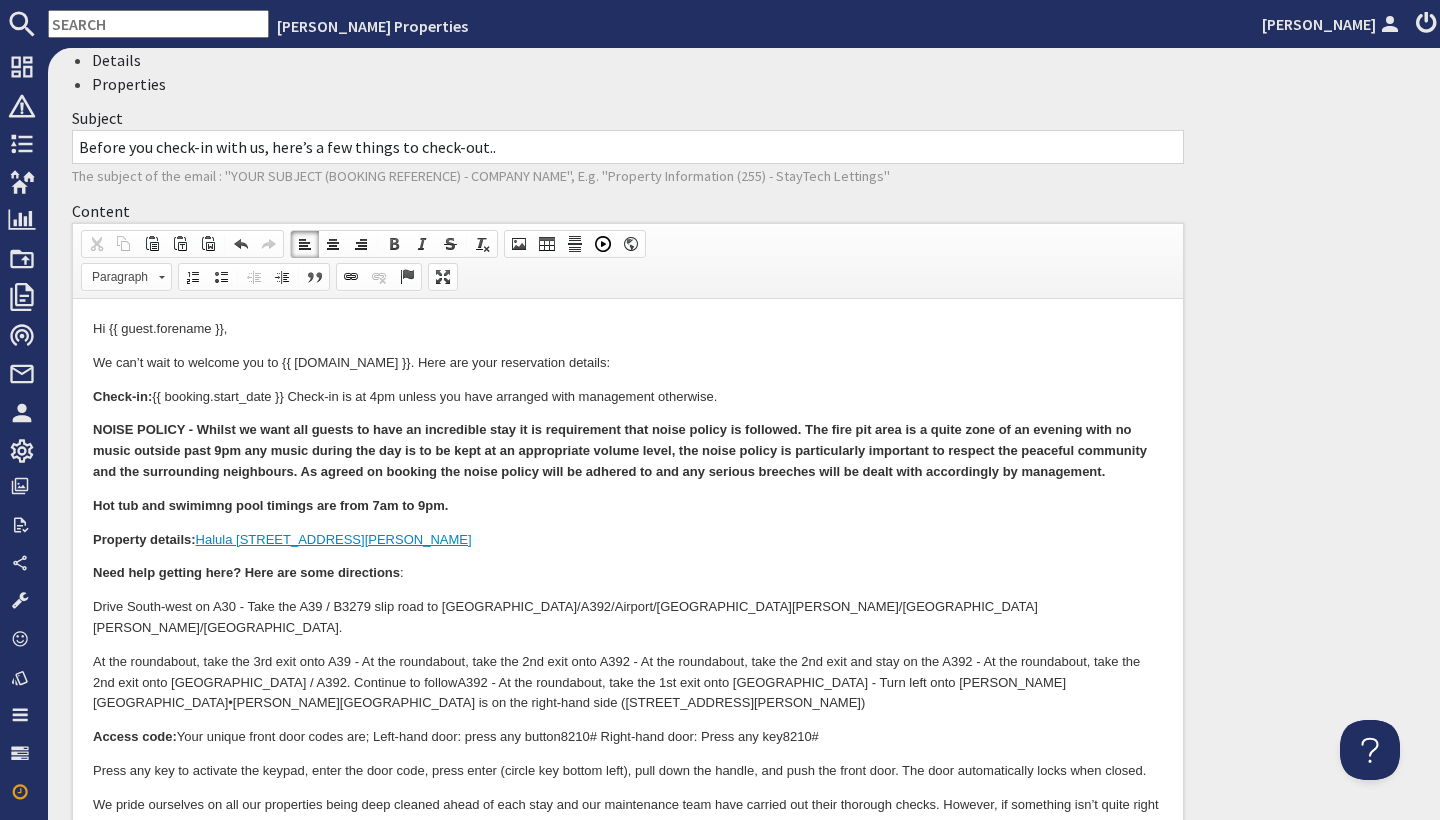 click on "Access code:  Your unique front door codes are; Left-hand door: press any button 8210# Right-hand door: Press any key  8210#" at bounding box center (628, 737) 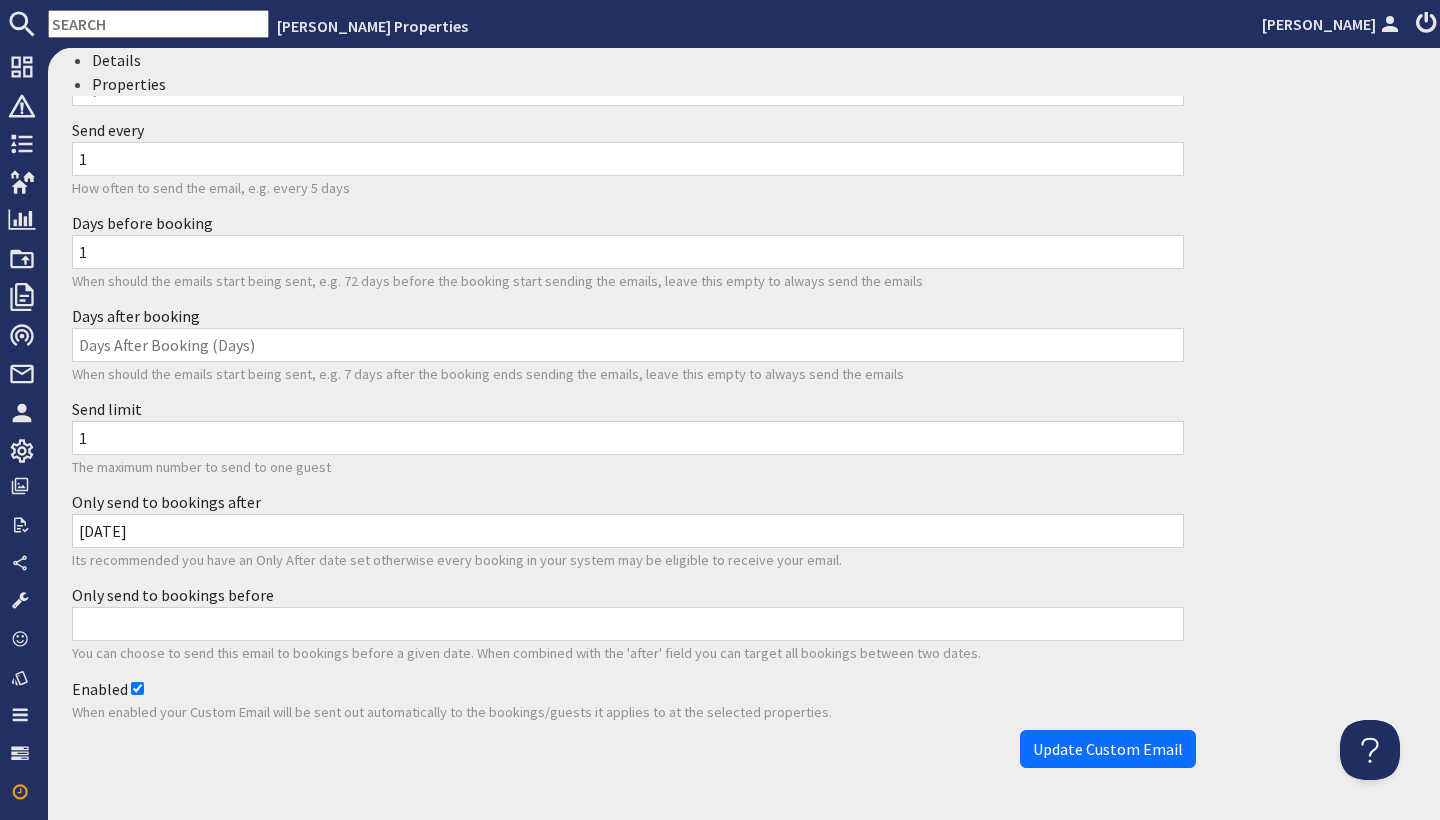 scroll, scrollTop: 1492, scrollLeft: 0, axis: vertical 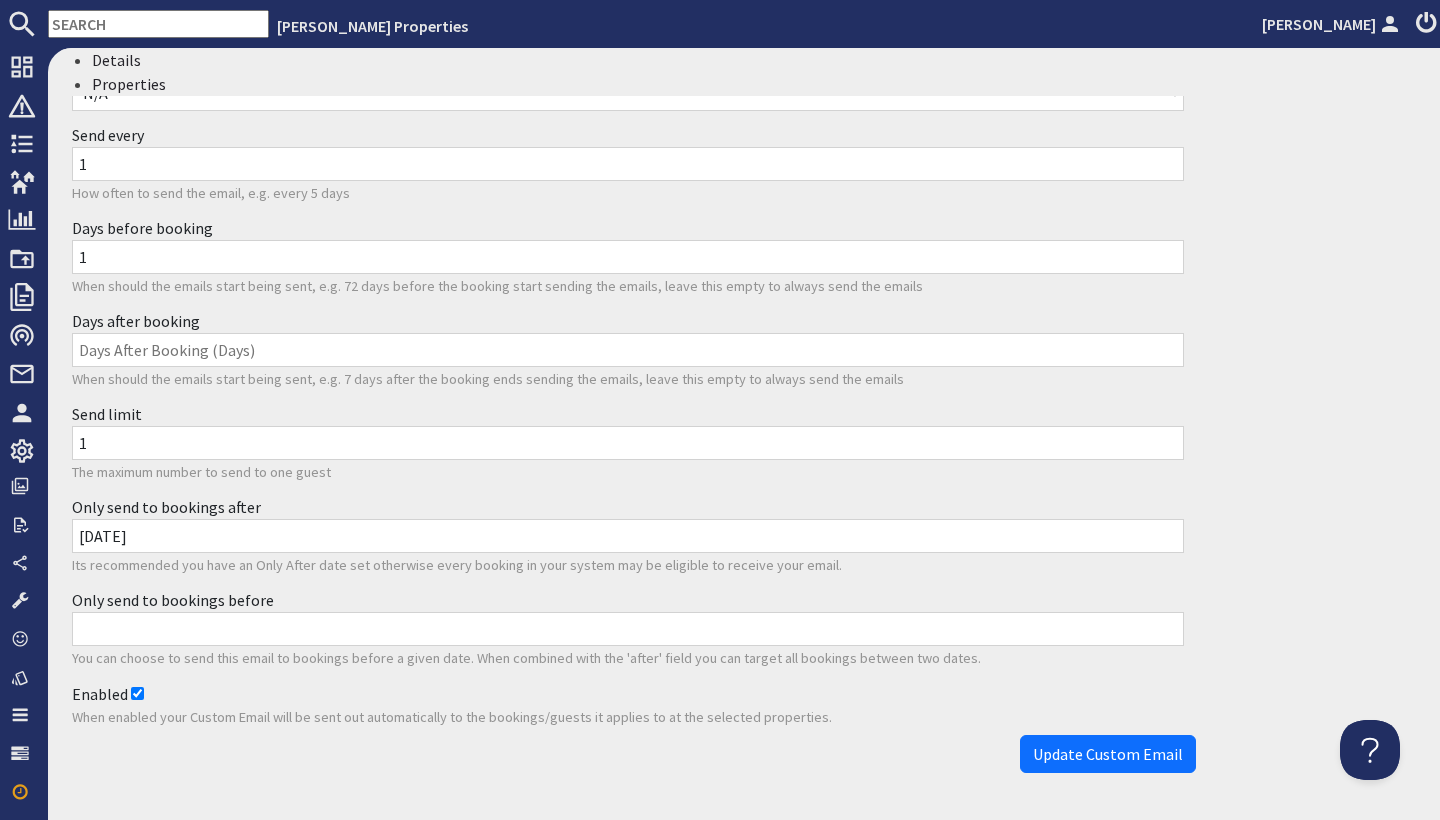 click on "Update Custom Email
Details
Properties
Title
[PERSON_NAME][GEOGRAPHIC_DATA] Check In
Give a title to the email to help identify it, e.g. "Cider Cottage Property Information"
Subject
Before you check-in with us, here’s a few things to check-out..
The subject of the email : "YOUR SUBJECT (BOOKING REFERENCE) - COMPANY NAME", E.g. "Property Information (255) - StayTech Lettings"
Content
Rich Text Editor, site_custom_email_content Editor toolbars Document   Cut   Copy   Paste   Paste as plain text   Paste from Word   Undo   Redo Basic Styles   Align Left   Center   Align Right   Bold   Italic   Strikethrough   Remove Format Insert   Image   Table   Insert Horizontal Line   Insert a Youtube, Vimeo or Dailymotion video   IFrame Styles Styles Paragraph Paragraph   Insert/Remove Numbered List   Insert/Remove Bulleted List   Decrease Indent   Increase Indent   Links" at bounding box center [628, -295] 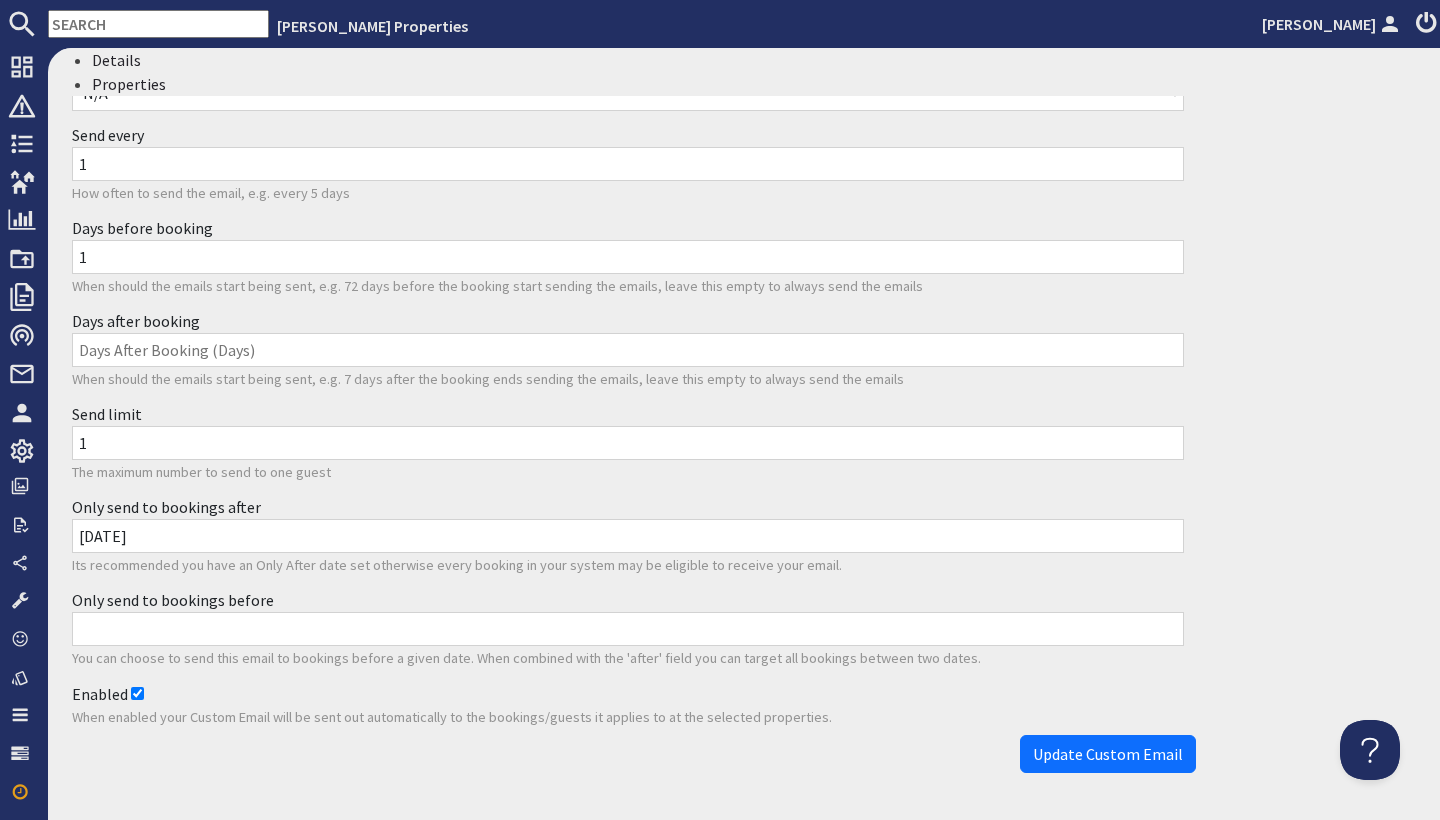 click on "Update Custom Email" at bounding box center [1108, 754] 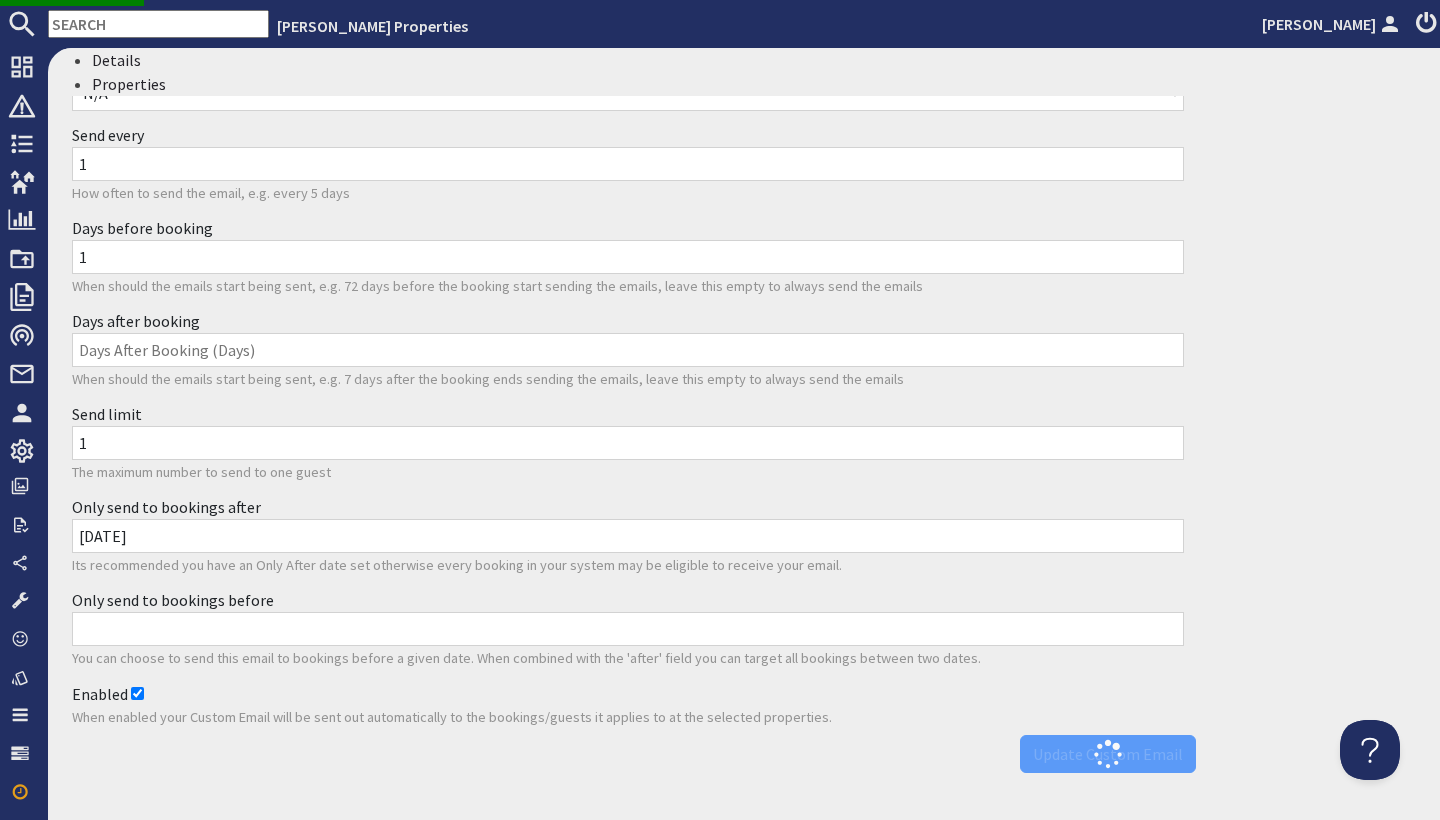 scroll, scrollTop: 0, scrollLeft: 0, axis: both 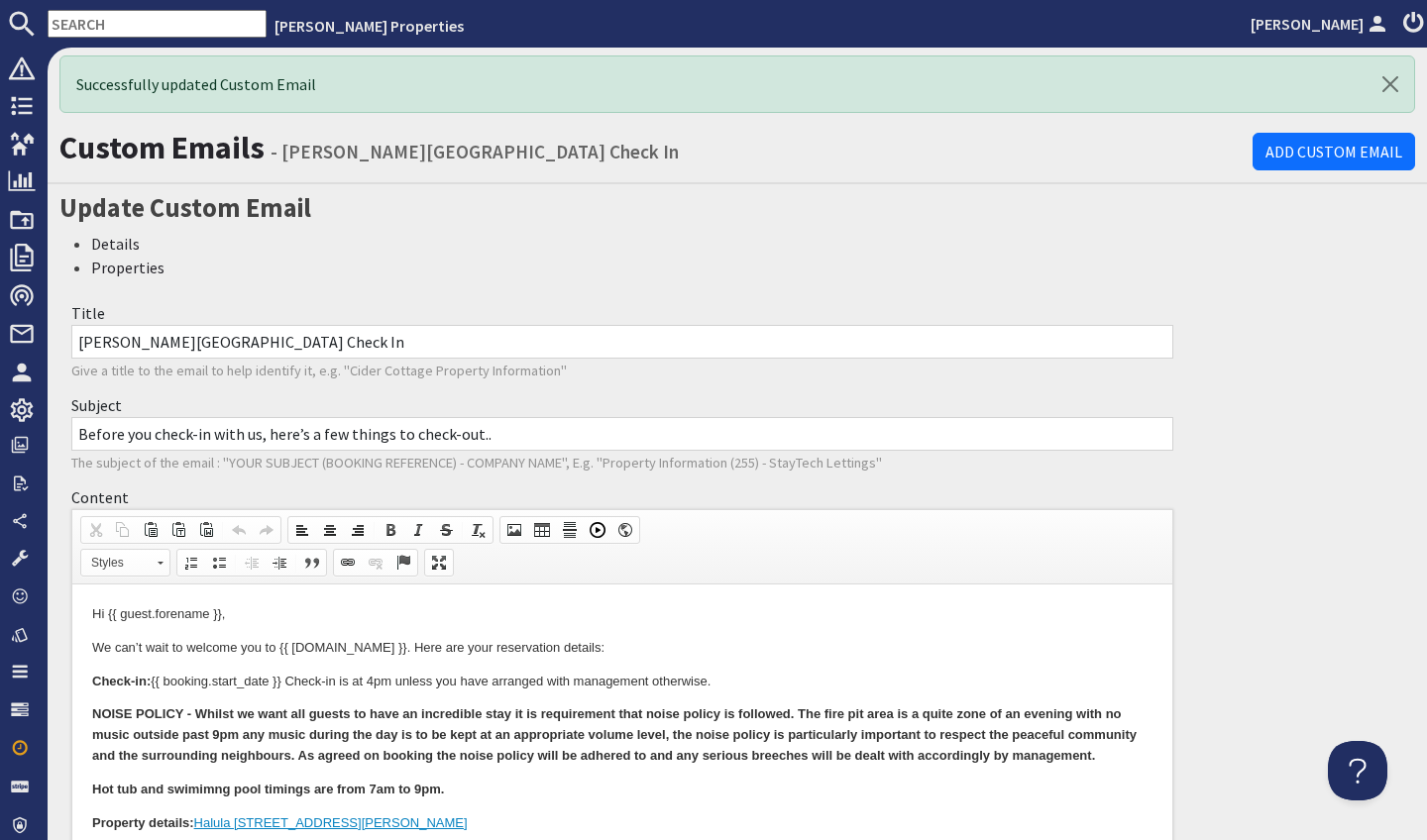 click on "Custom Emails
- [PERSON_NAME][GEOGRAPHIC_DATA] Check In
Add Custom Email" at bounding box center [737, 153] 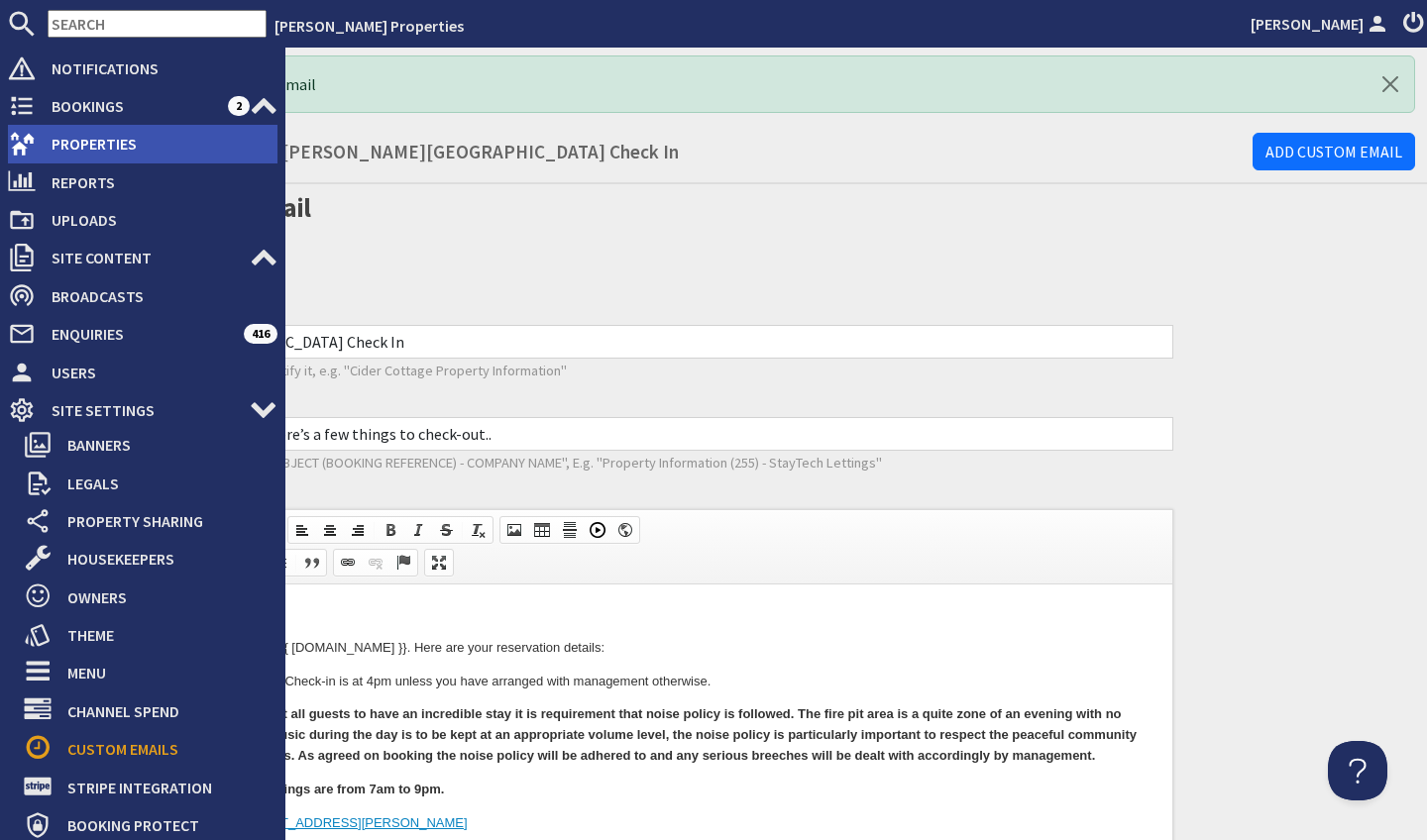click on "Properties" at bounding box center [157, 144] 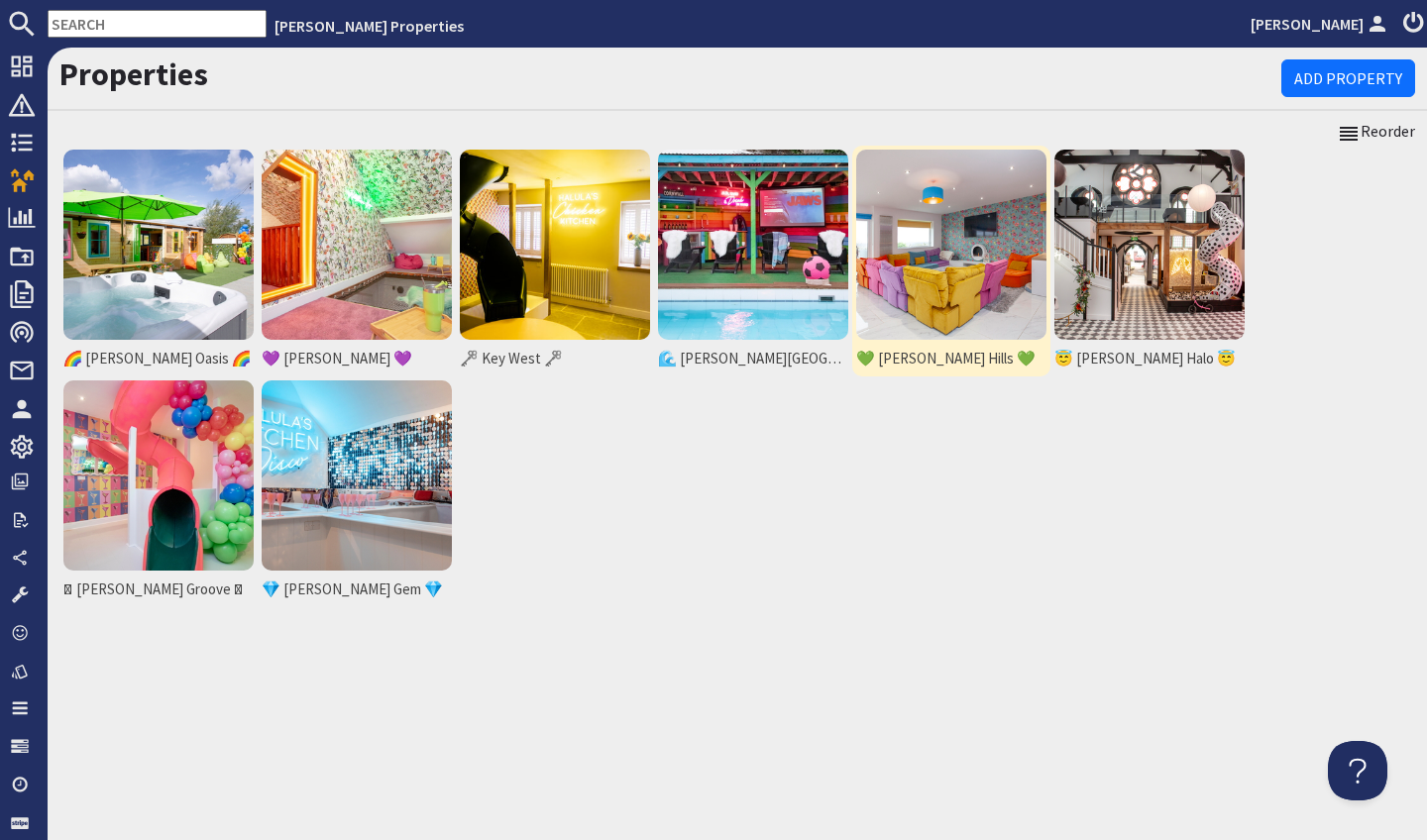 scroll, scrollTop: 0, scrollLeft: 0, axis: both 